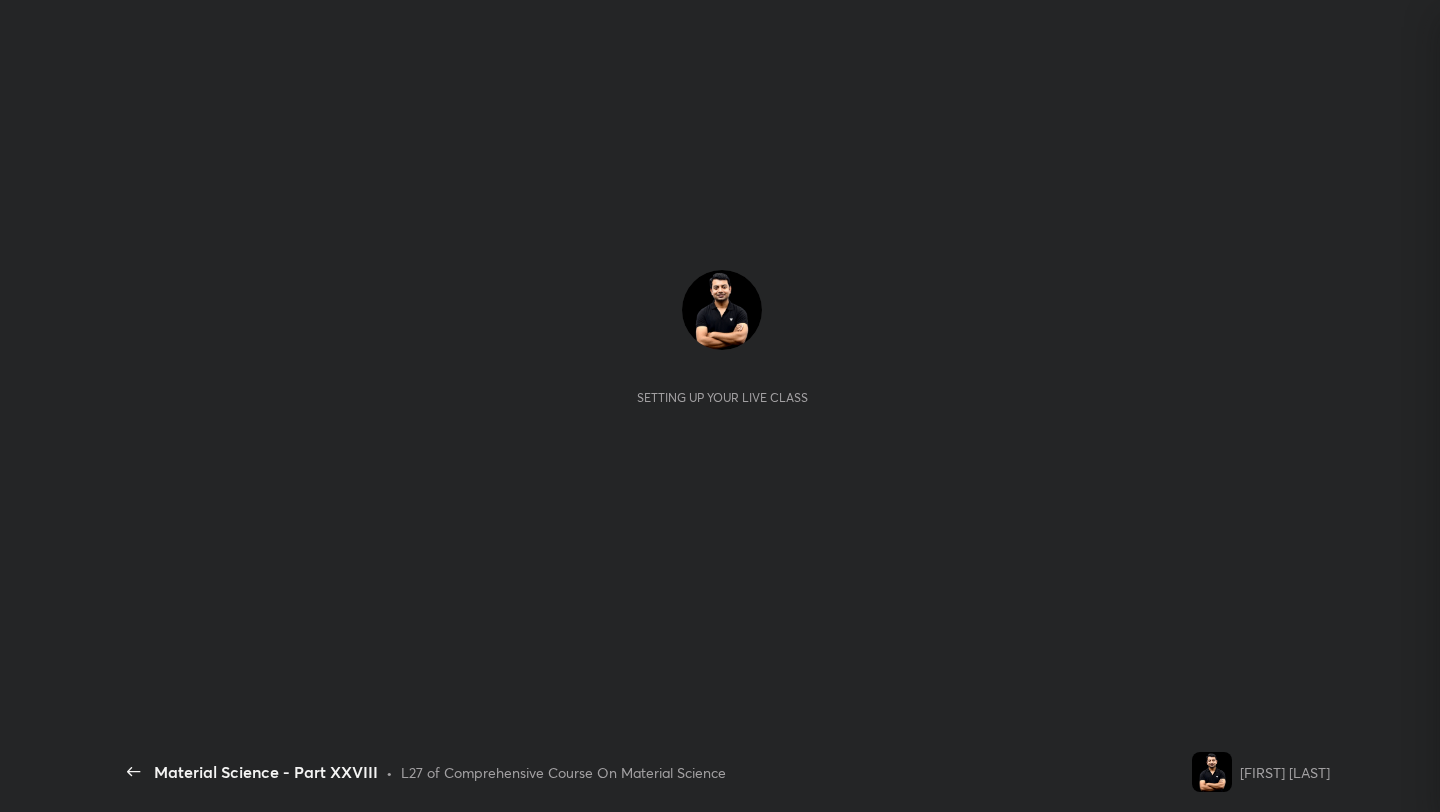scroll, scrollTop: 0, scrollLeft: 0, axis: both 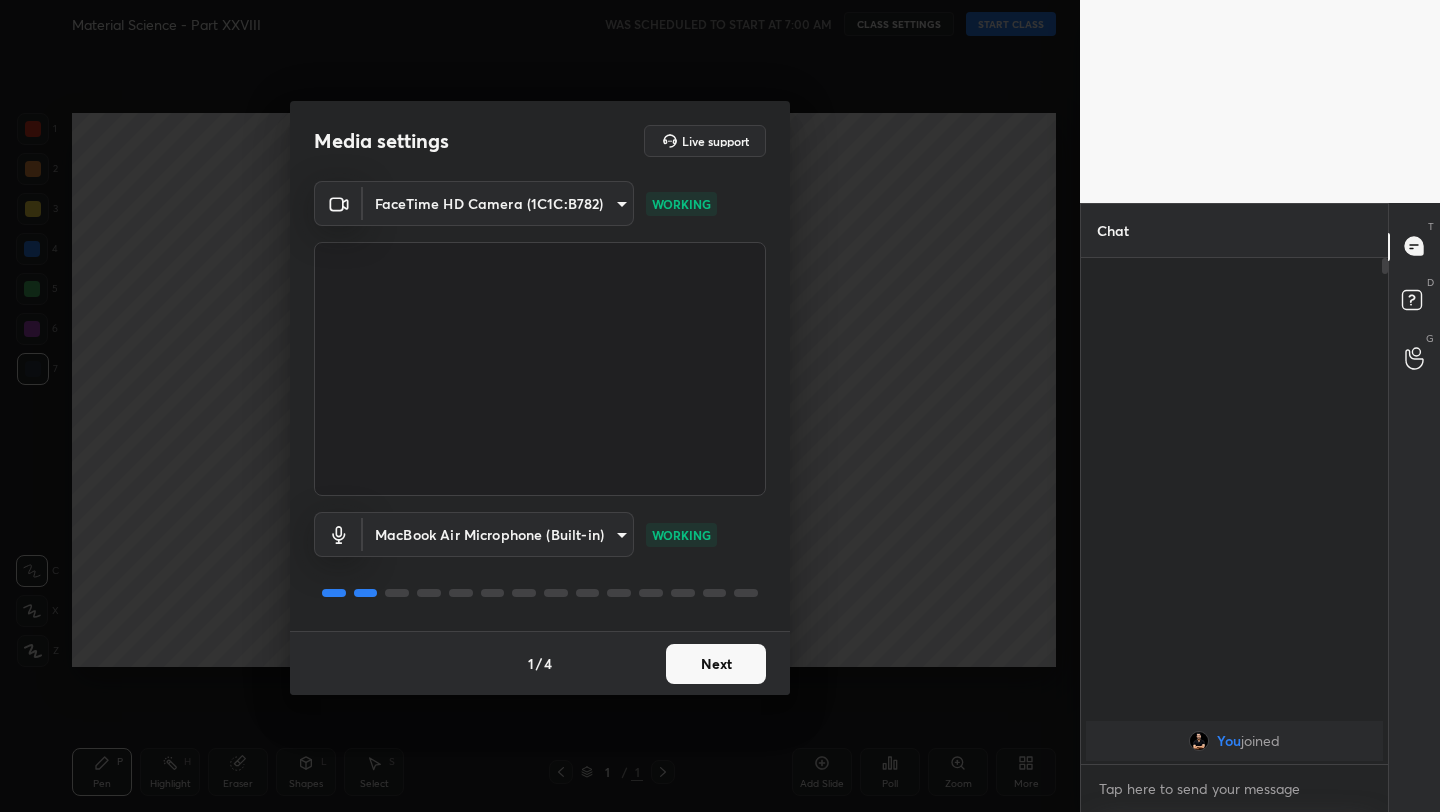click on "Next" at bounding box center (716, 664) 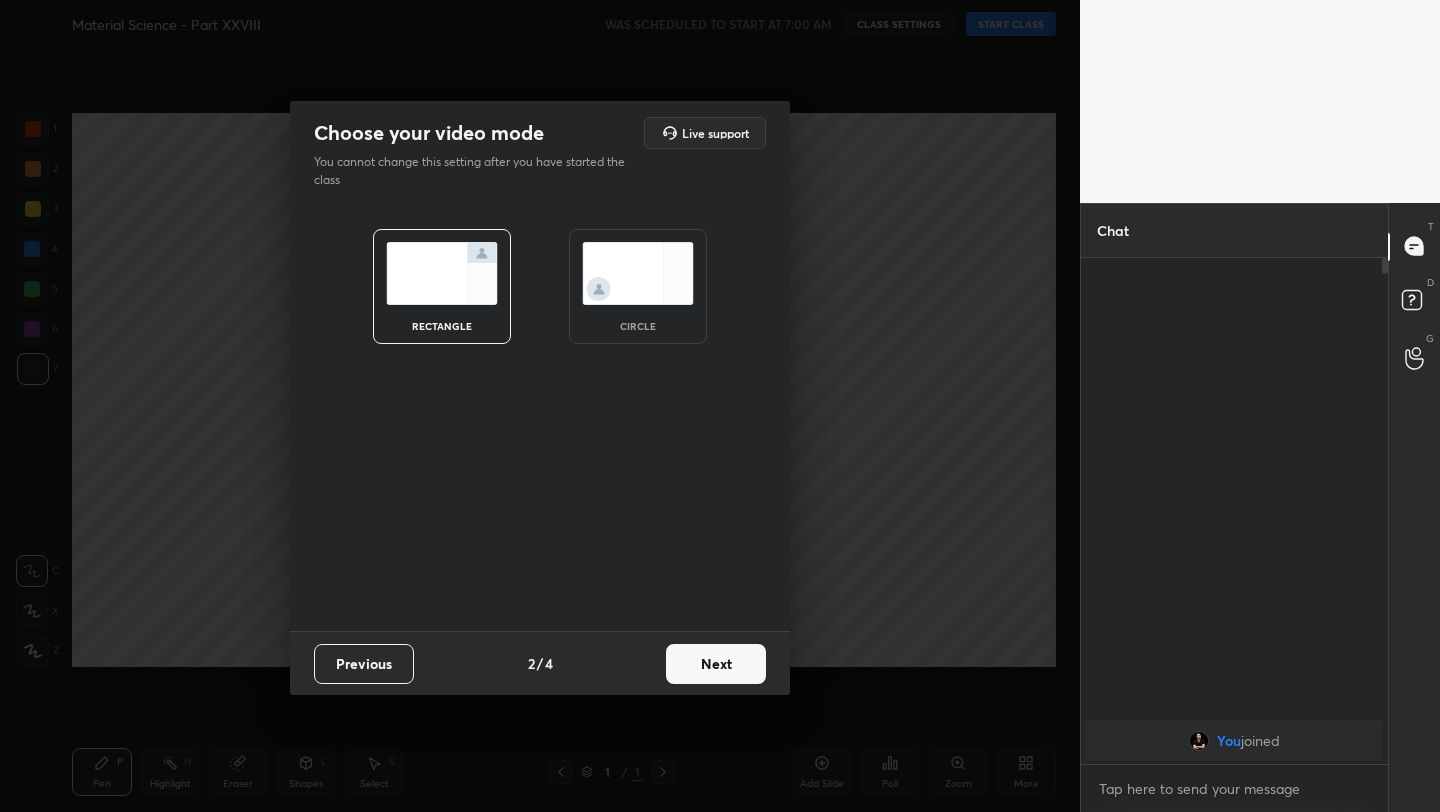 click on "Next" at bounding box center [716, 664] 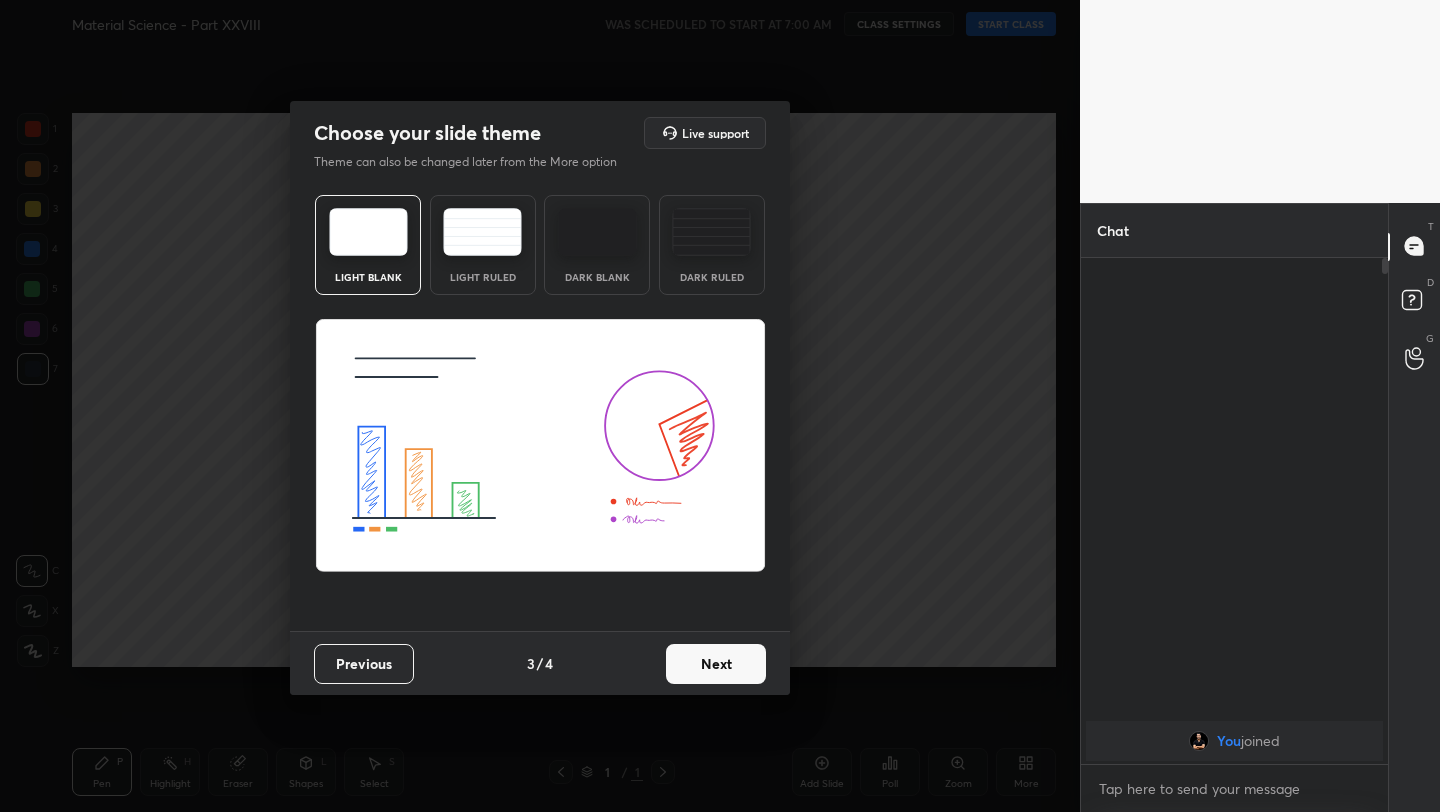 click on "Next" at bounding box center [716, 664] 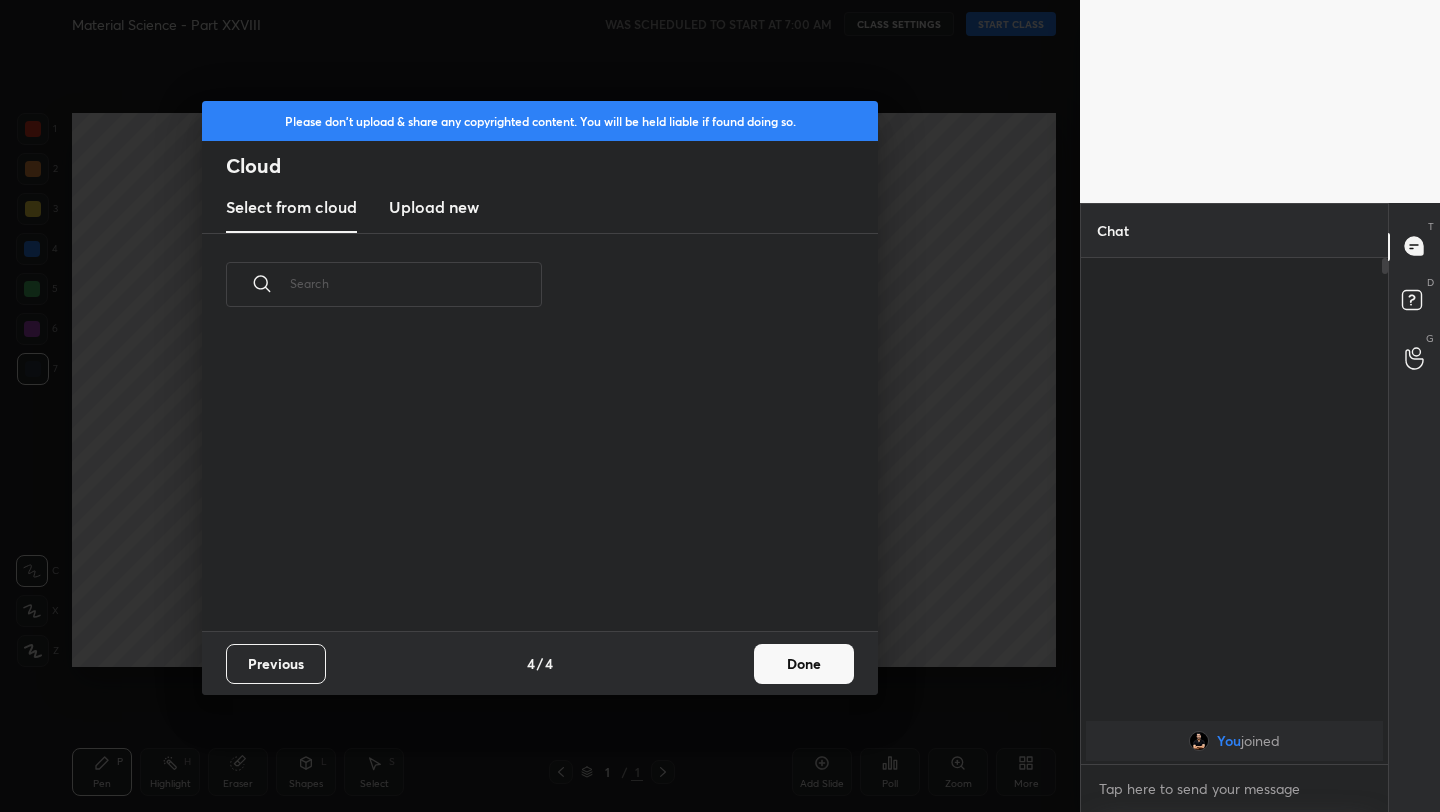 click on "Previous 4 / 4 Done" at bounding box center (540, 663) 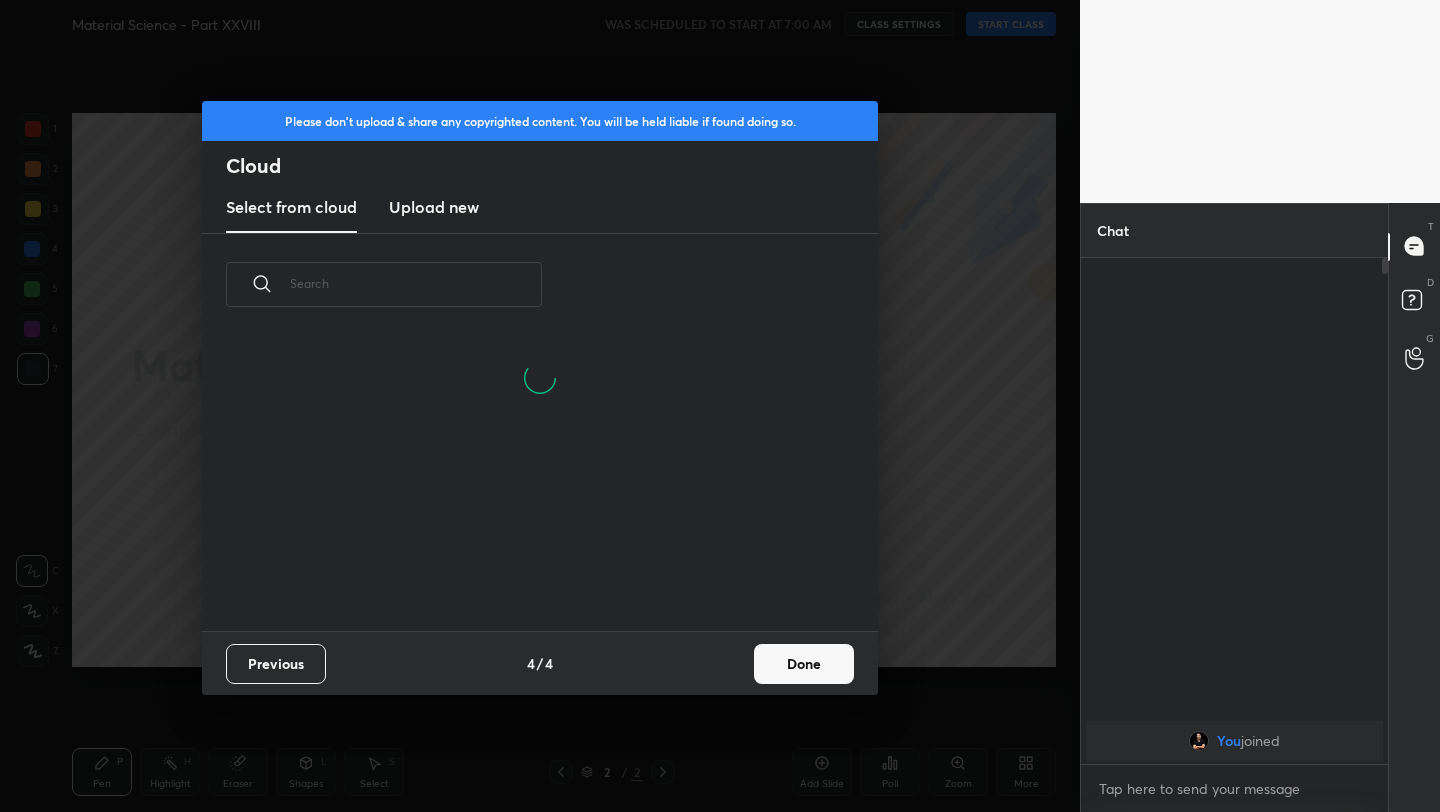 click on "Done" at bounding box center [804, 664] 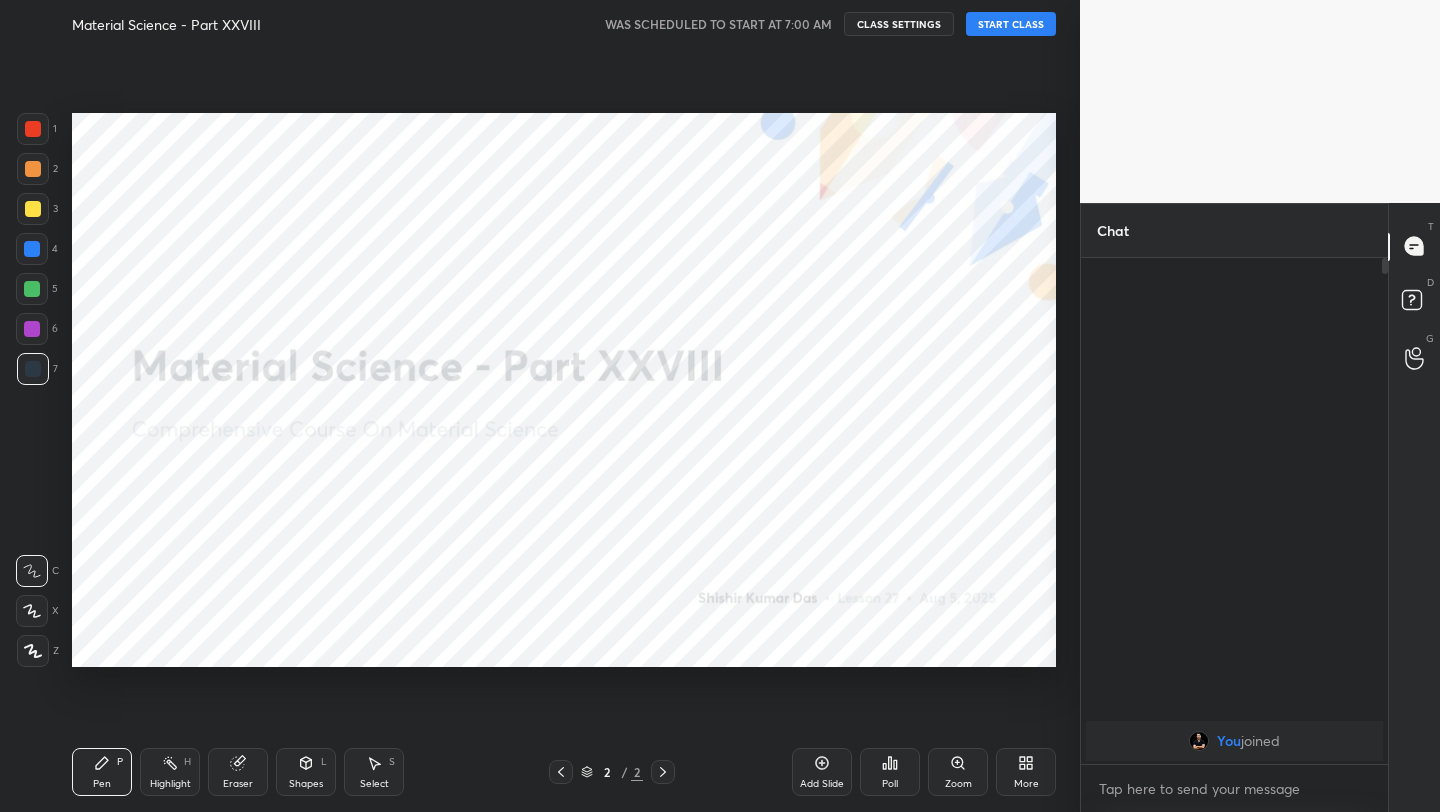 click on "START CLASS" at bounding box center (1011, 24) 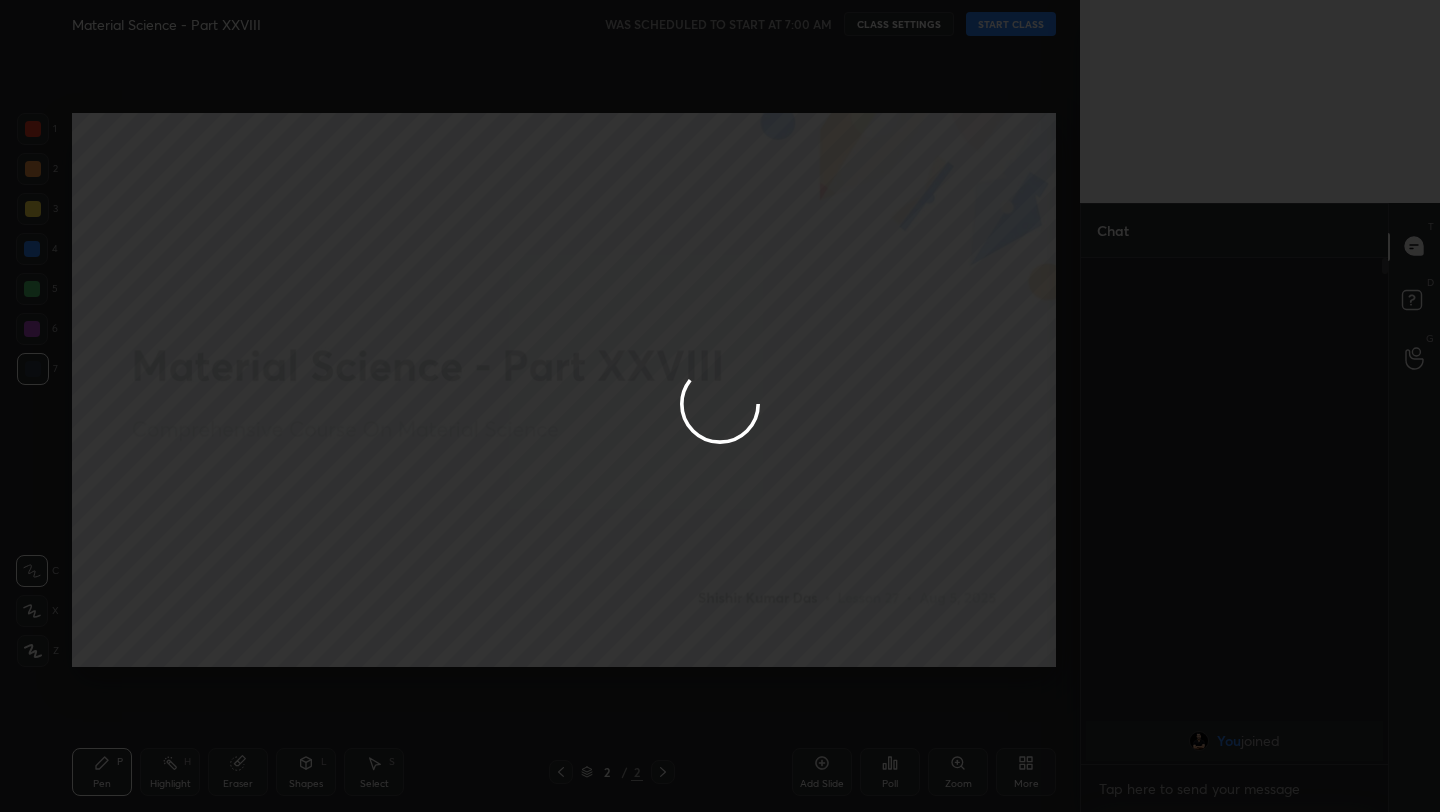 type on "x" 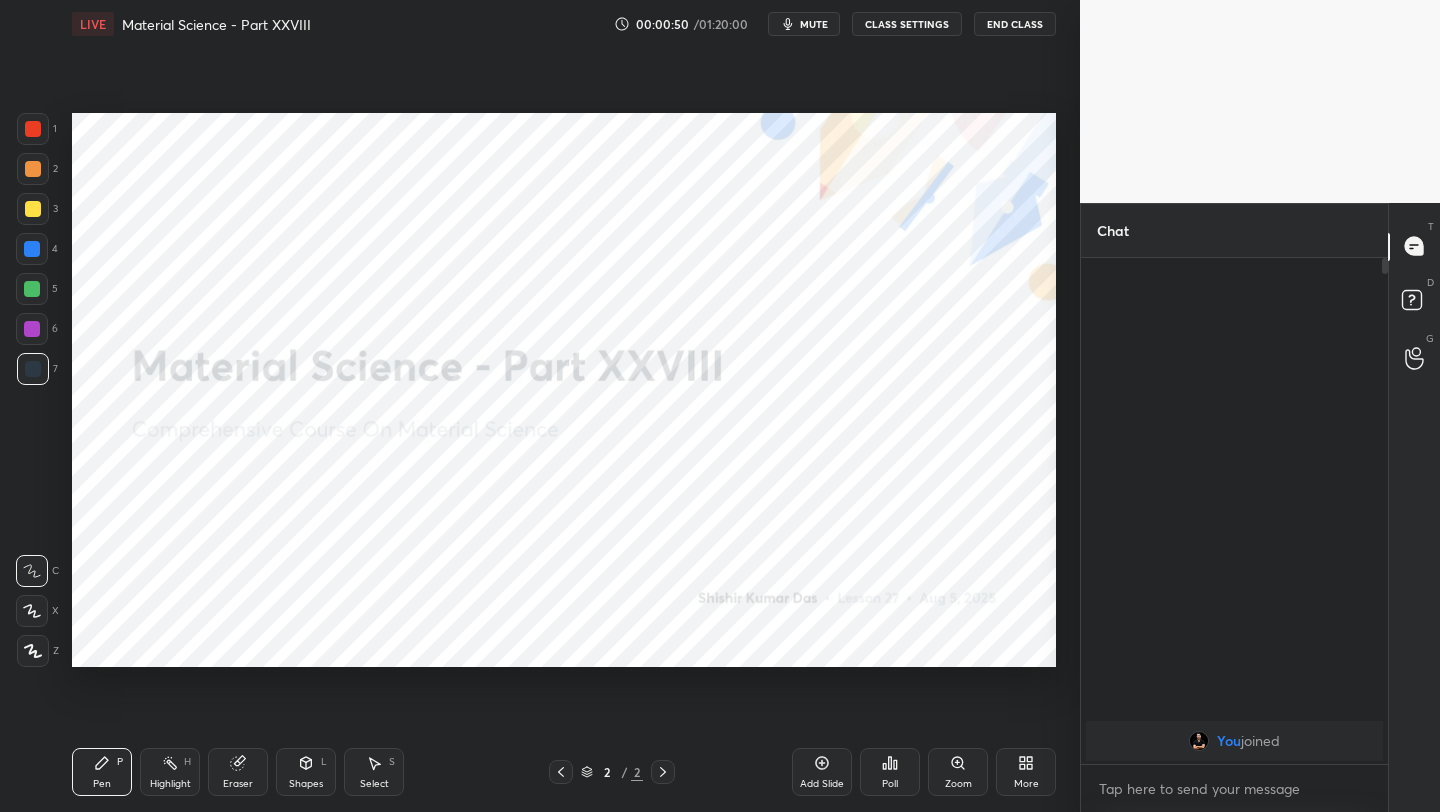 drag, startPoint x: 28, startPoint y: 648, endPoint x: 40, endPoint y: 632, distance: 20 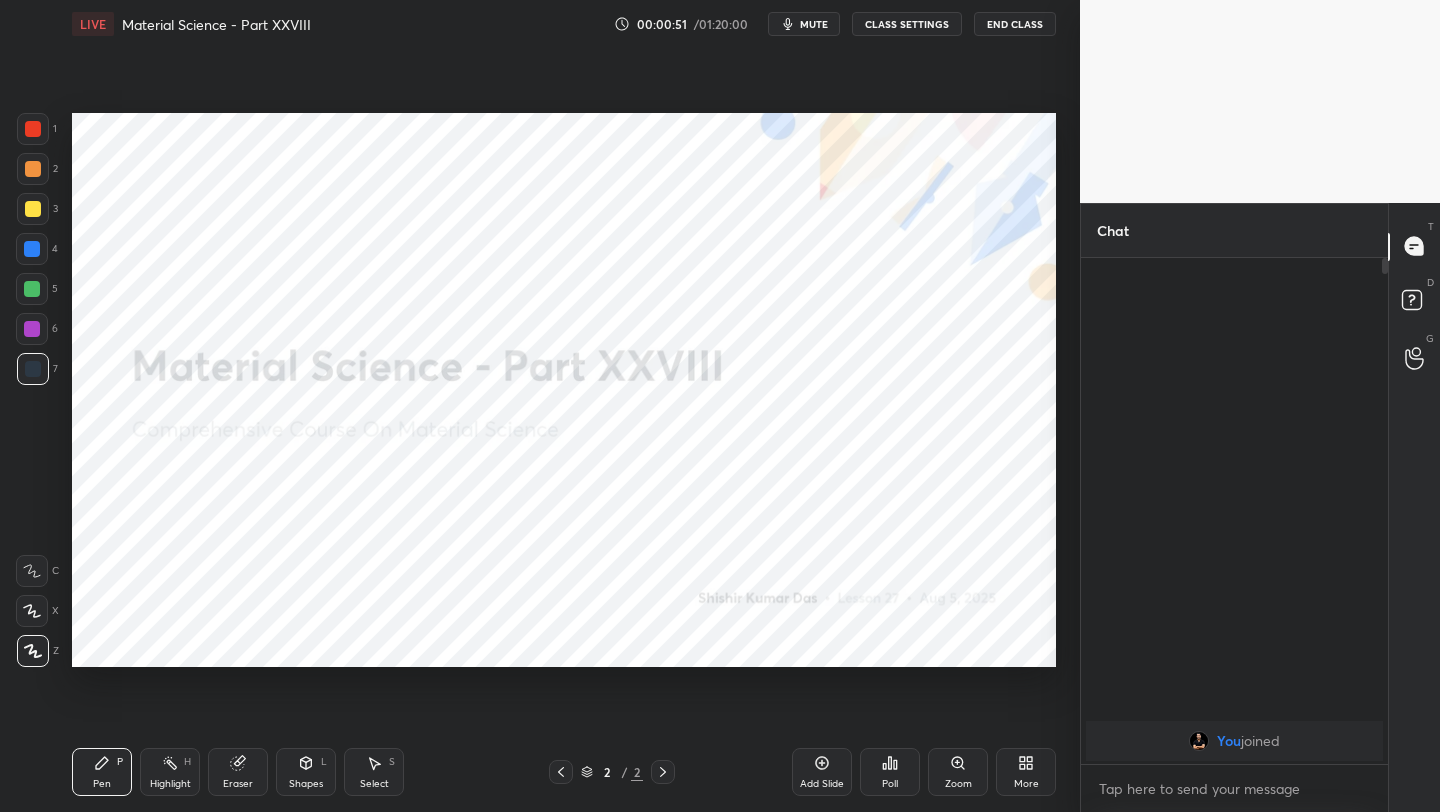 drag, startPoint x: 29, startPoint y: 136, endPoint x: 33, endPoint y: 151, distance: 15.524175 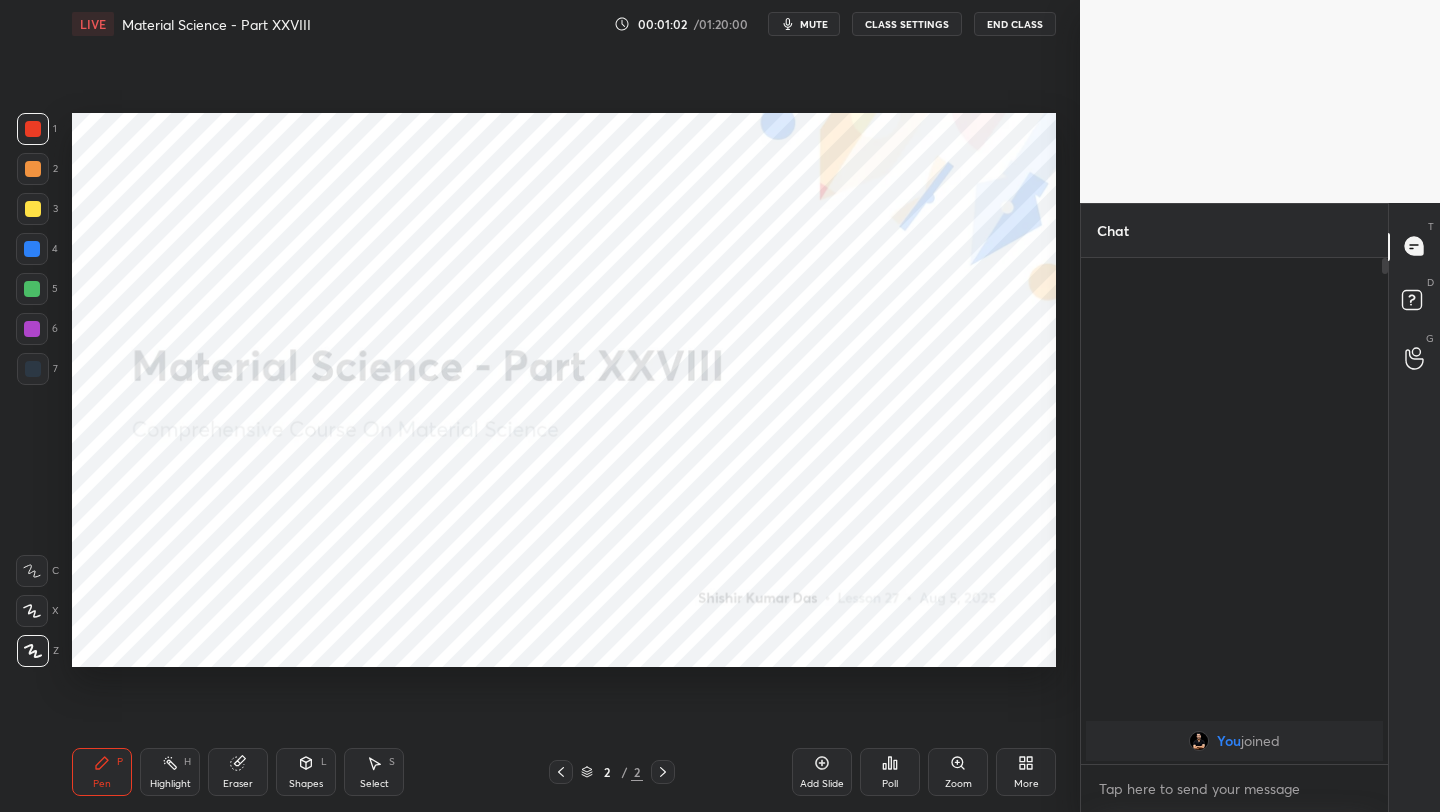 click on "Add Slide" at bounding box center (822, 772) 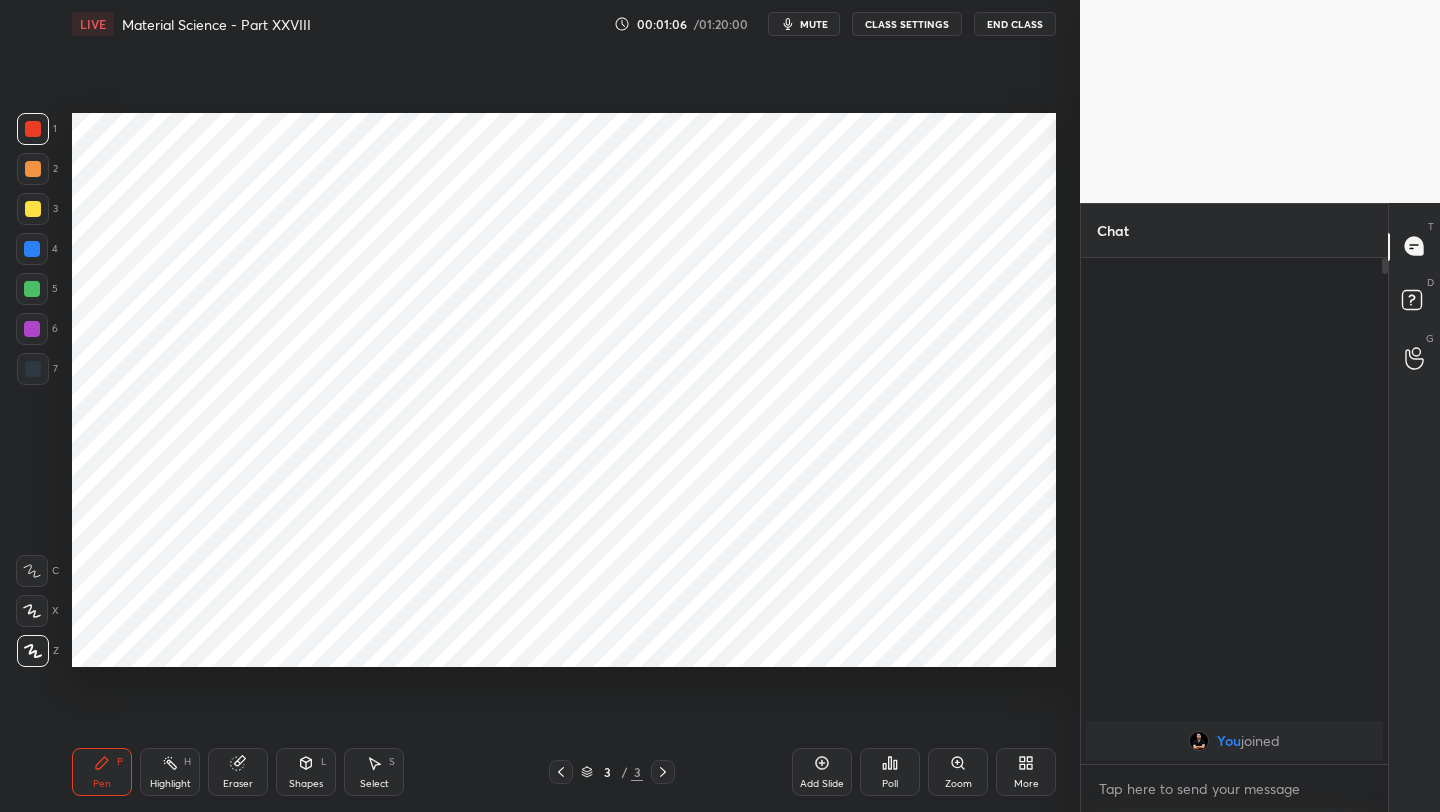 click at bounding box center [32, 249] 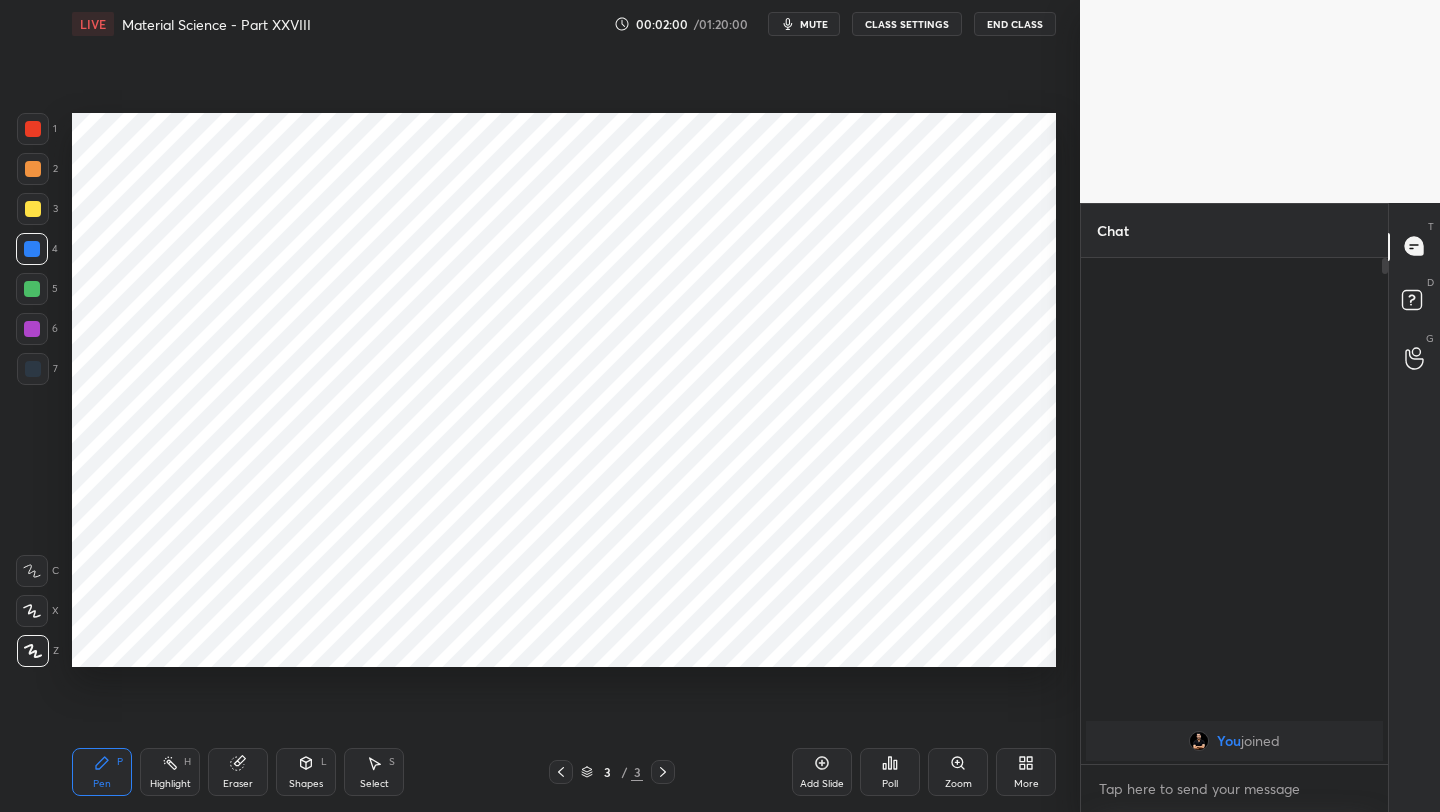 click at bounding box center [33, 129] 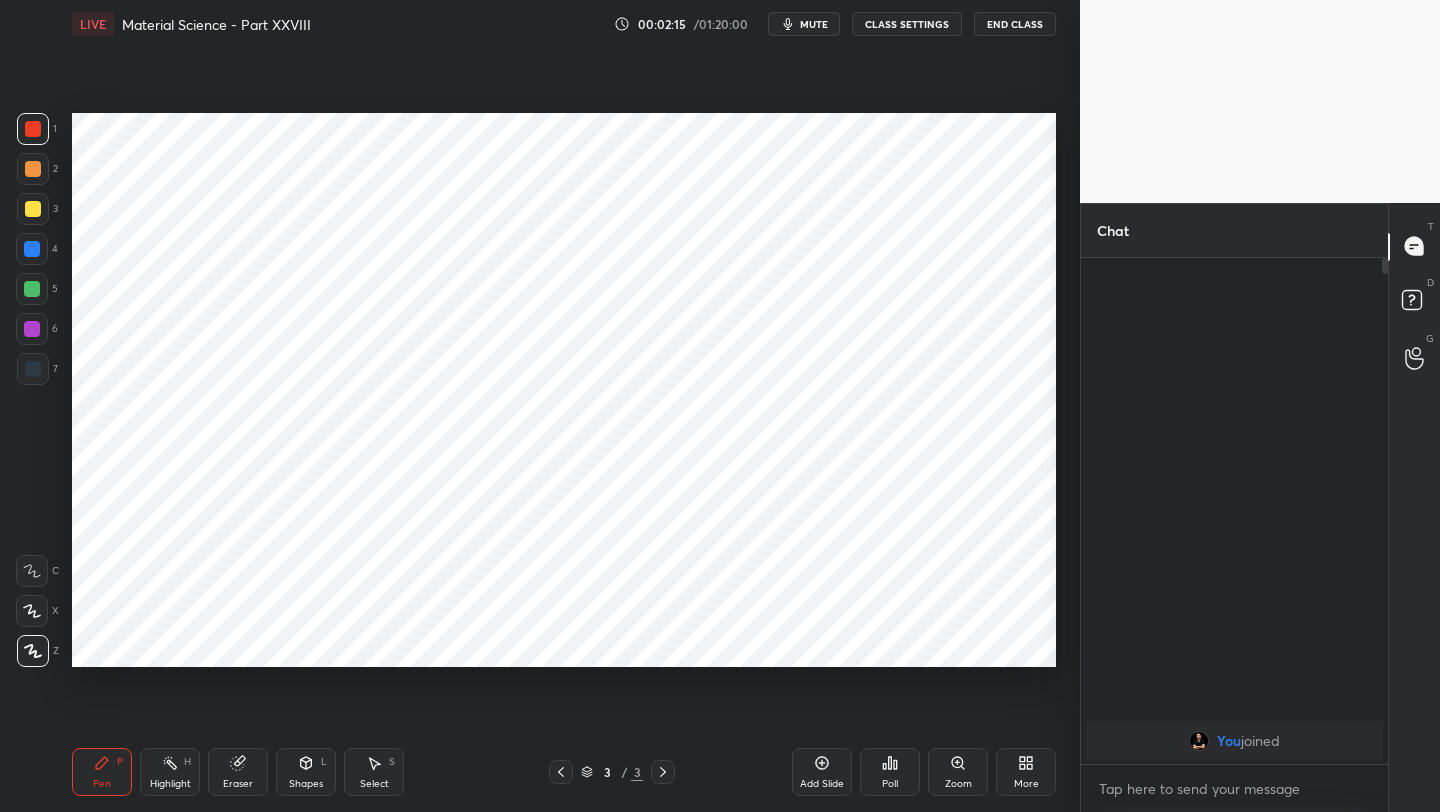 click at bounding box center [32, 249] 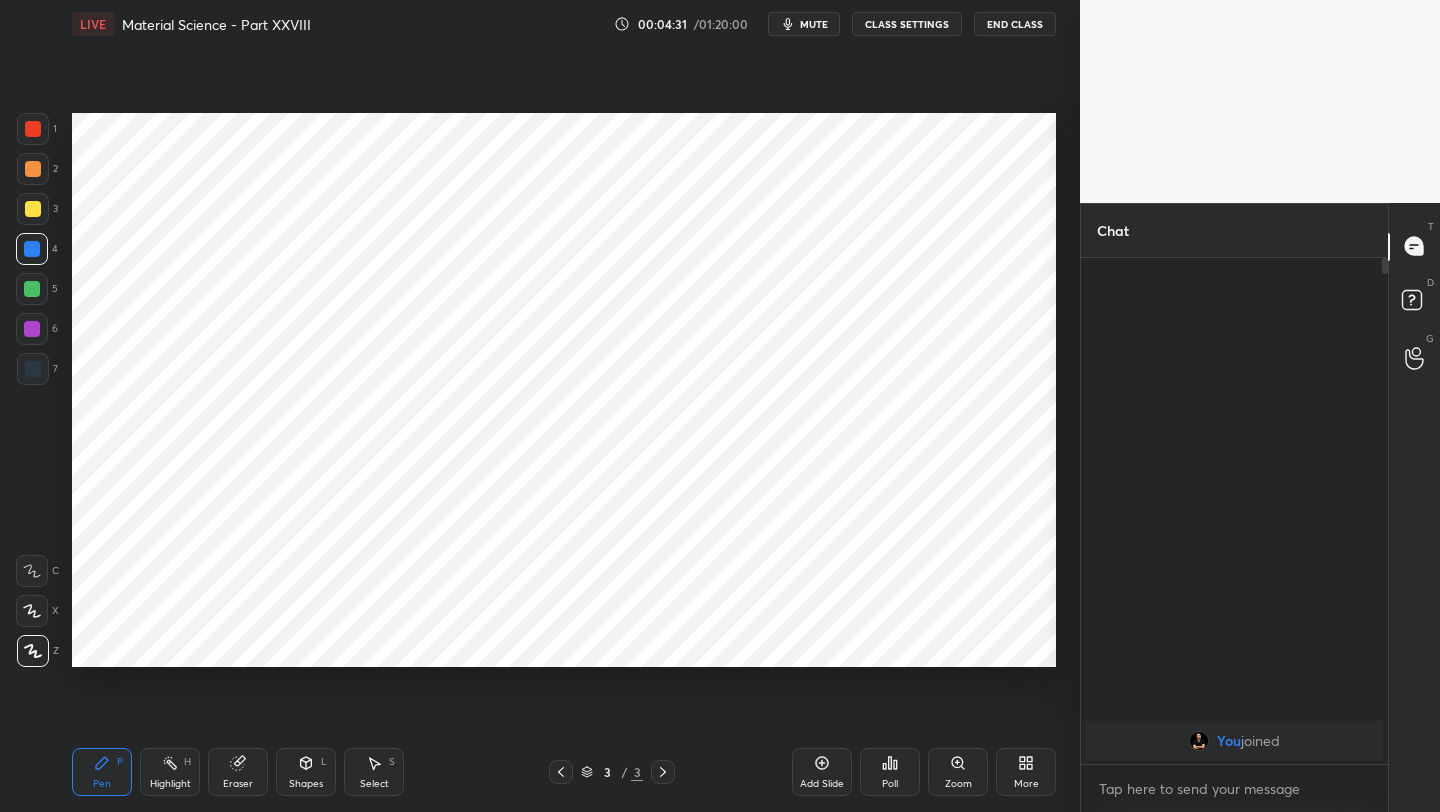 click 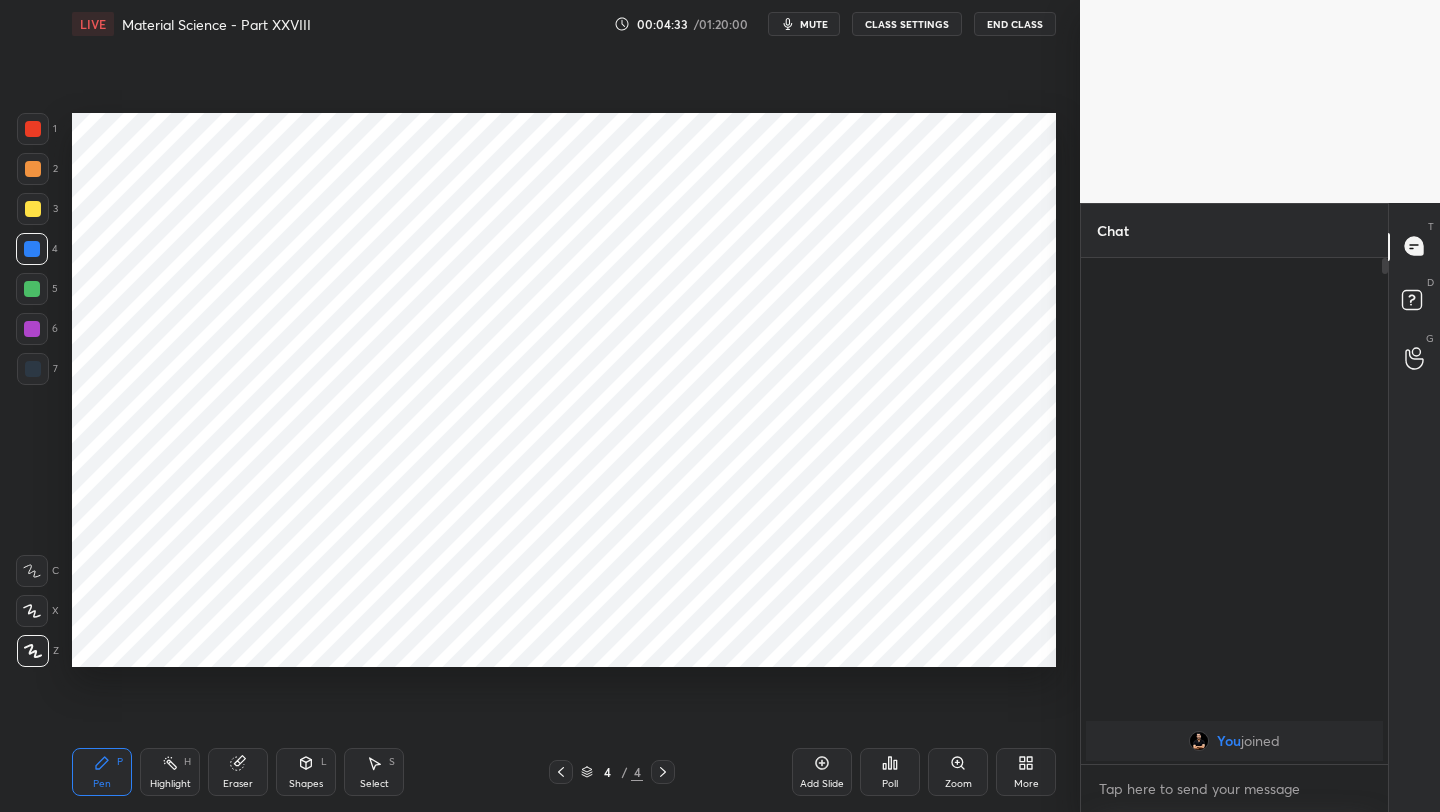 click at bounding box center [33, 129] 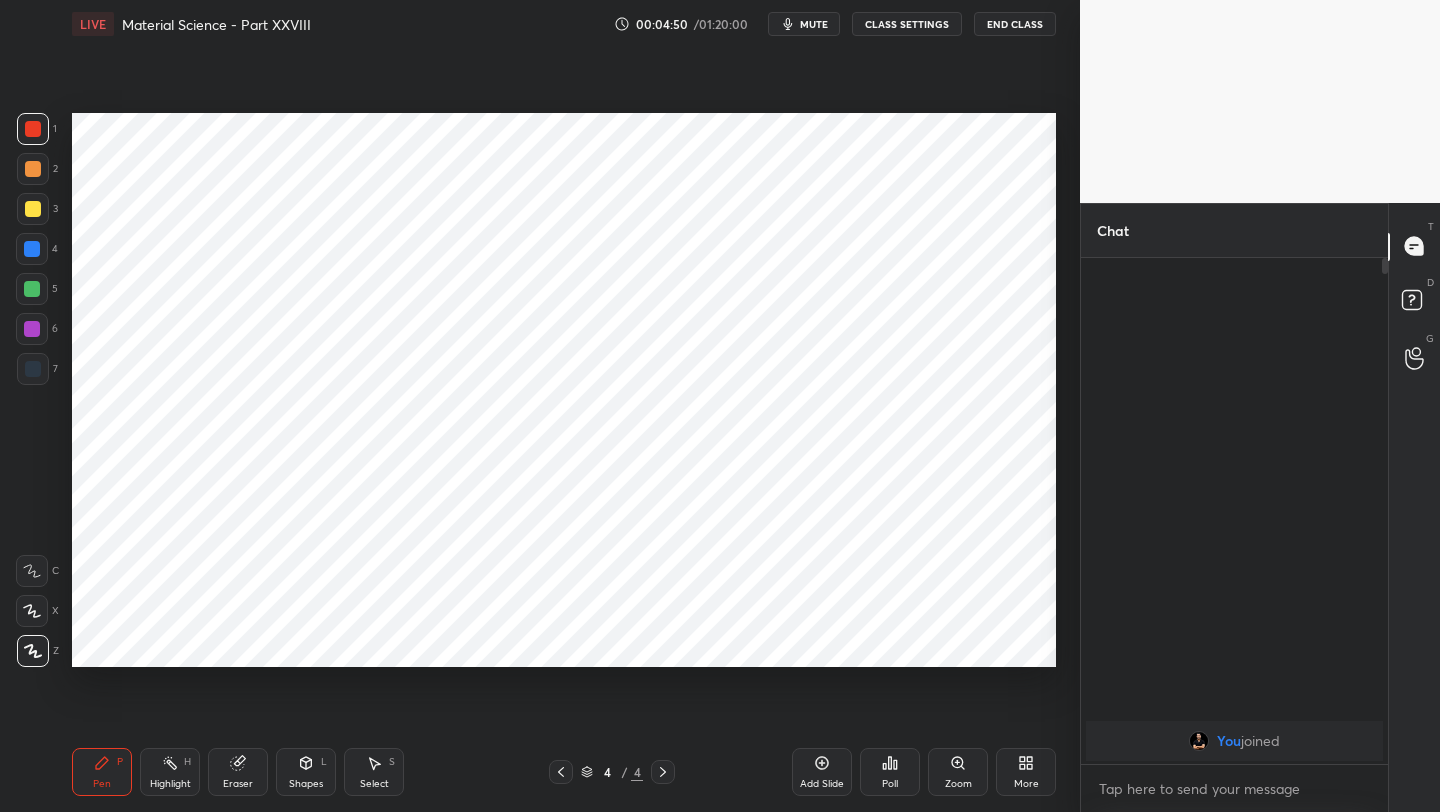 click at bounding box center [32, 249] 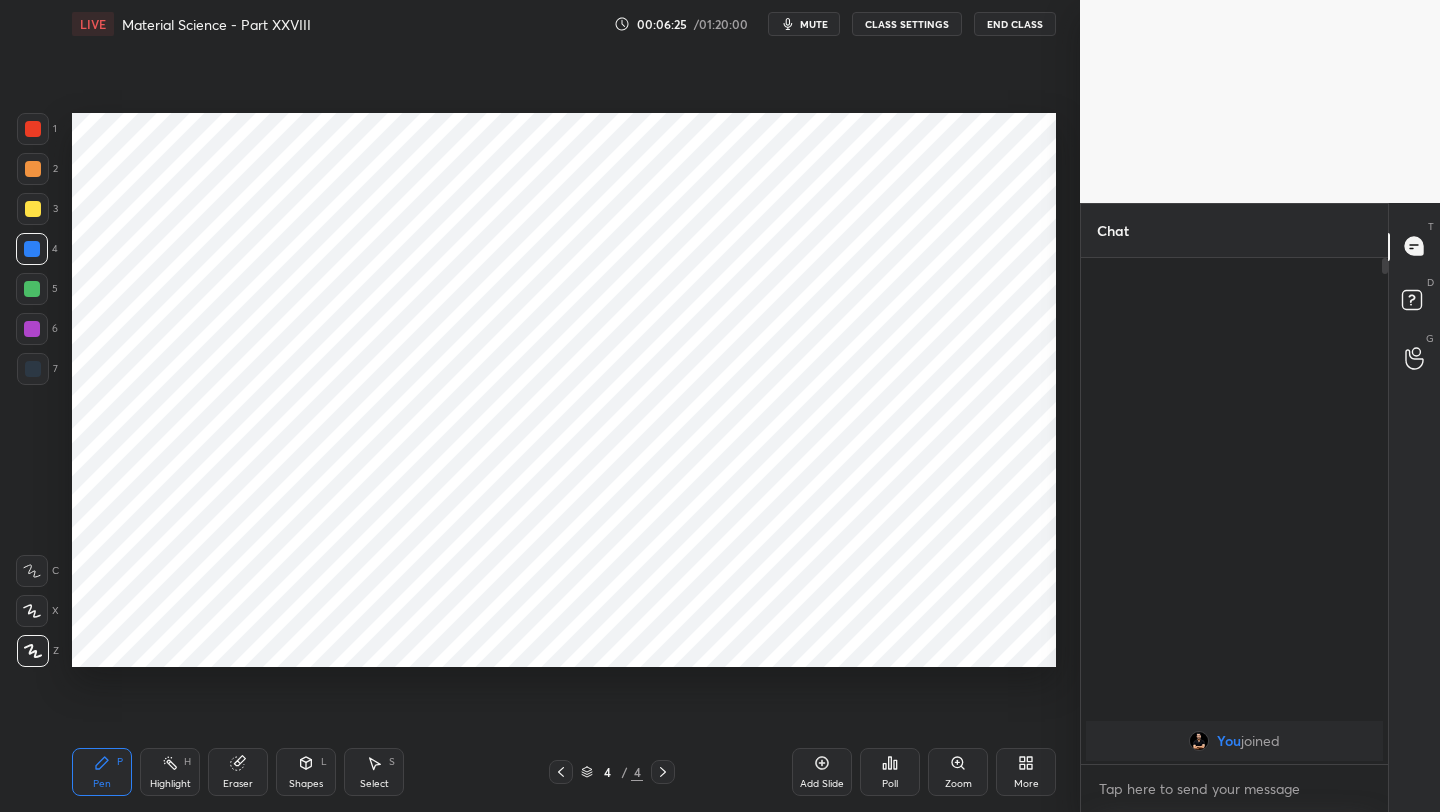 click on "Add Slide" at bounding box center [822, 784] 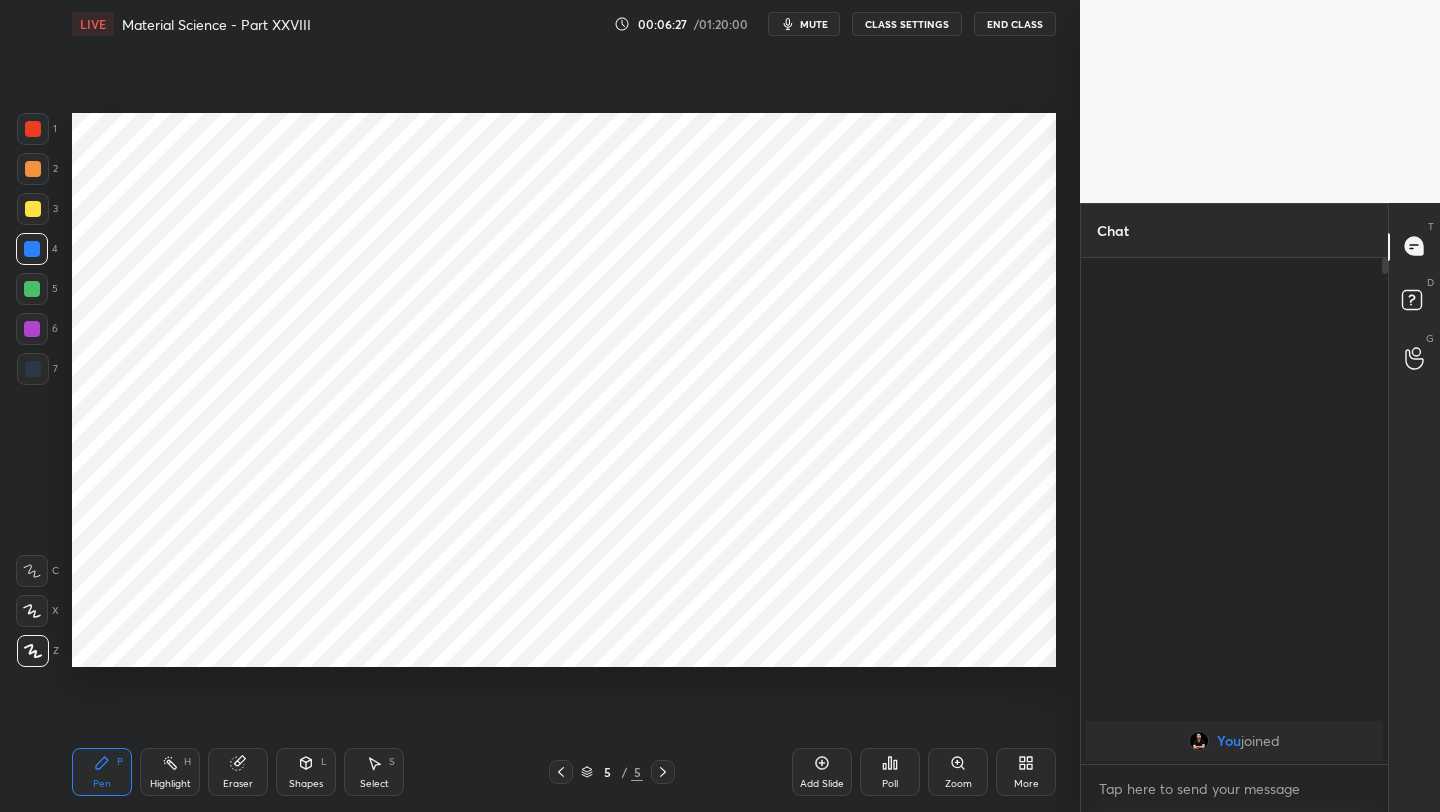 click at bounding box center [33, 129] 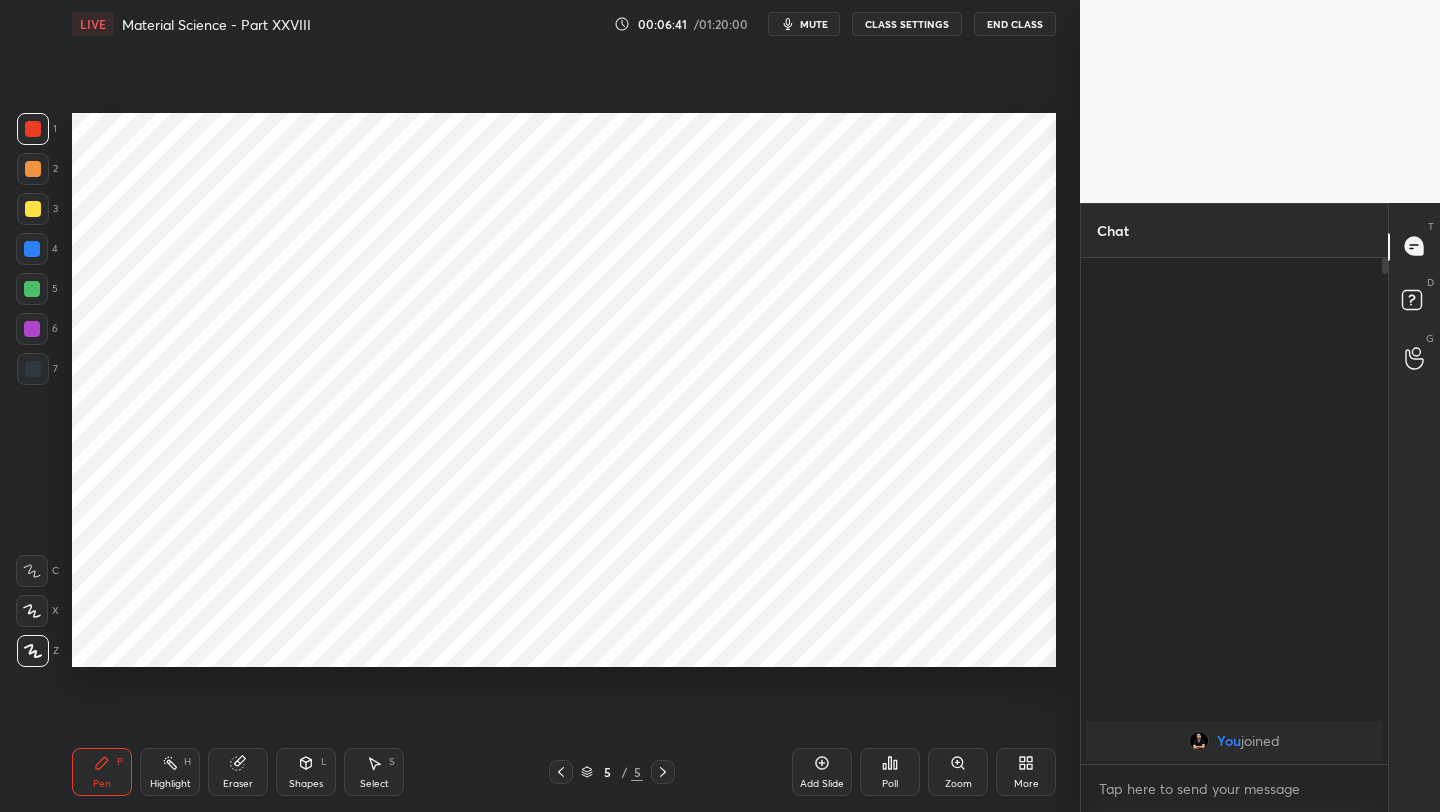 drag, startPoint x: 306, startPoint y: 769, endPoint x: 307, endPoint y: 758, distance: 11.045361 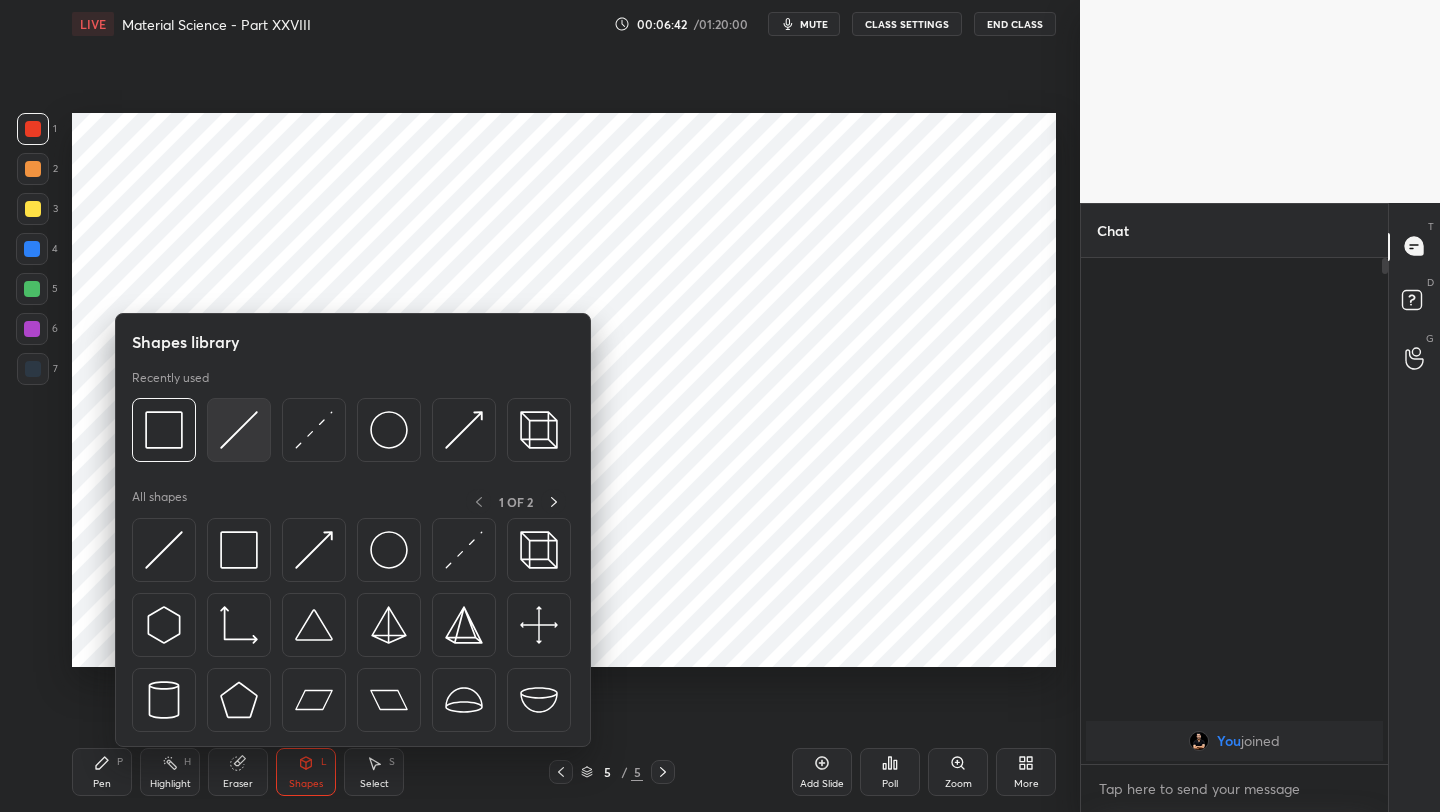 click at bounding box center [239, 430] 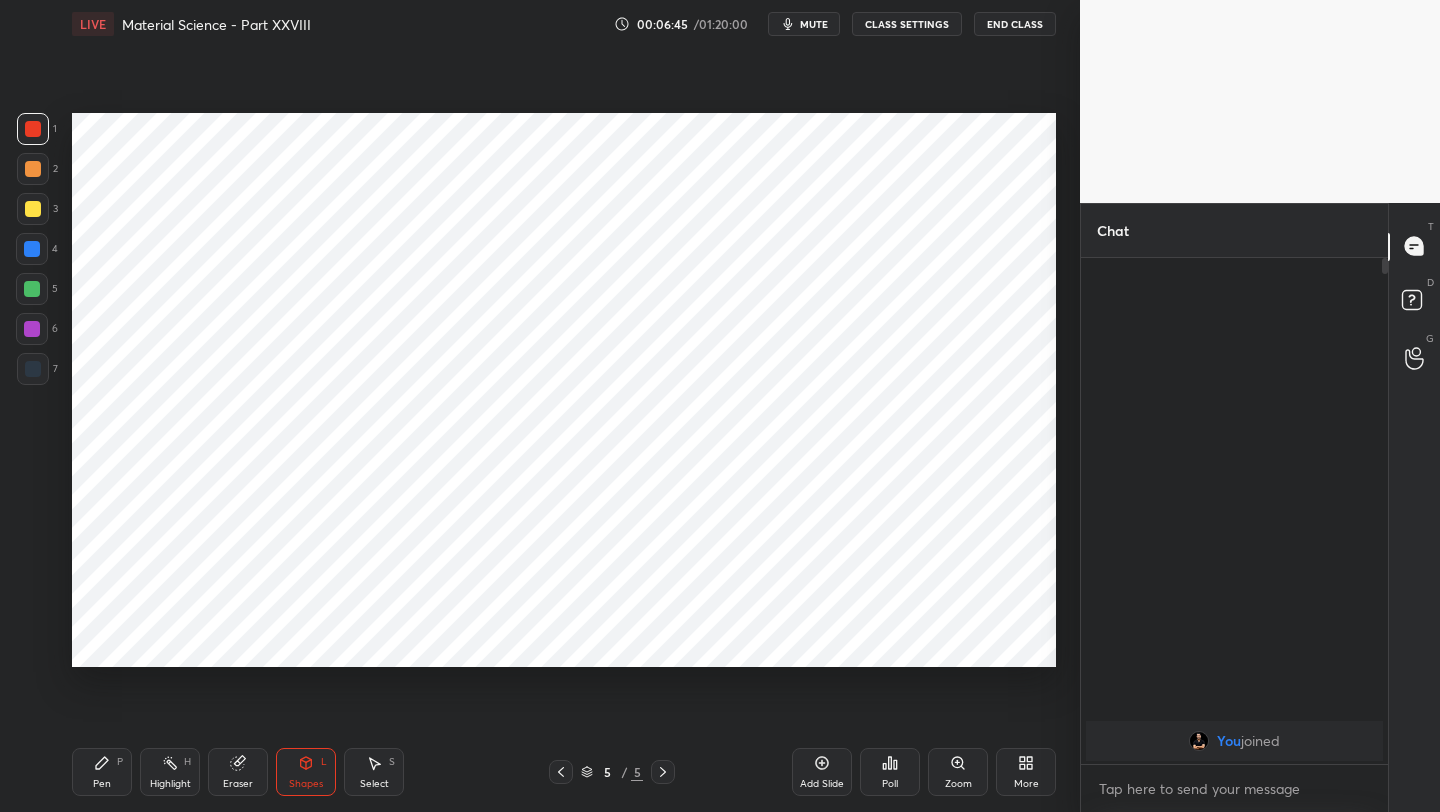 click on "Pen P" at bounding box center [102, 772] 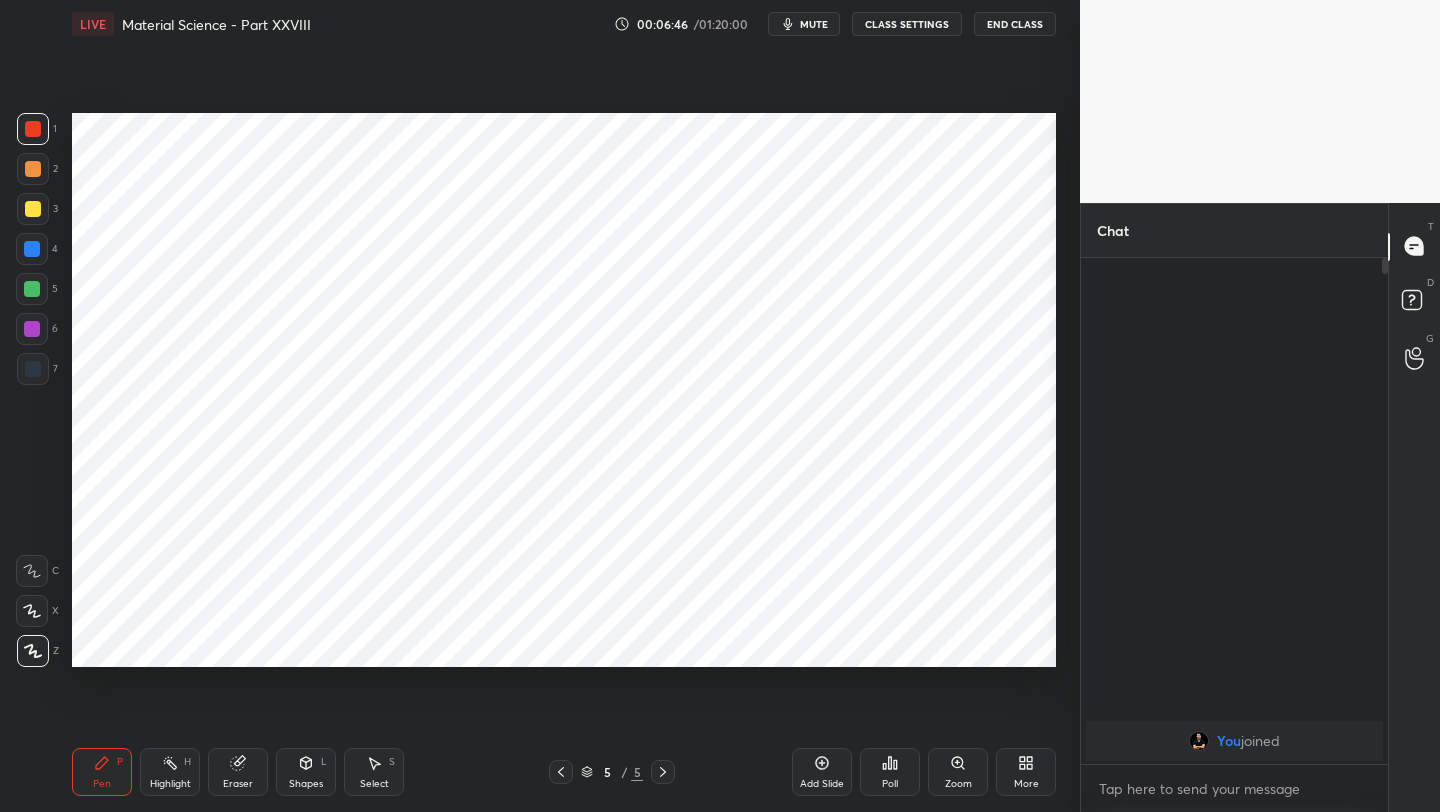 drag, startPoint x: 34, startPoint y: 248, endPoint x: 61, endPoint y: 233, distance: 30.88689 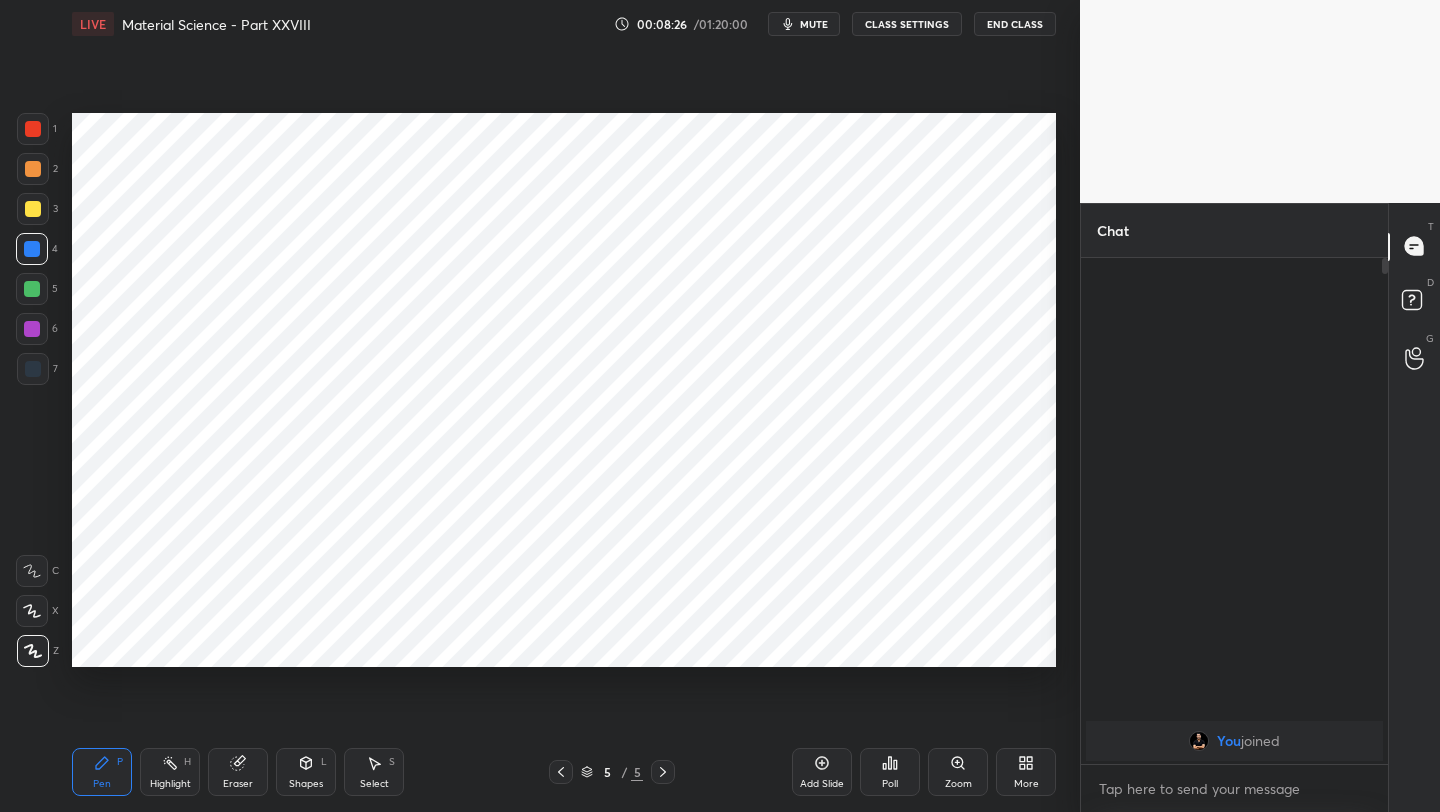 drag, startPoint x: 36, startPoint y: 329, endPoint x: 64, endPoint y: 318, distance: 30.083218 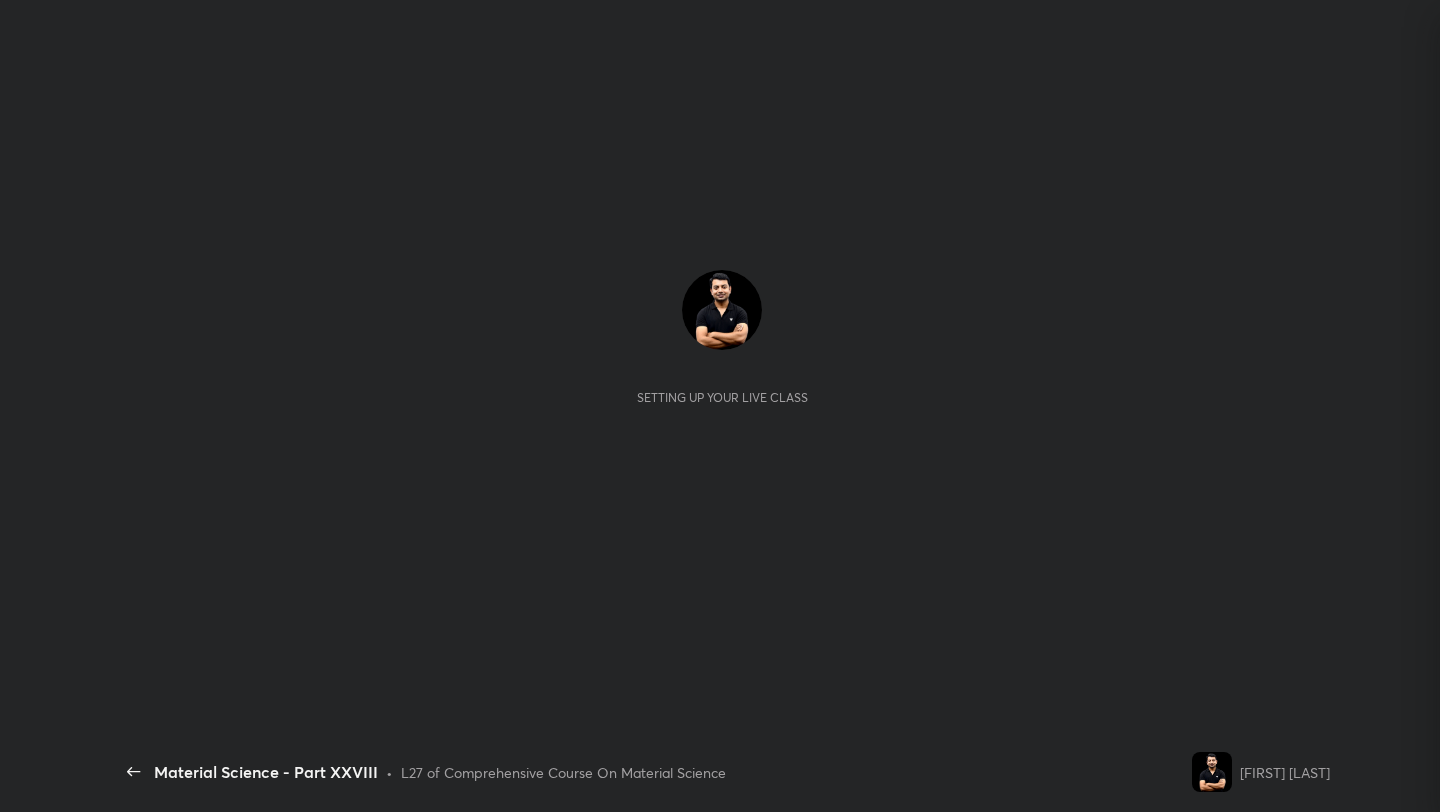 scroll, scrollTop: 0, scrollLeft: 0, axis: both 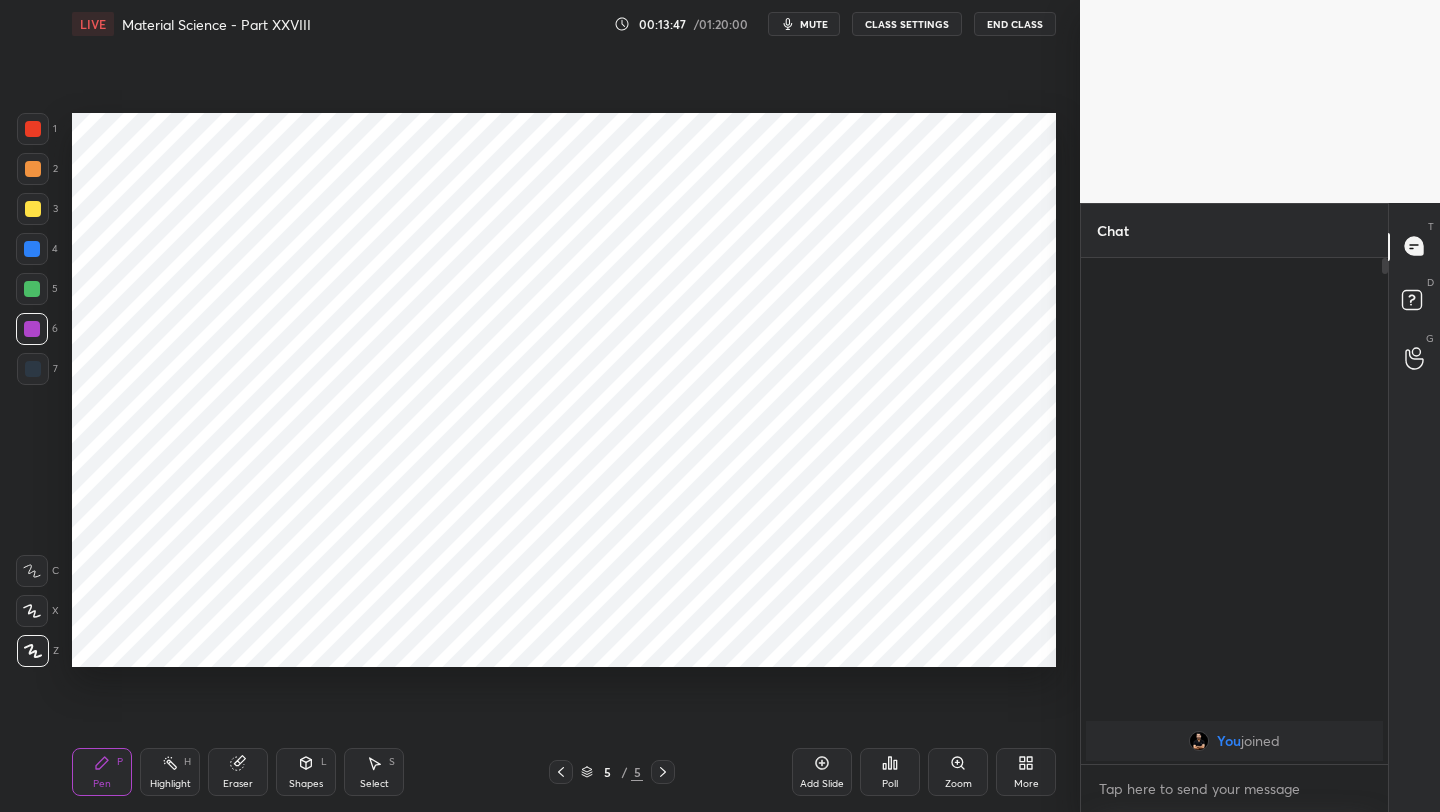 drag, startPoint x: 823, startPoint y: 775, endPoint x: 829, endPoint y: 759, distance: 17.088007 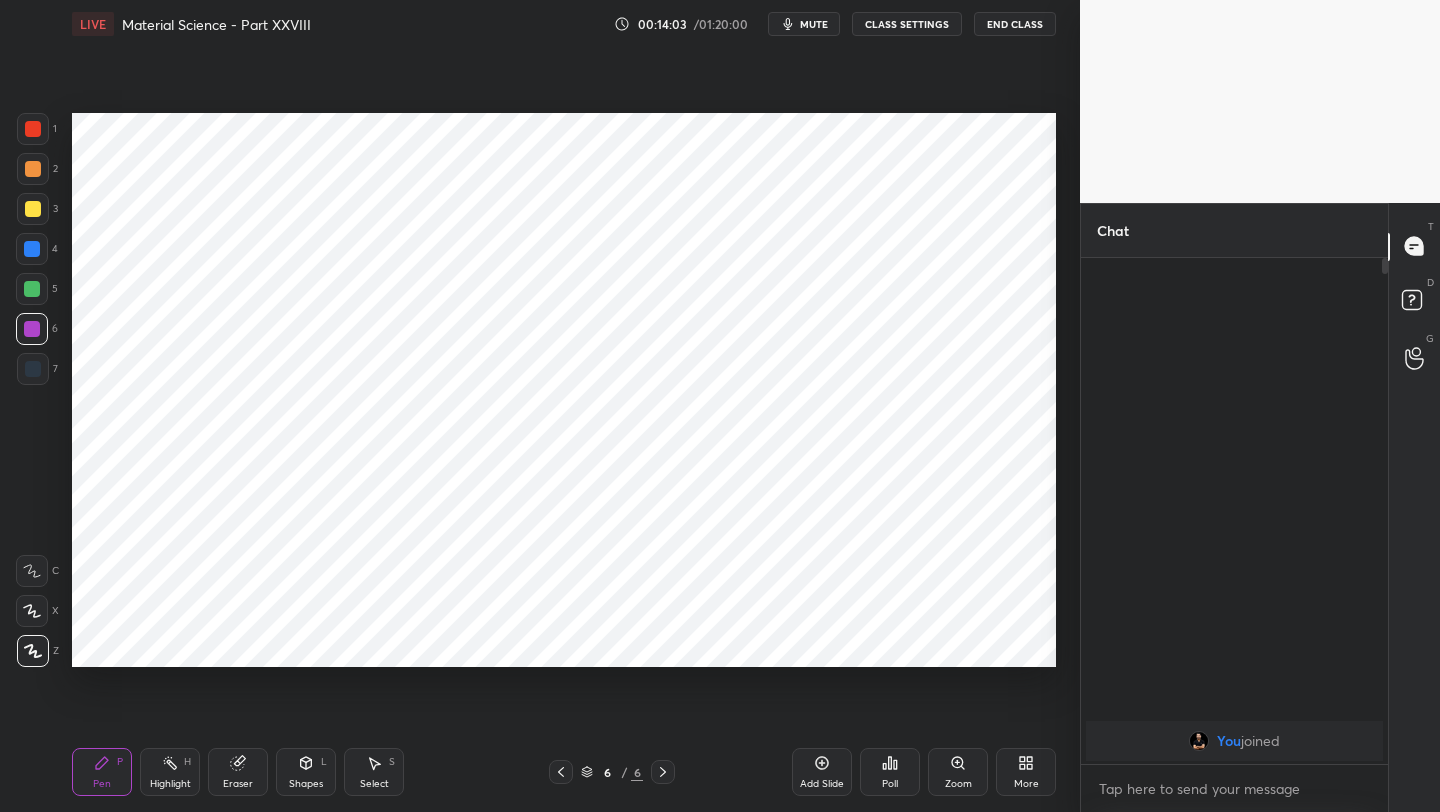 drag, startPoint x: 37, startPoint y: 245, endPoint x: 41, endPoint y: 229, distance: 16.492422 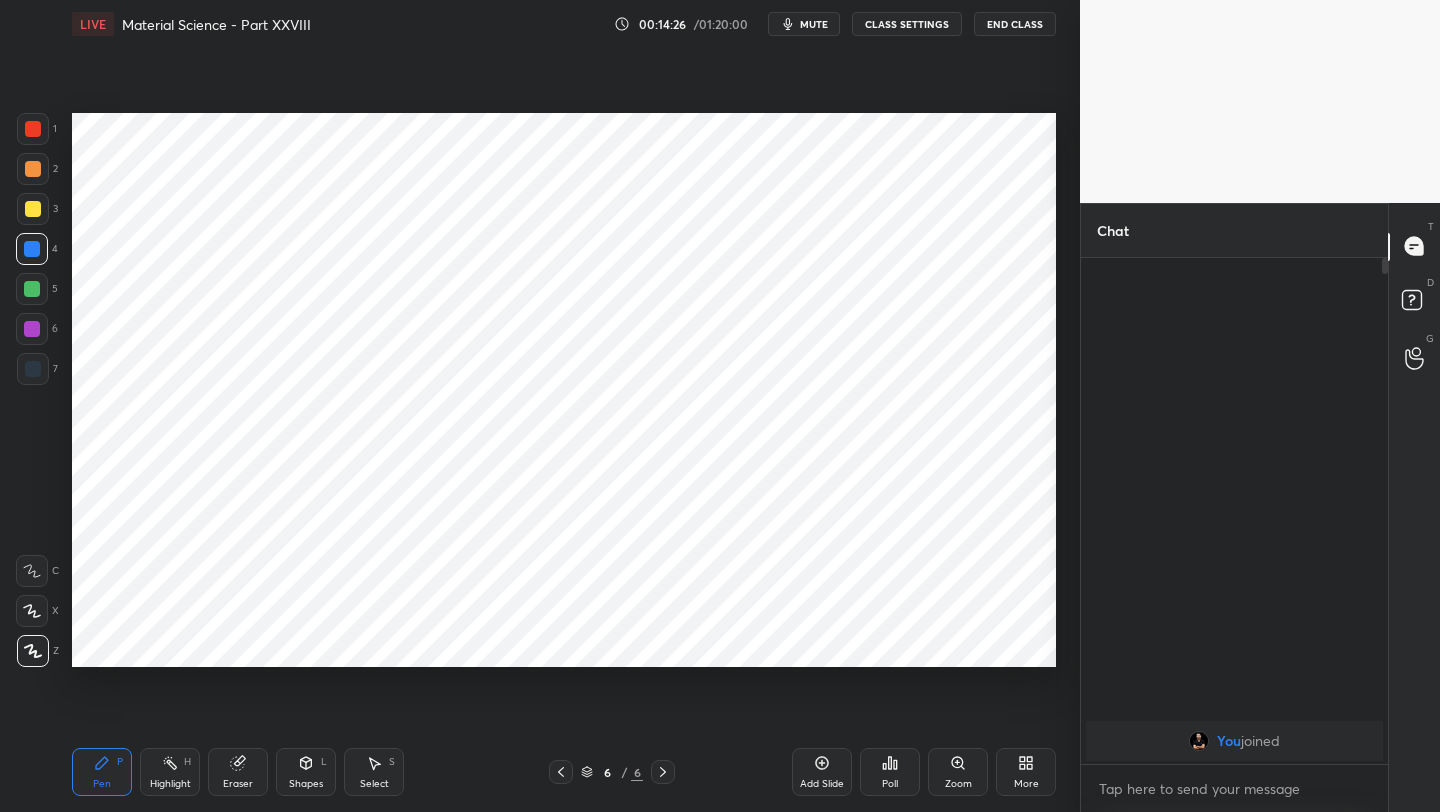 click 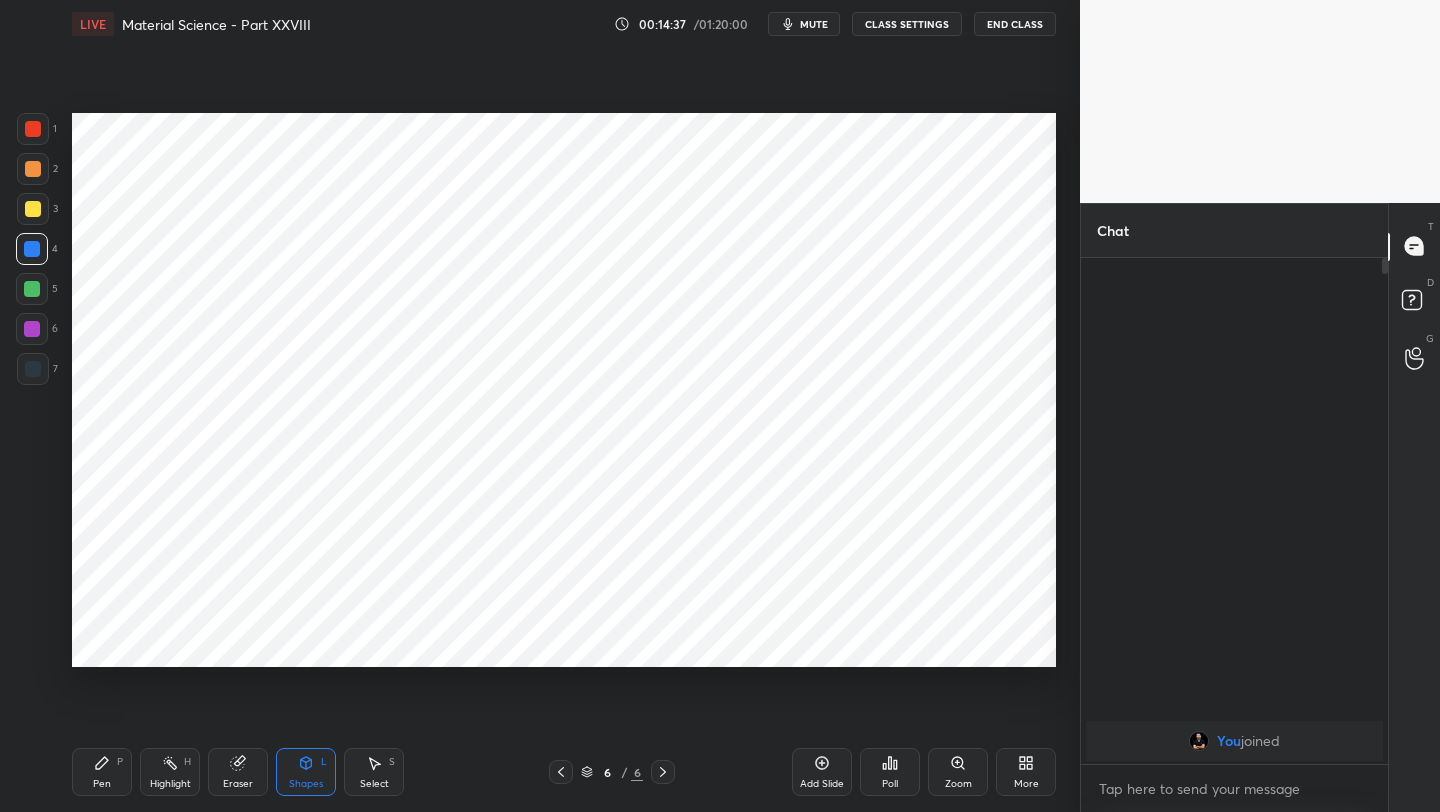 drag, startPoint x: 100, startPoint y: 782, endPoint x: 87, endPoint y: 770, distance: 17.691807 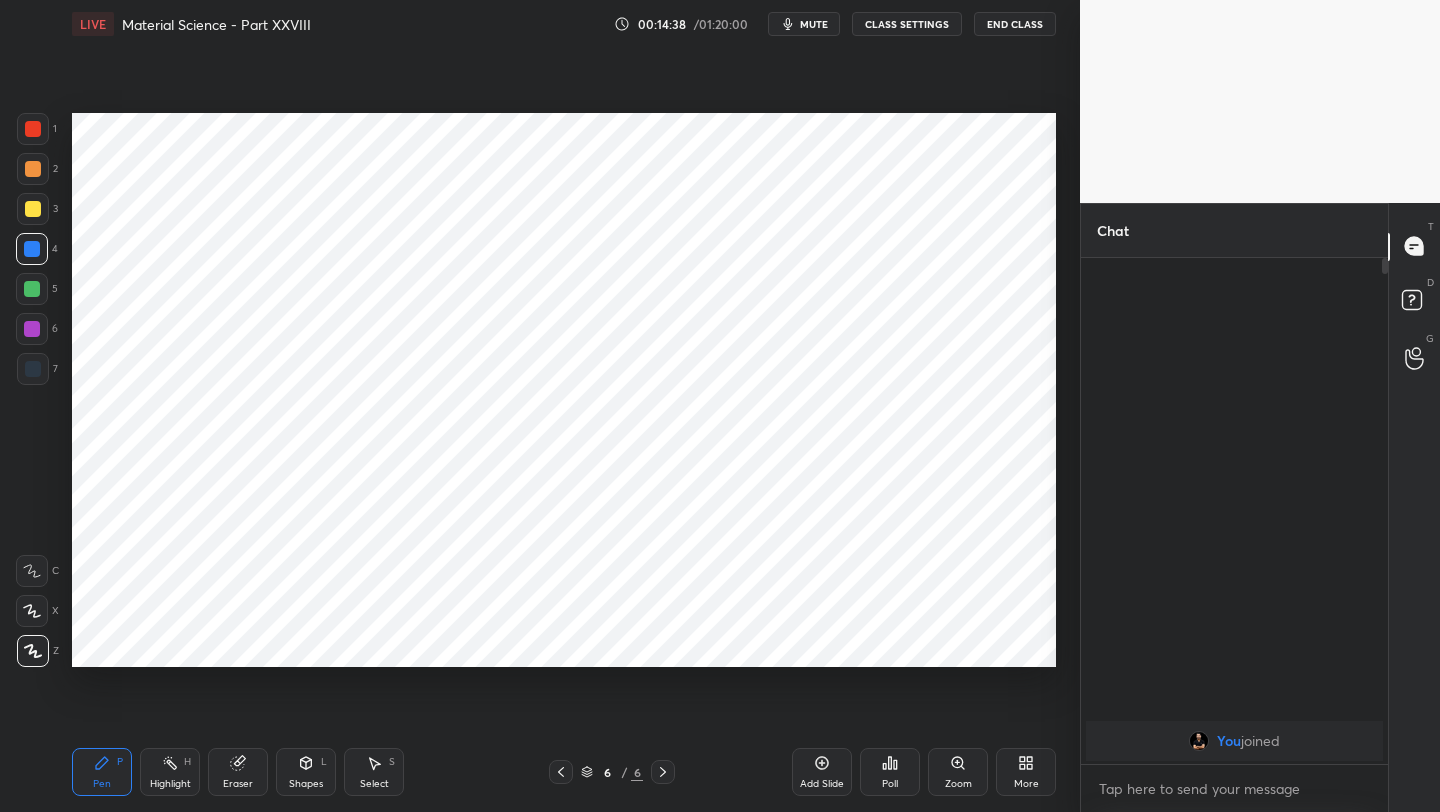 click at bounding box center [33, 369] 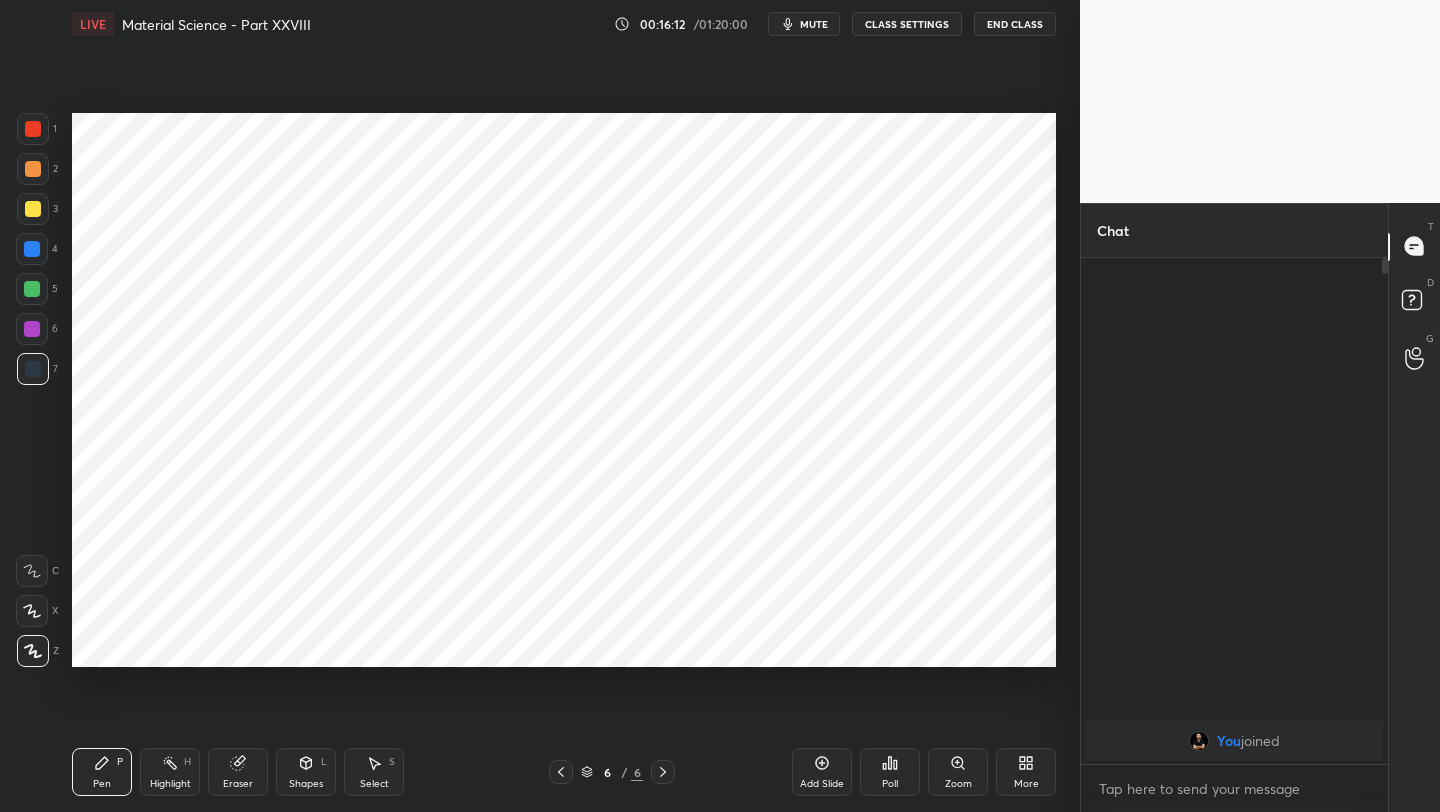 click 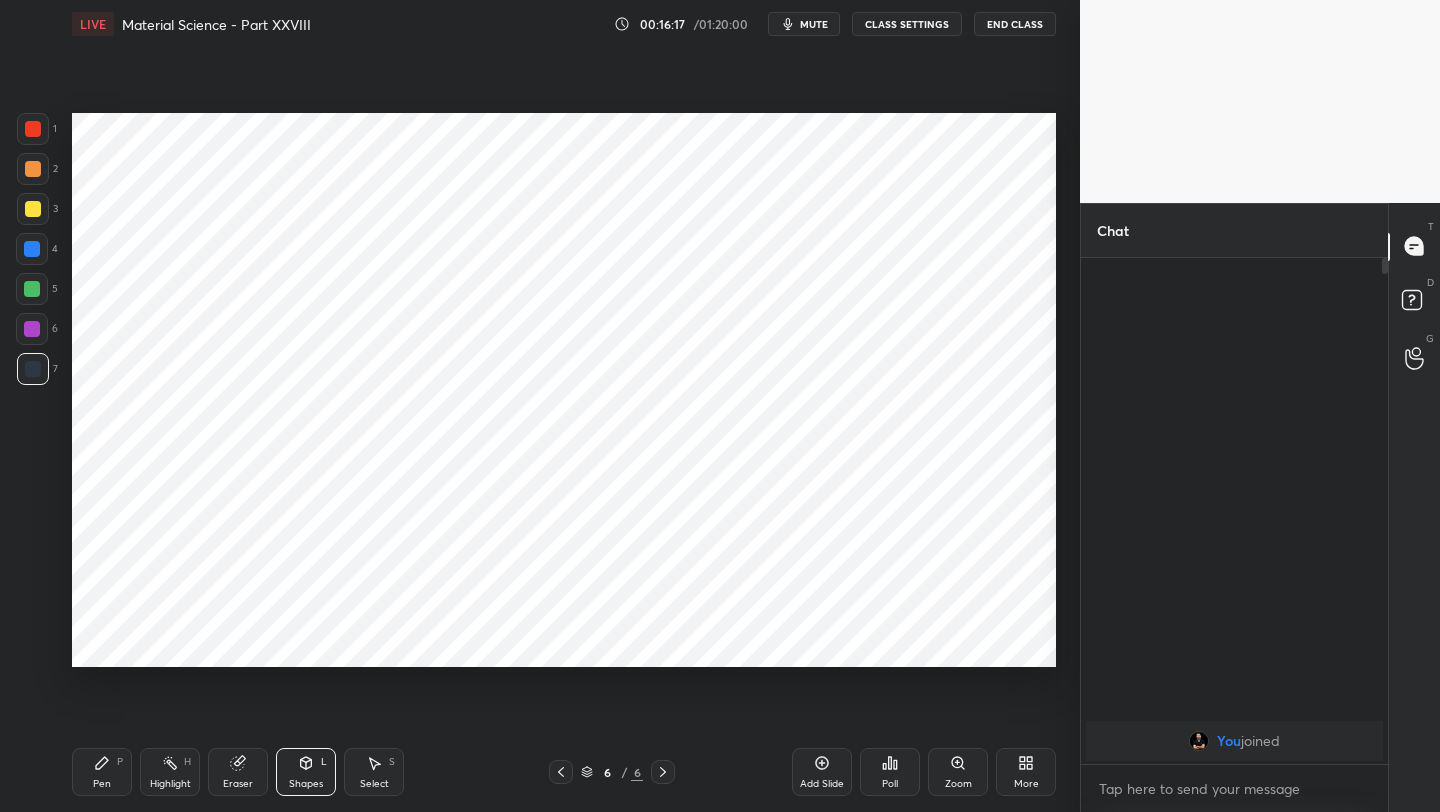 drag, startPoint x: 93, startPoint y: 759, endPoint x: 146, endPoint y: 708, distance: 73.552704 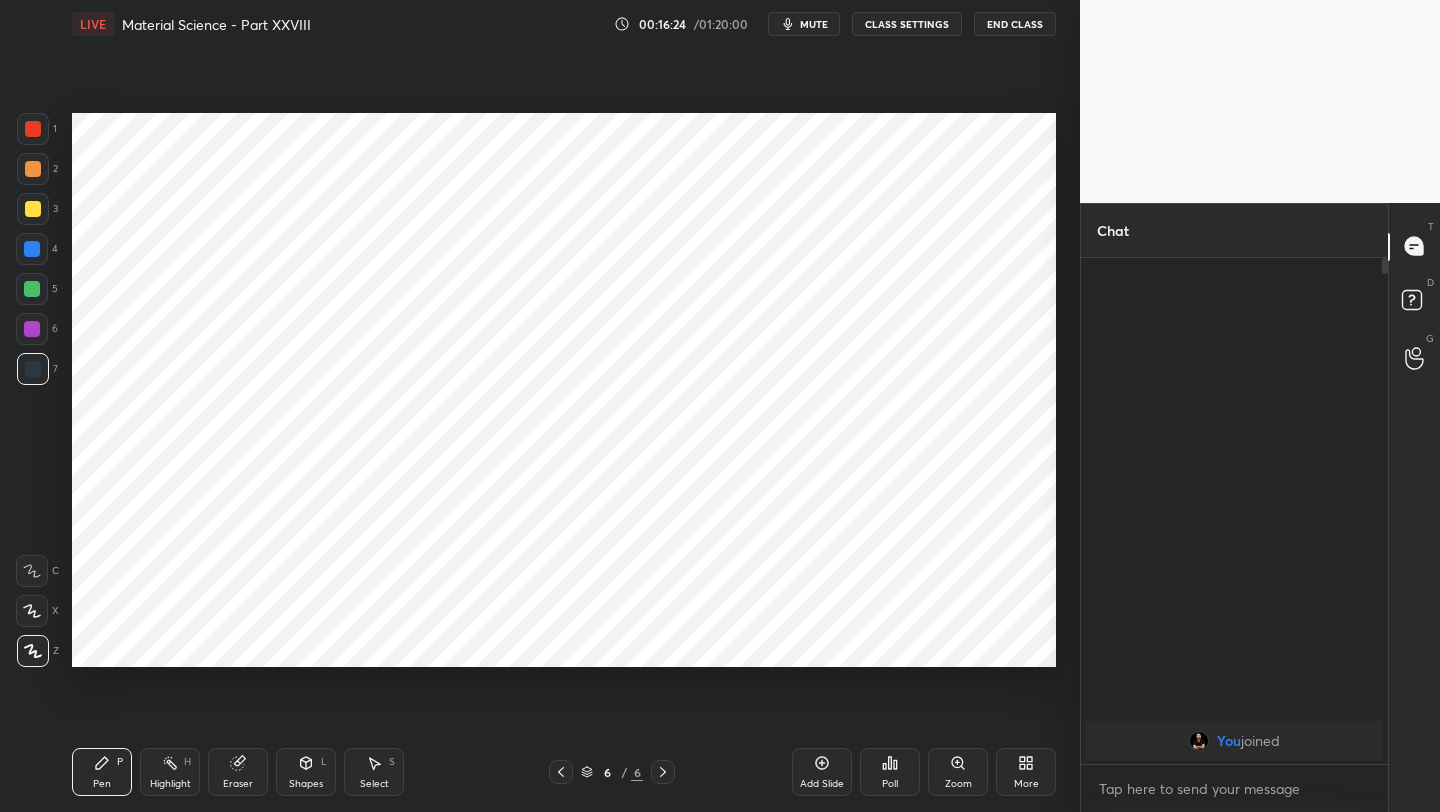 click on "Add Slide" at bounding box center (822, 772) 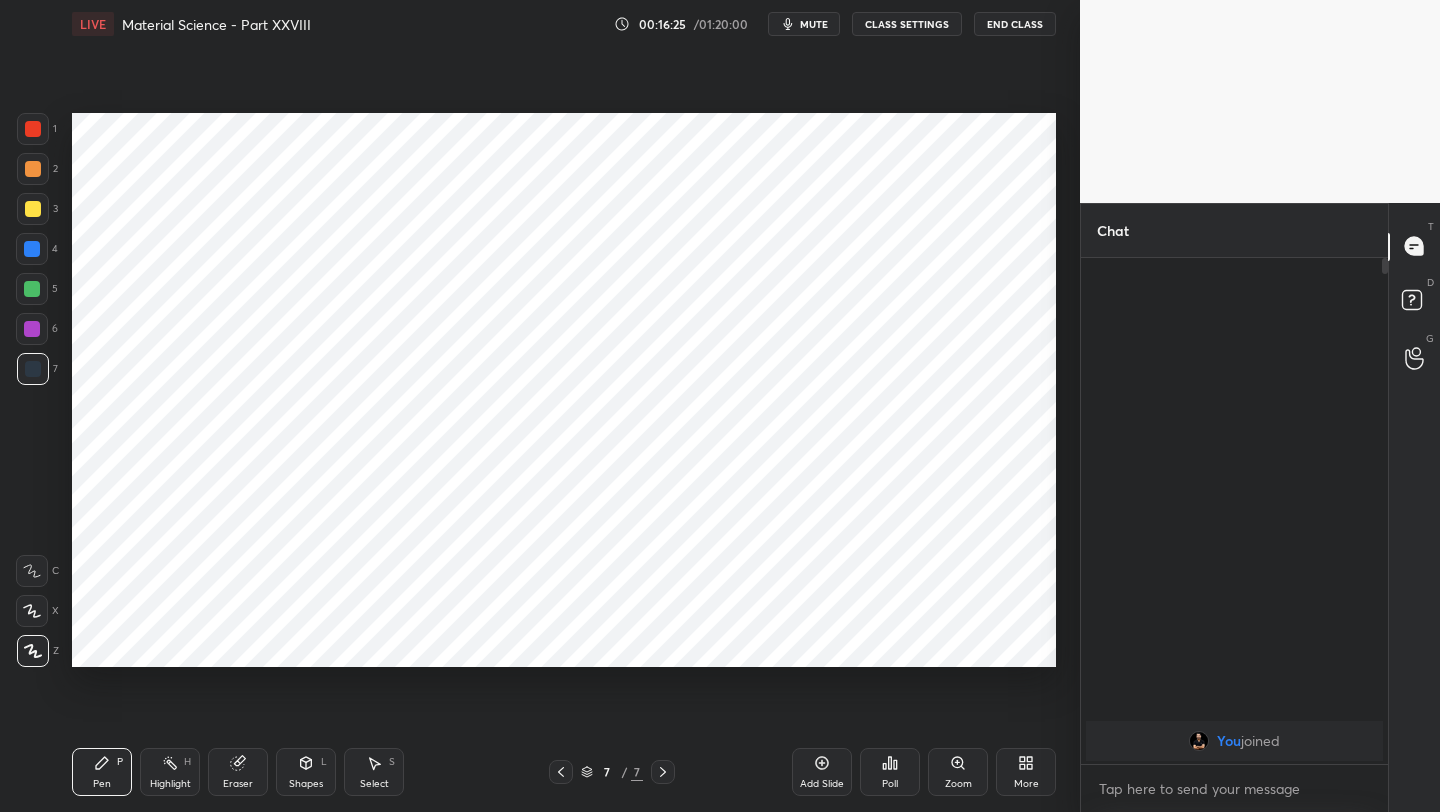 click on "Shapes L" at bounding box center [306, 772] 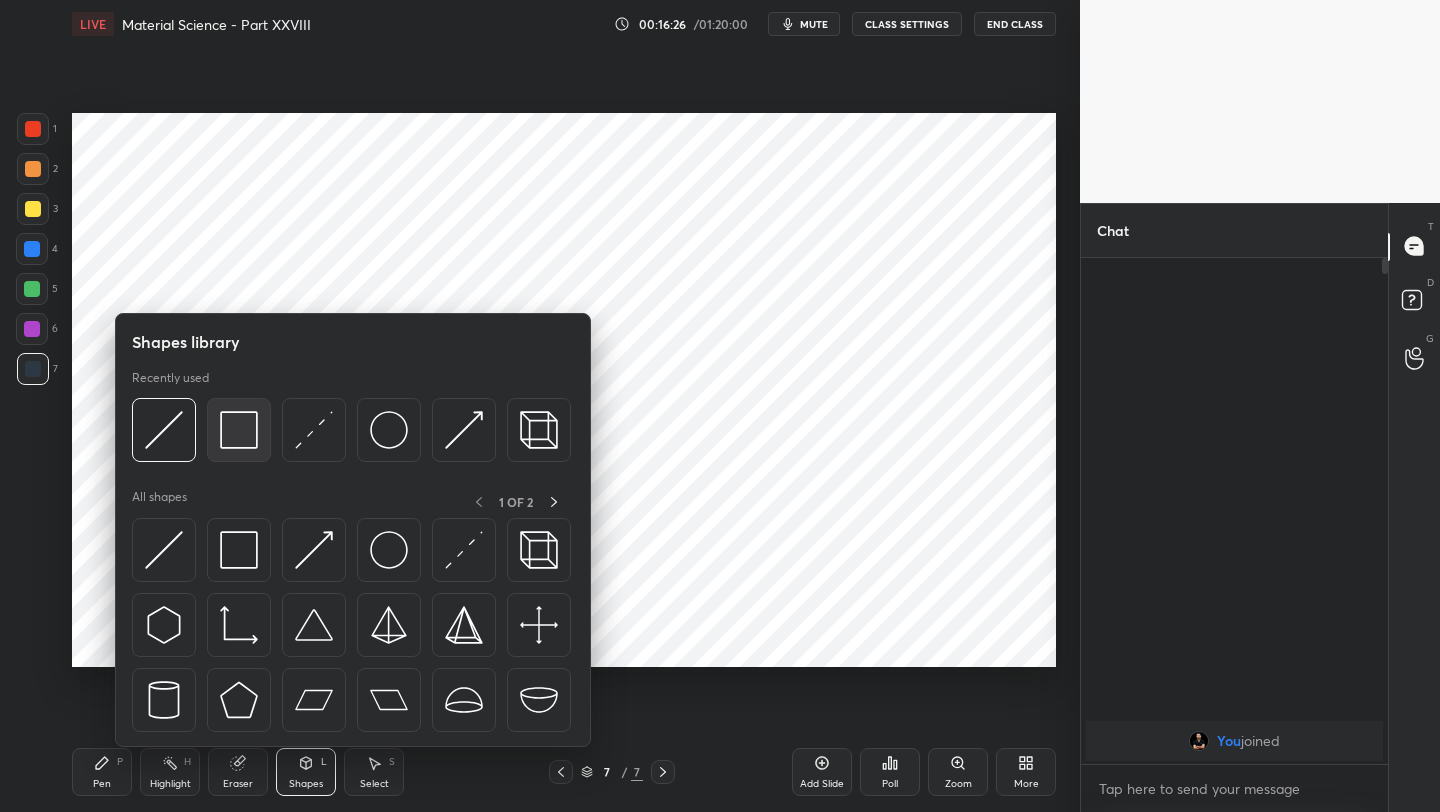 click at bounding box center [239, 430] 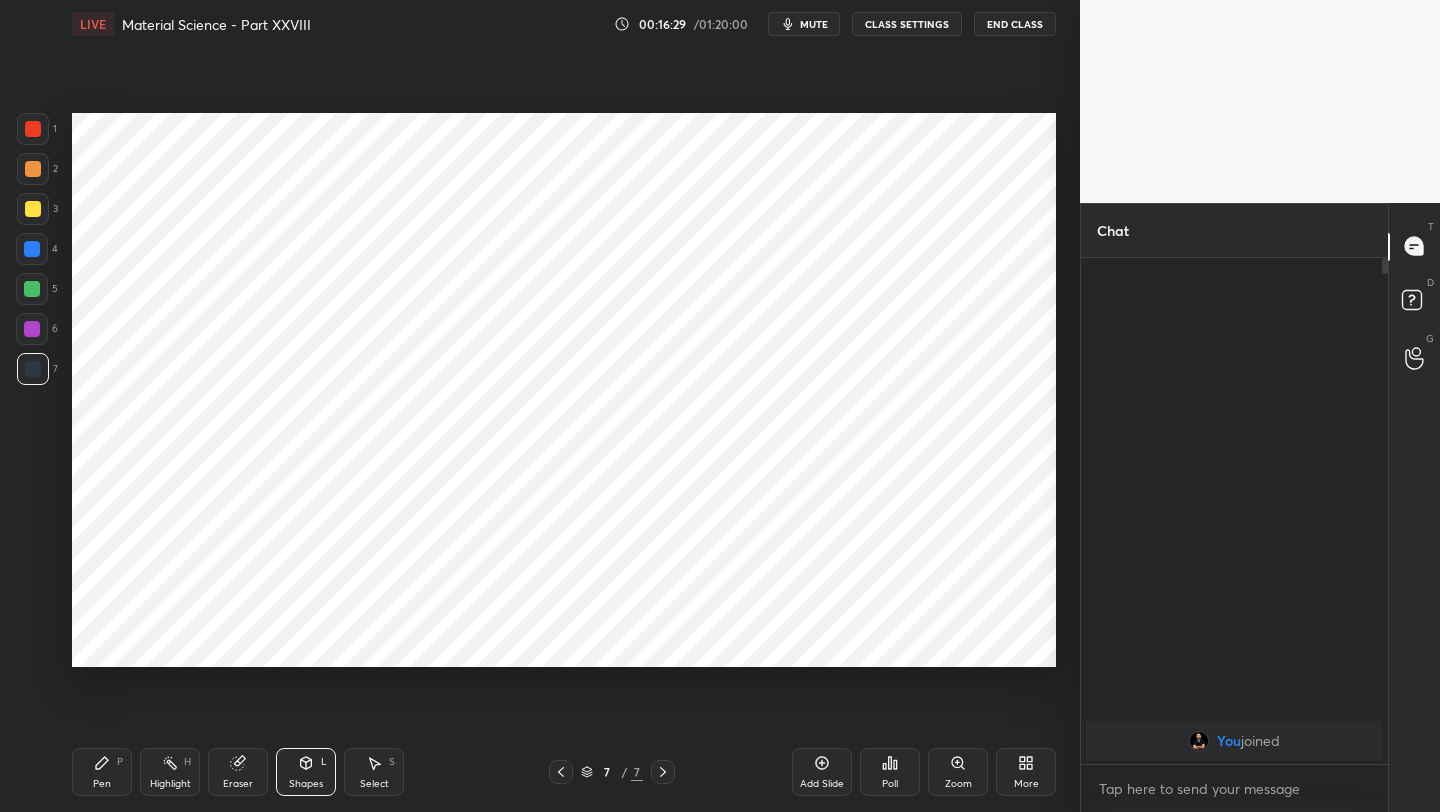drag, startPoint x: 107, startPoint y: 764, endPoint x: 113, endPoint y: 730, distance: 34.525352 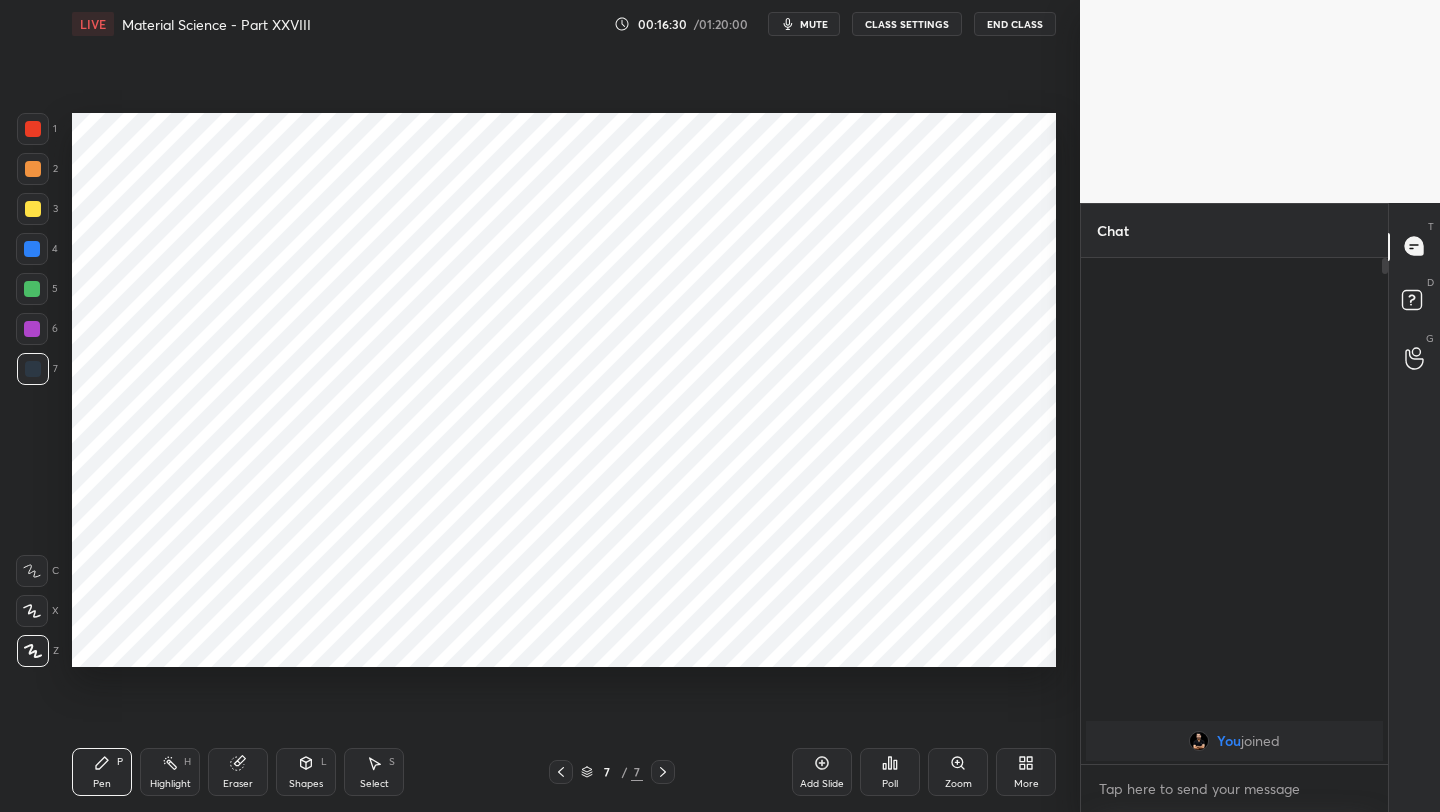drag, startPoint x: 301, startPoint y: 763, endPoint x: 299, endPoint y: 749, distance: 14.142136 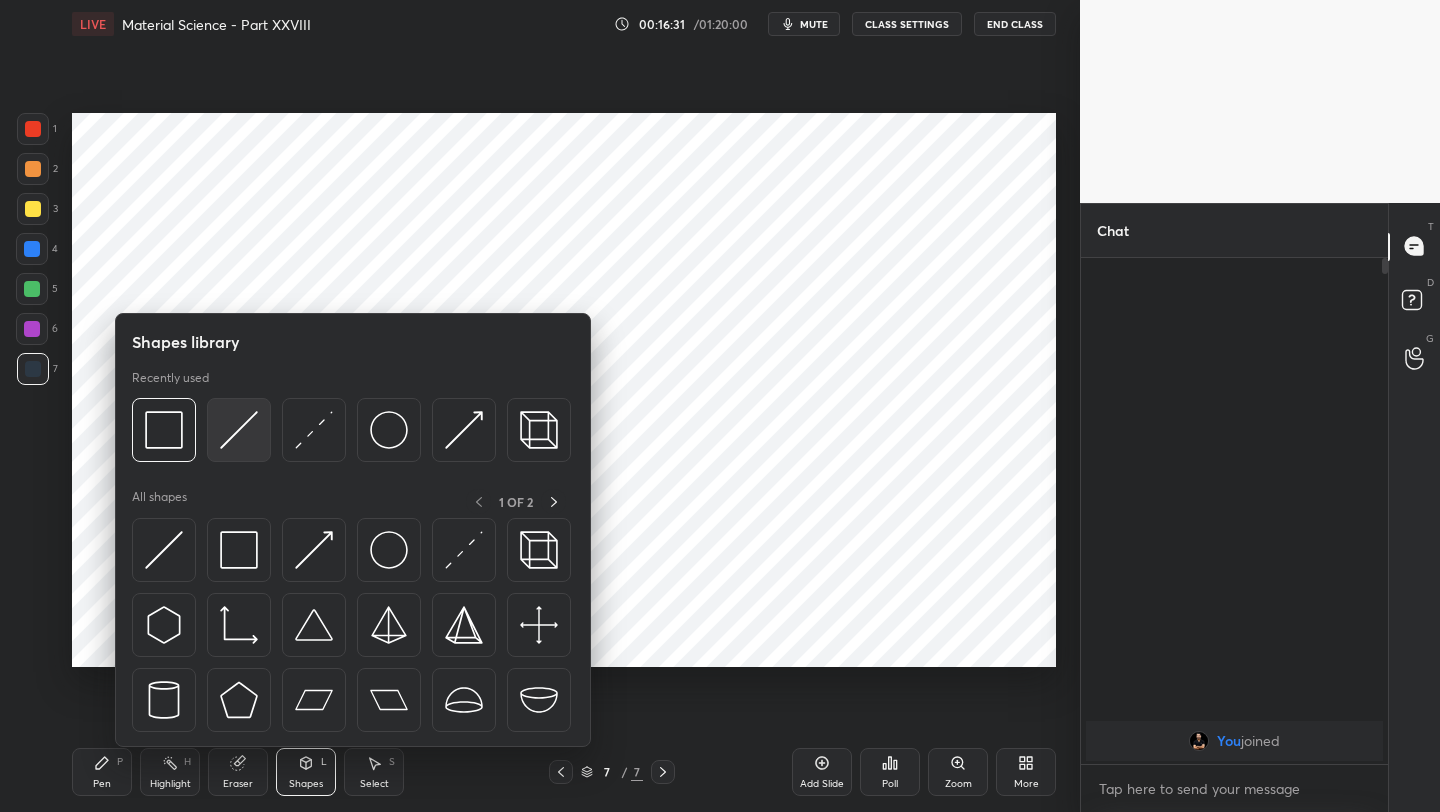 click at bounding box center [239, 430] 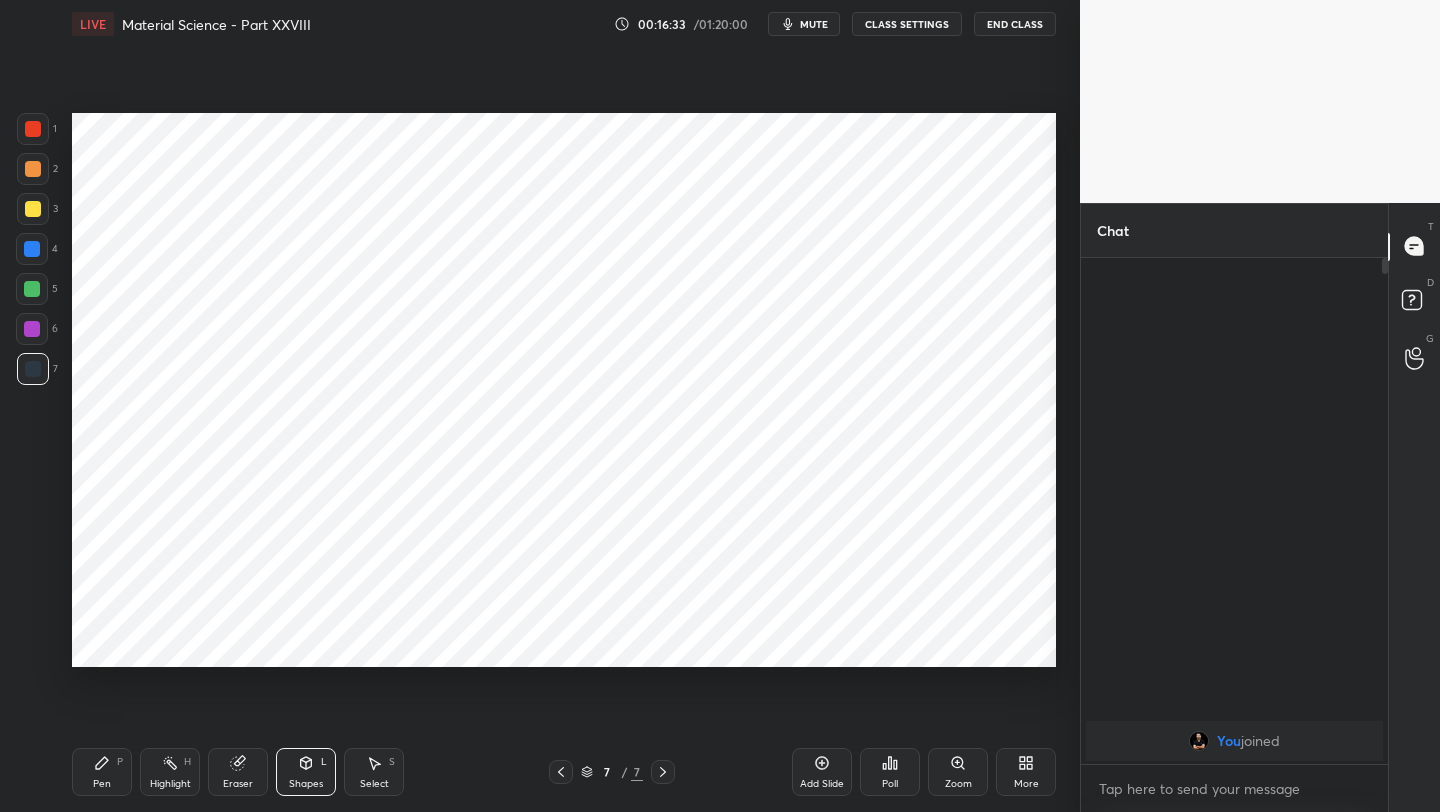 click at bounding box center (33, 129) 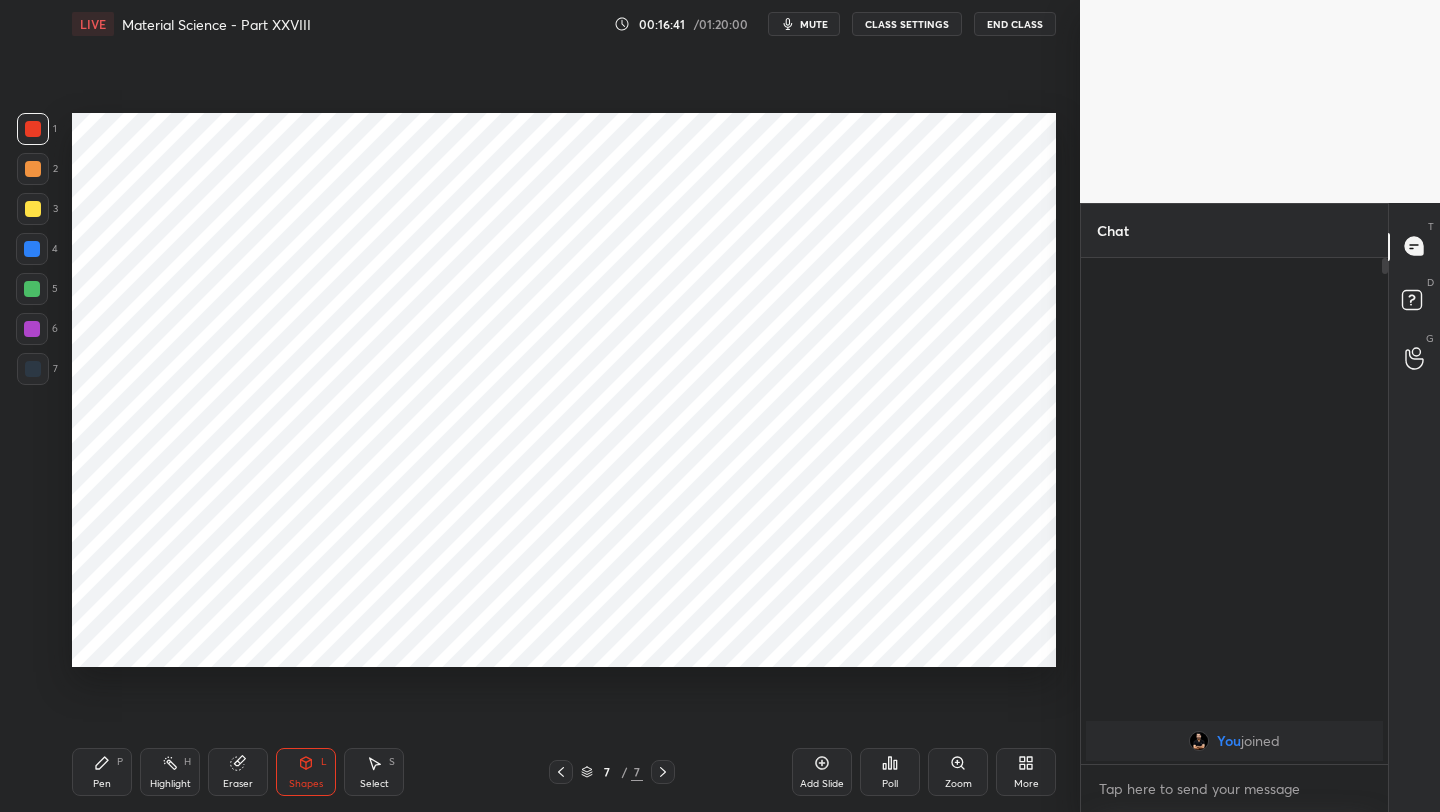 click on "Shapes L" at bounding box center [306, 772] 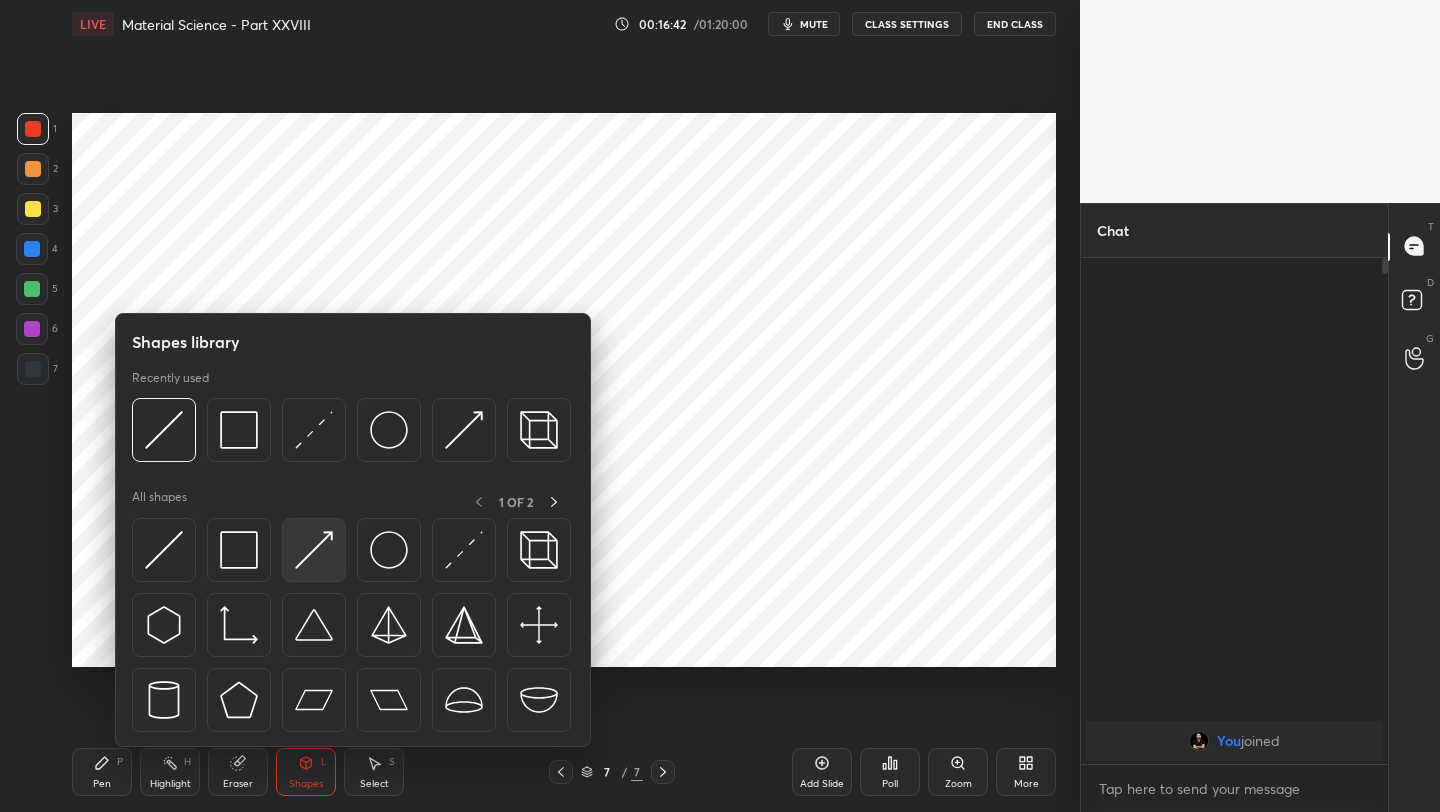 click at bounding box center [314, 550] 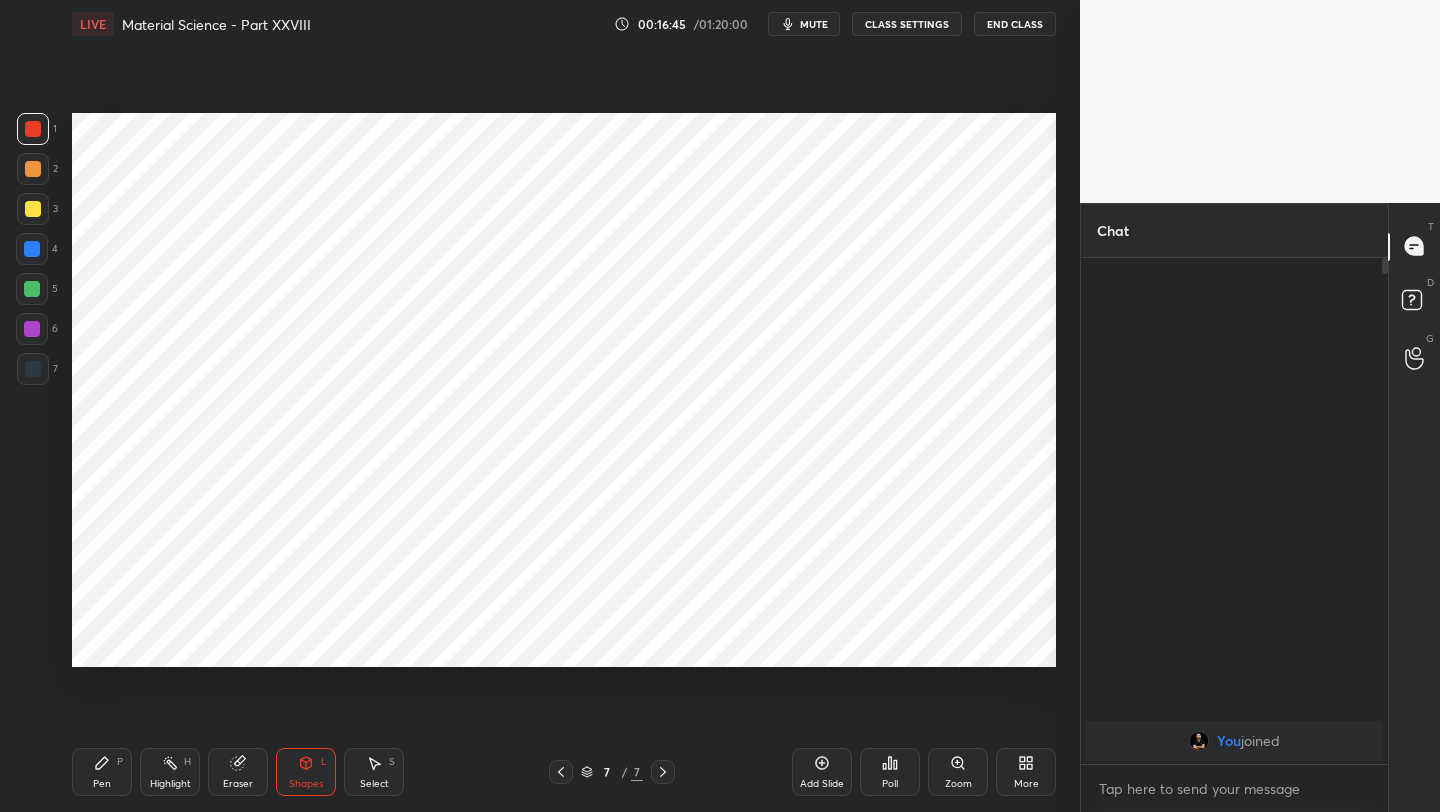 drag, startPoint x: 116, startPoint y: 784, endPoint x: 114, endPoint y: 760, distance: 24.083189 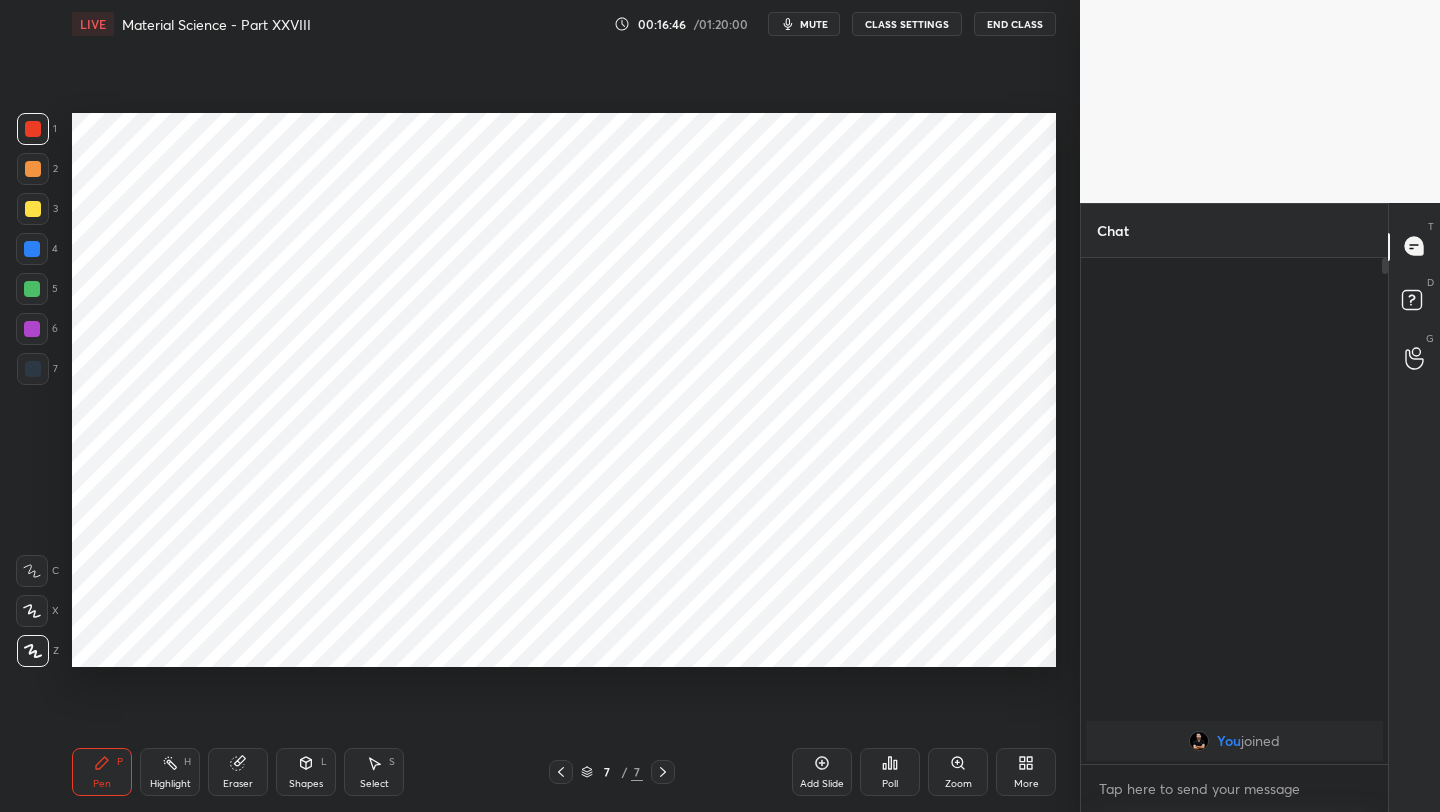 click on "Shapes" at bounding box center (306, 784) 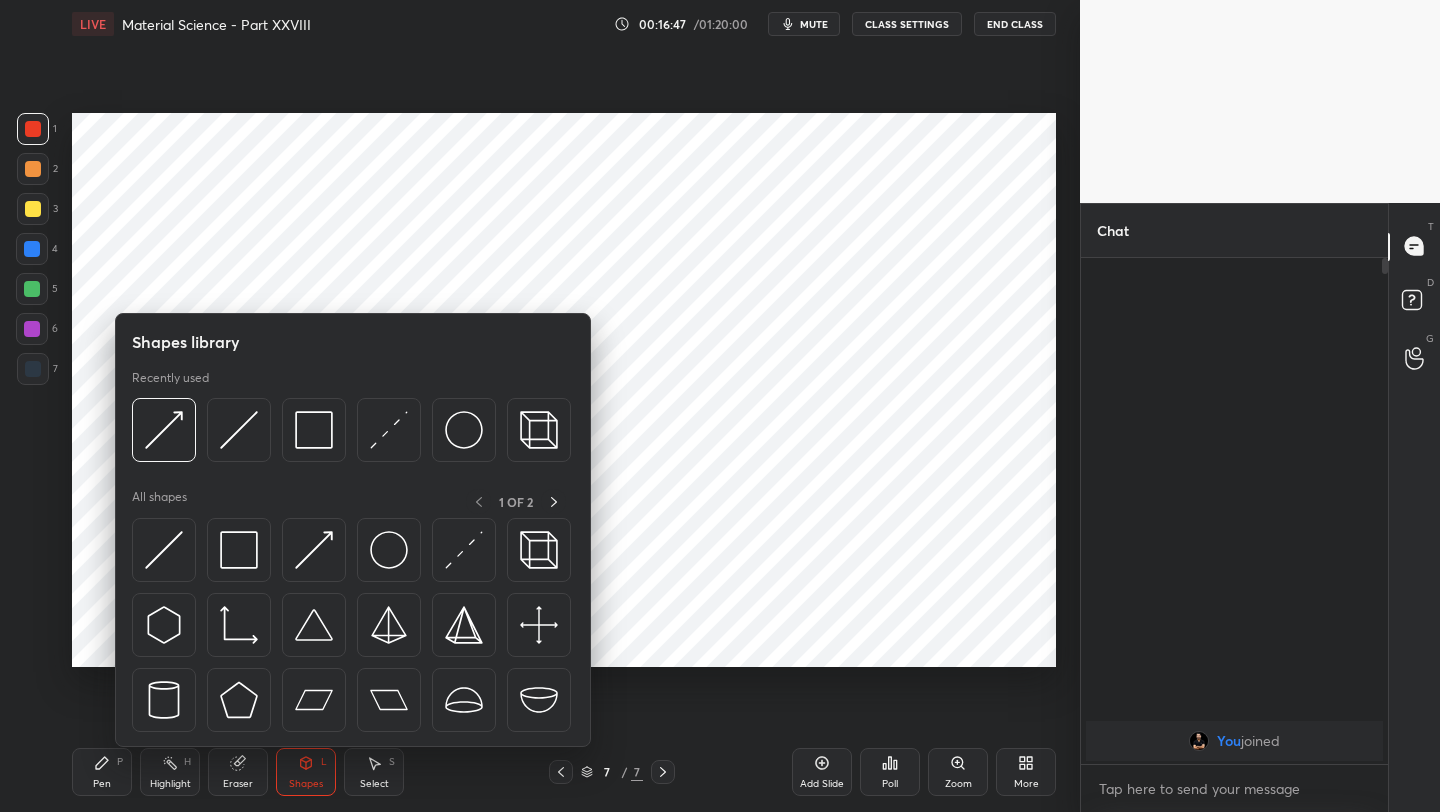 click on "Pen P" at bounding box center [102, 772] 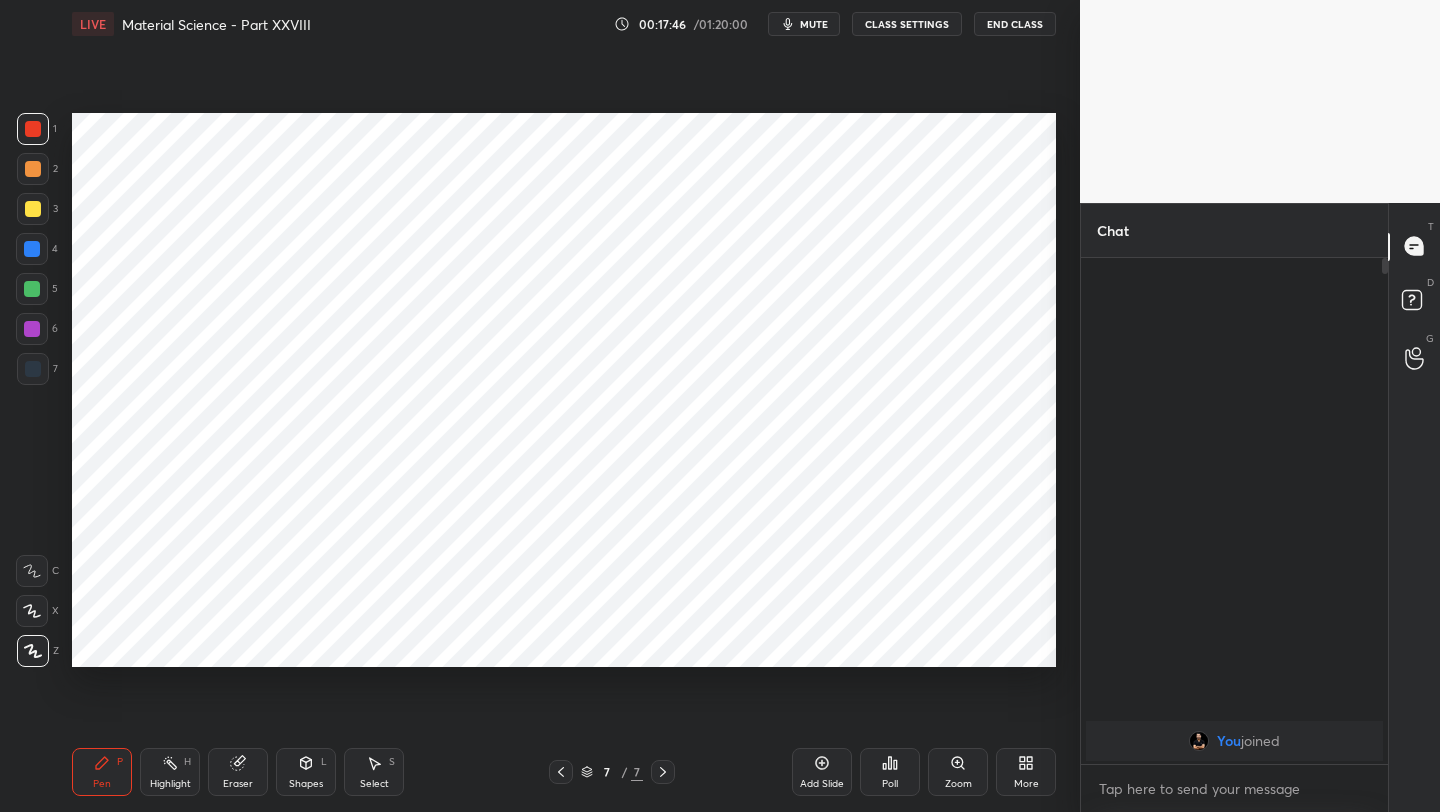click on "Shapes L" at bounding box center (306, 772) 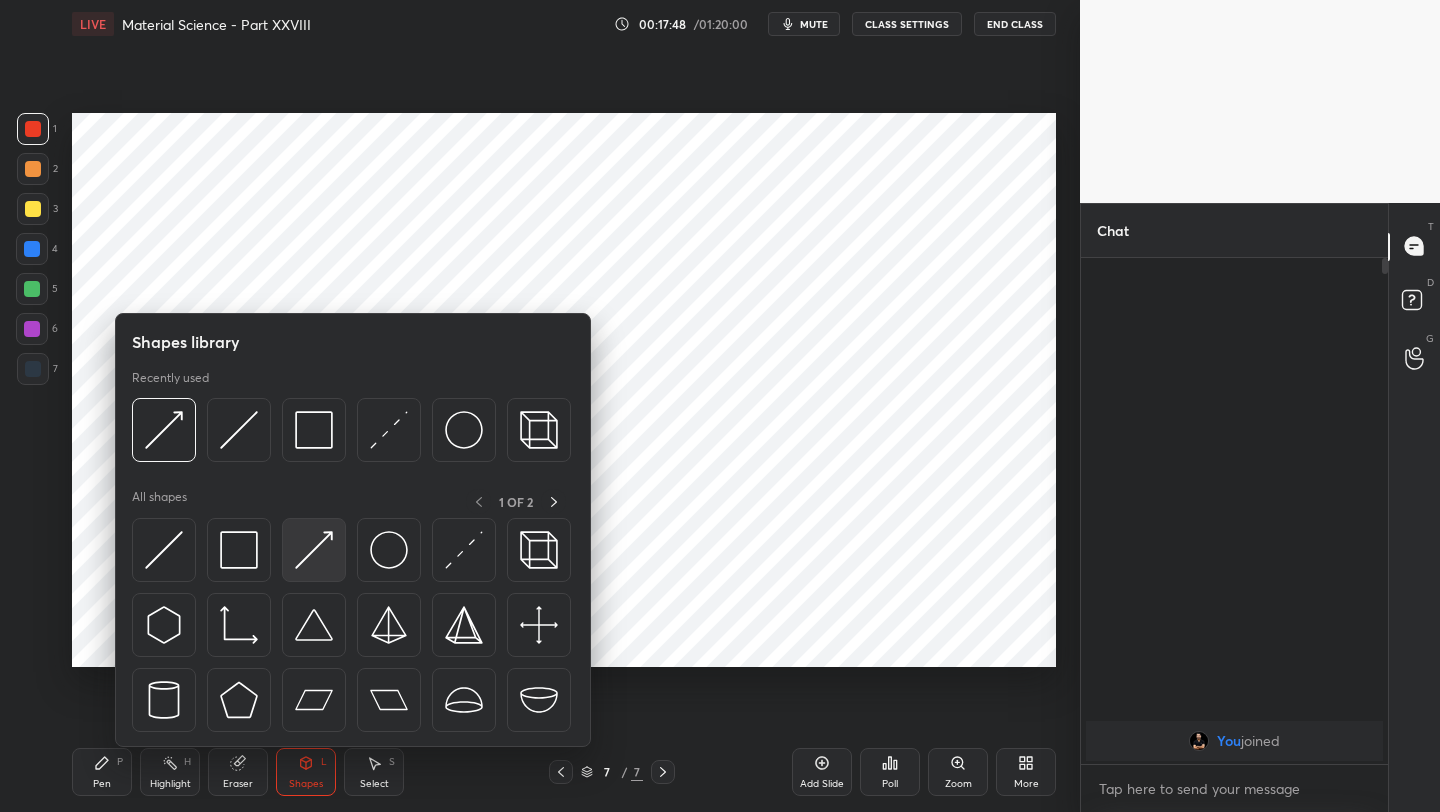 click at bounding box center [314, 550] 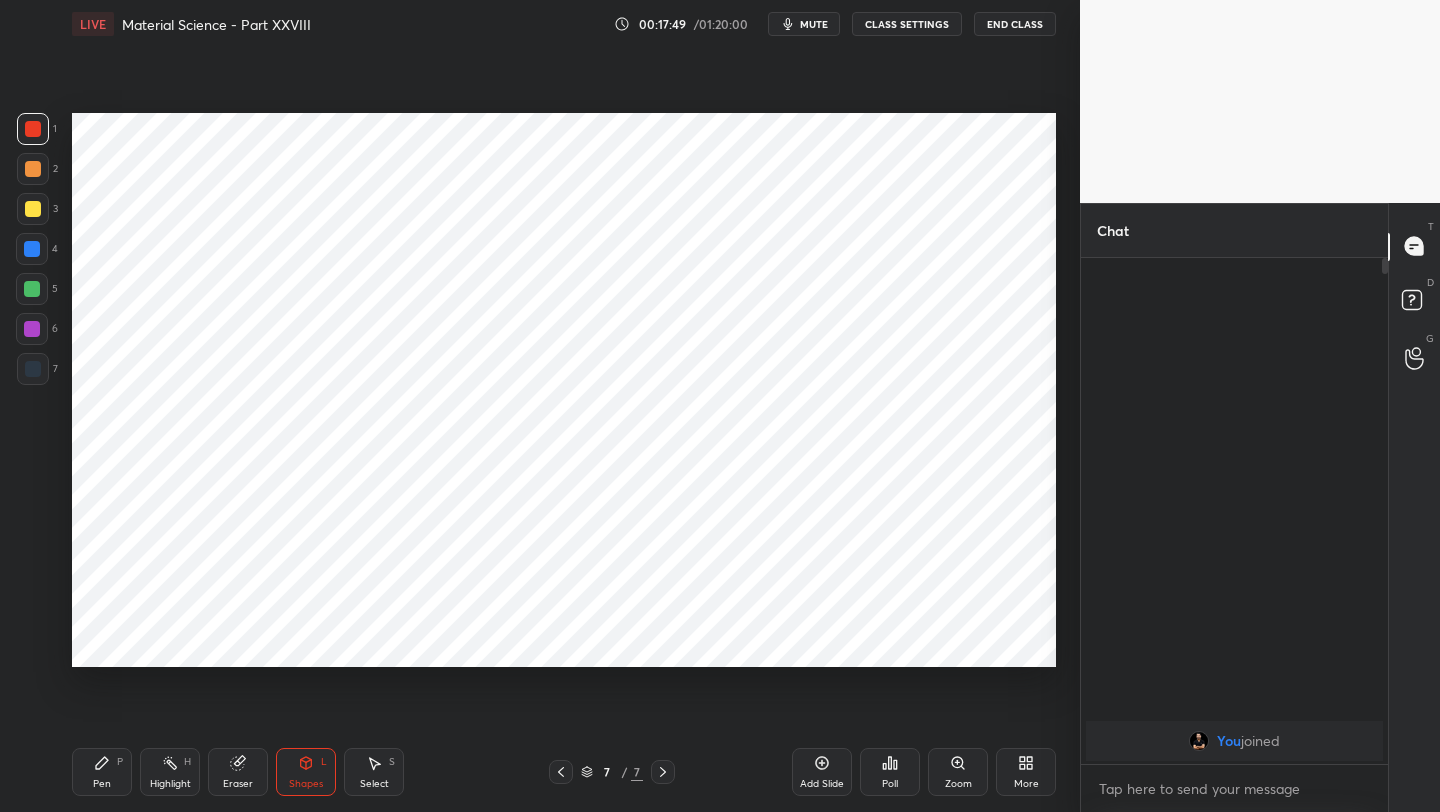 click at bounding box center [32, 289] 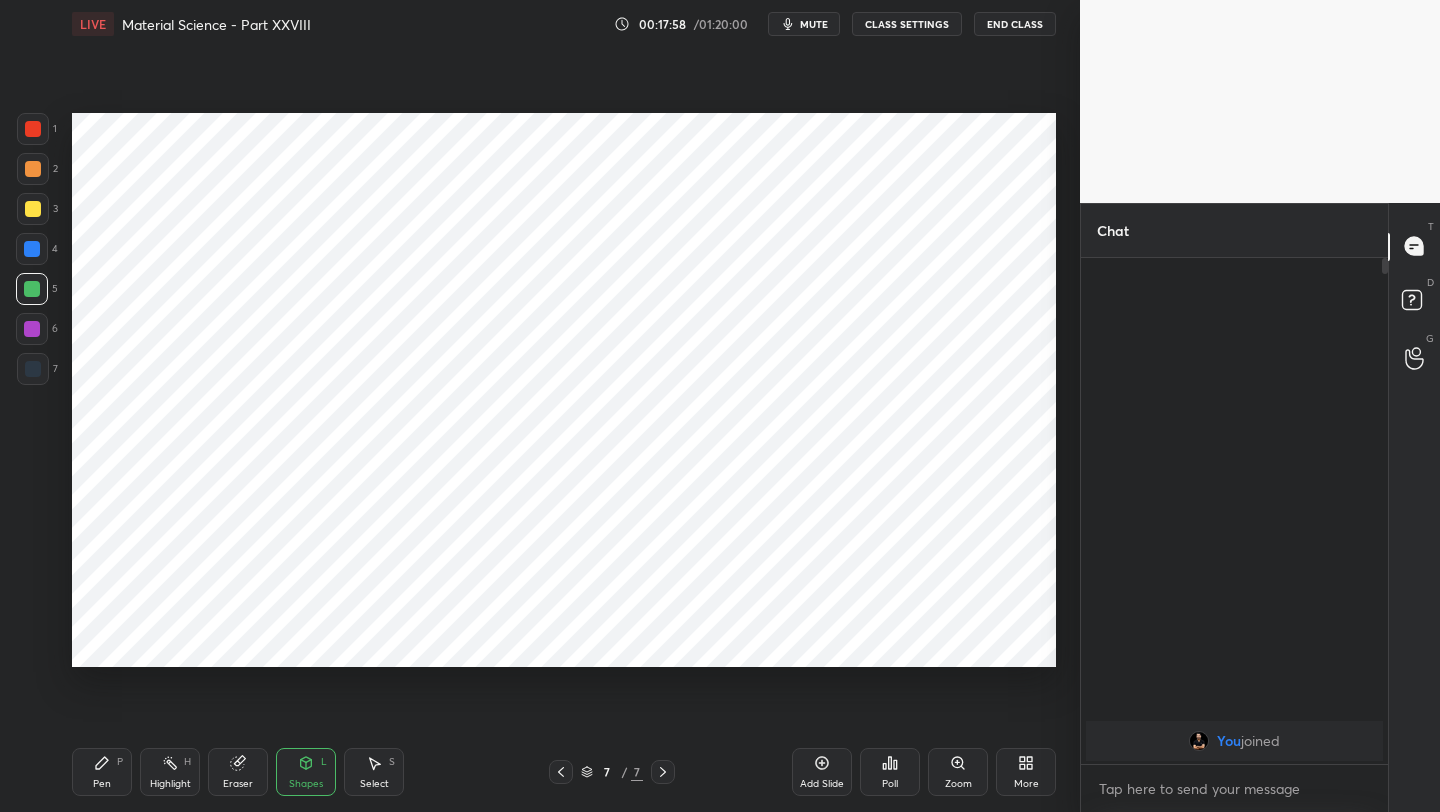 click on "Pen" at bounding box center (102, 784) 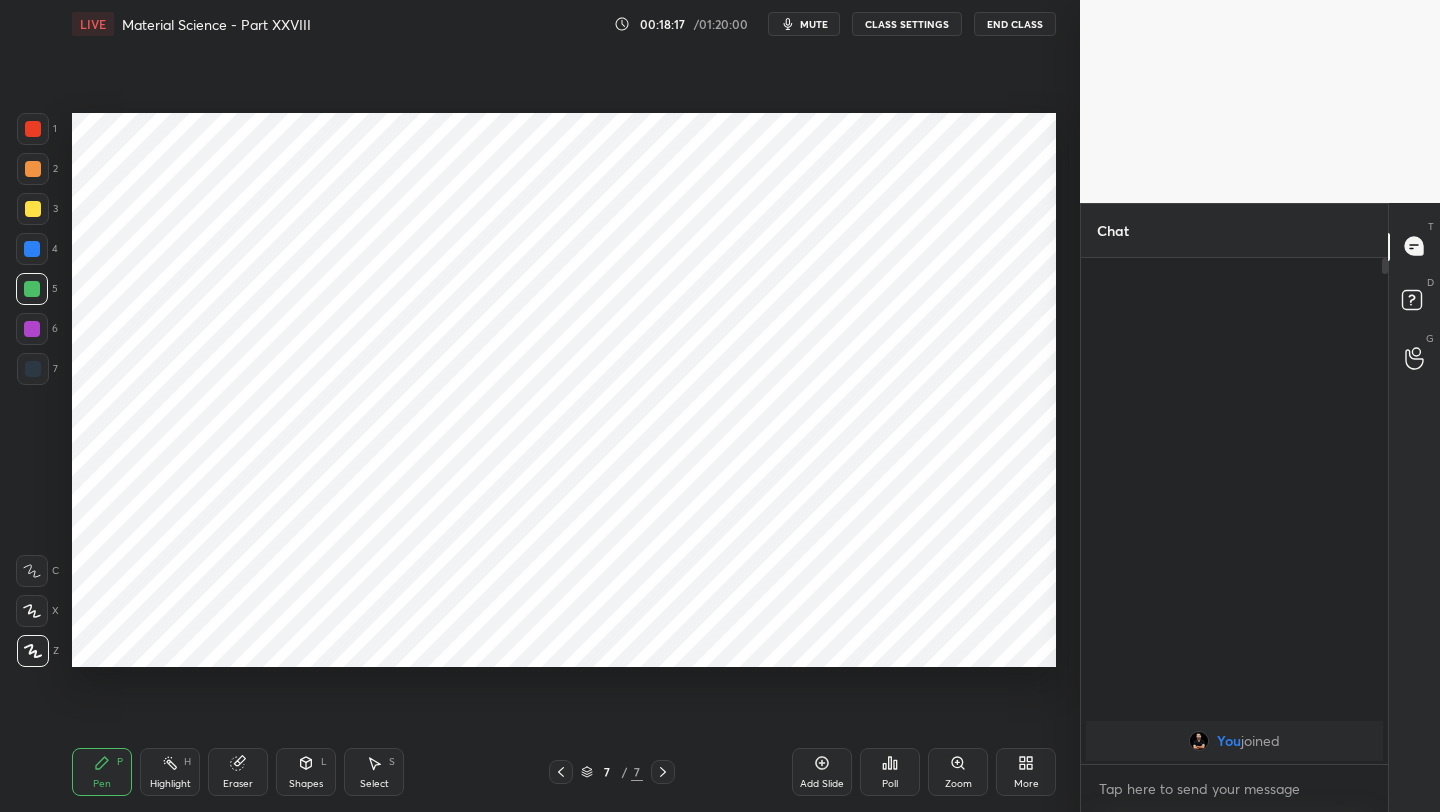 click on "Eraser" at bounding box center [238, 772] 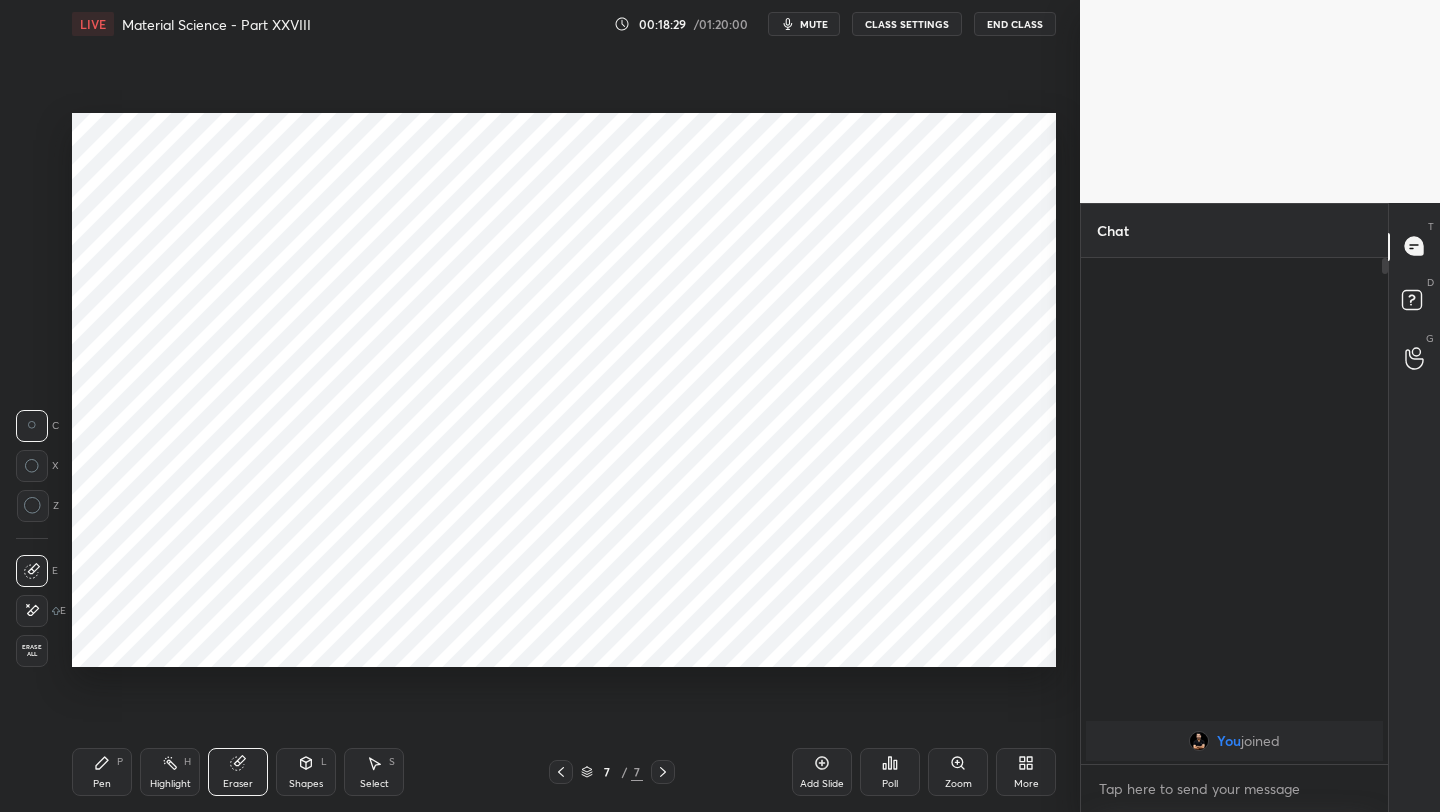 click 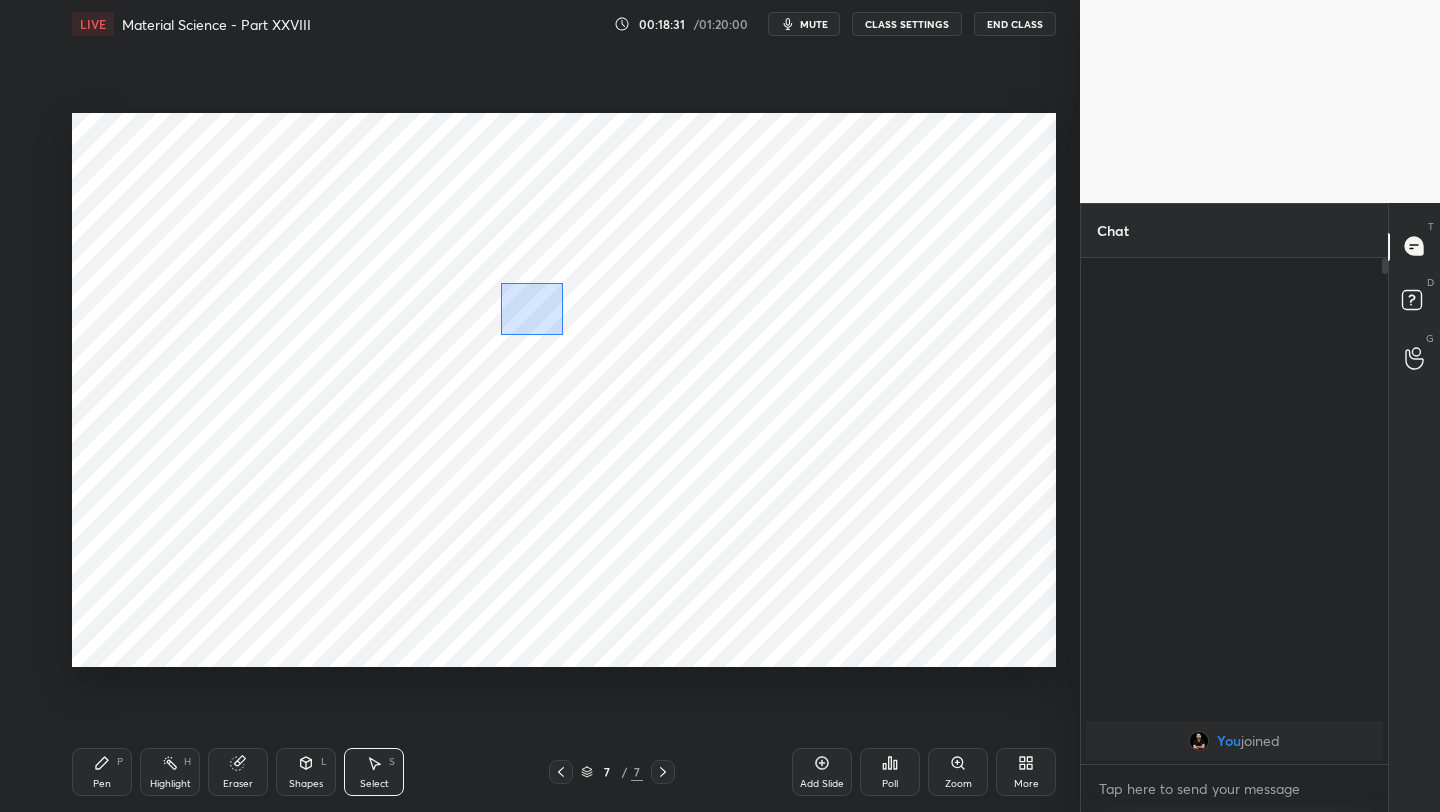 drag, startPoint x: 506, startPoint y: 283, endPoint x: 559, endPoint y: 317, distance: 62.968246 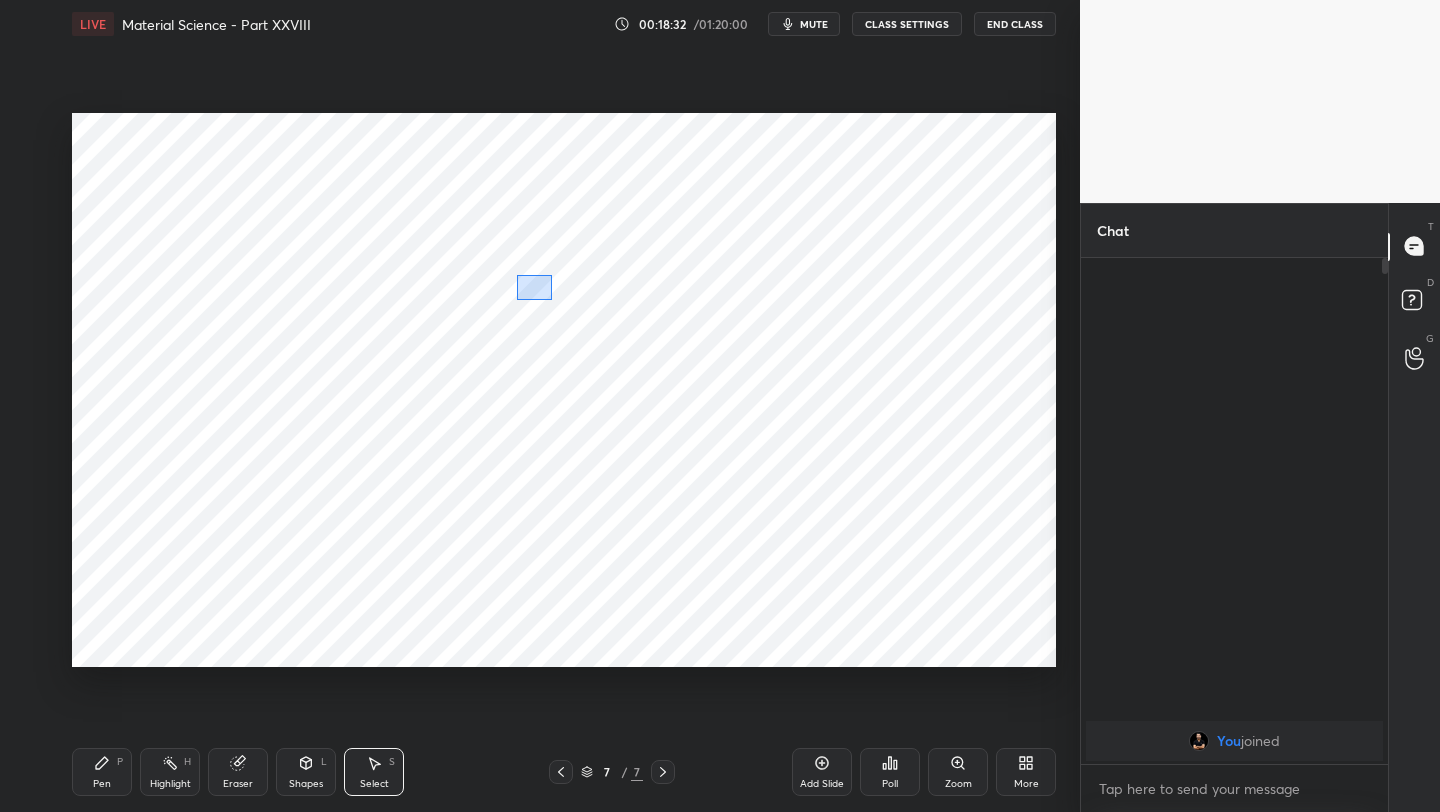 drag, startPoint x: 551, startPoint y: 298, endPoint x: 535, endPoint y: 276, distance: 27.202942 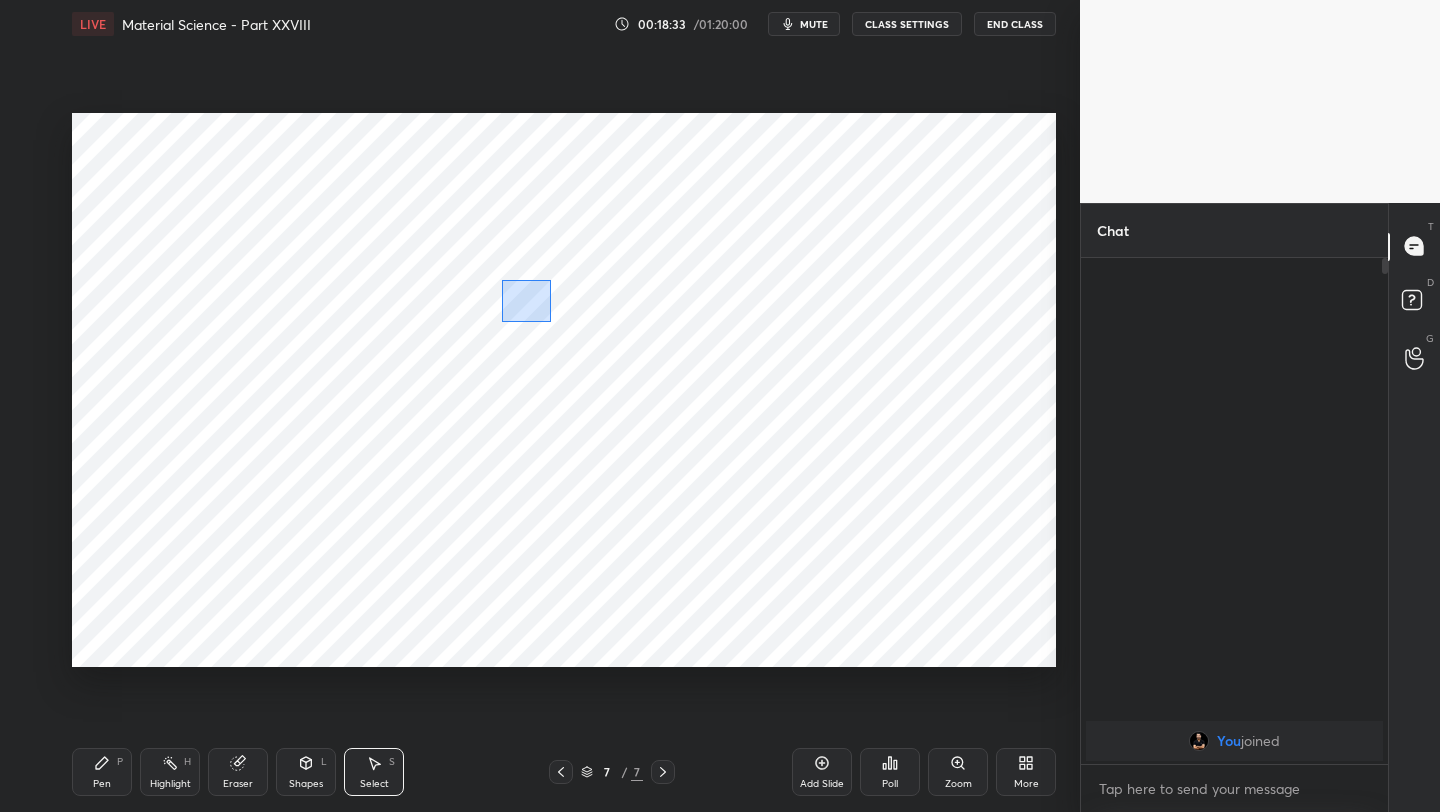 drag, startPoint x: 501, startPoint y: 279, endPoint x: 573, endPoint y: 325, distance: 85.44004 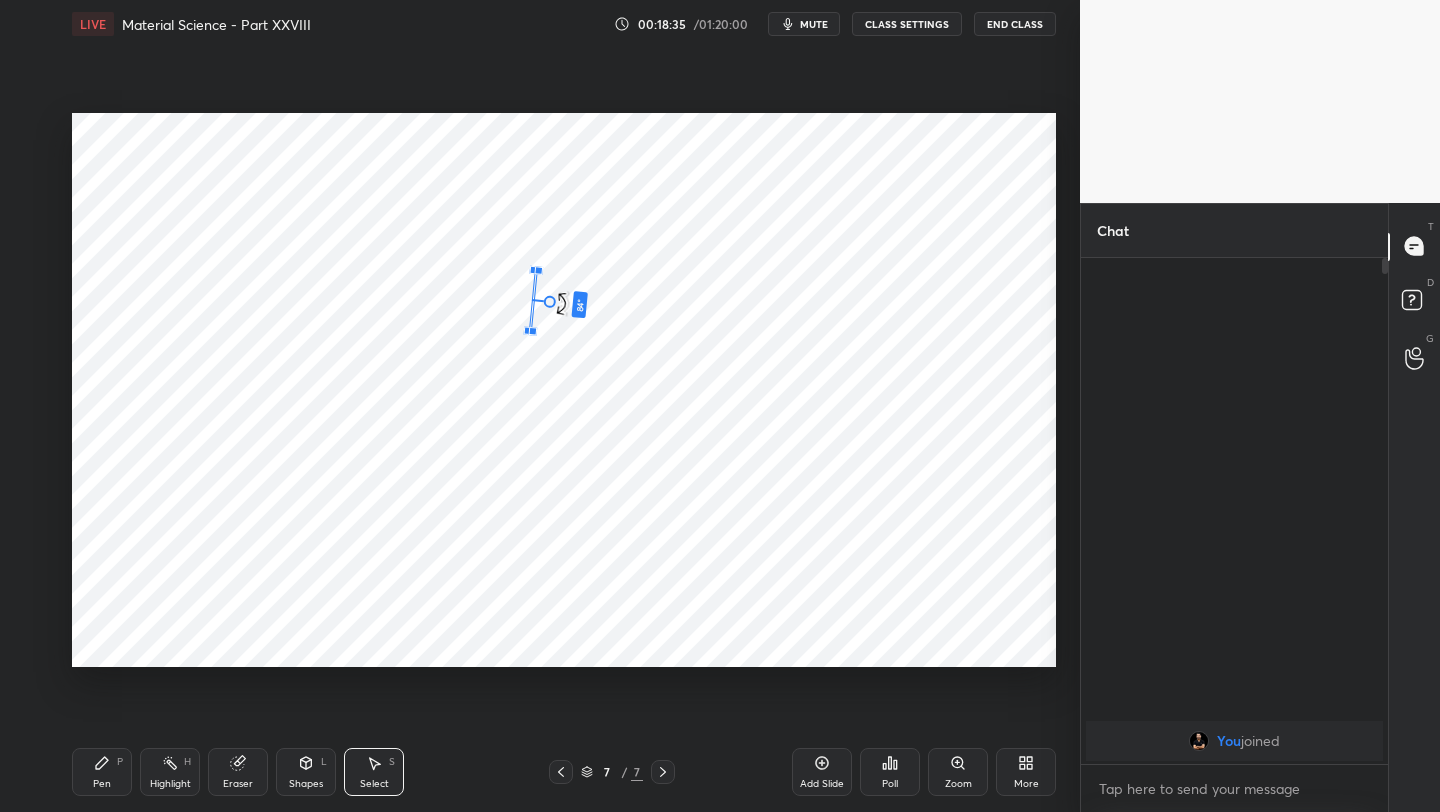 drag, startPoint x: 533, startPoint y: 322, endPoint x: 580, endPoint y: 304, distance: 50.32892 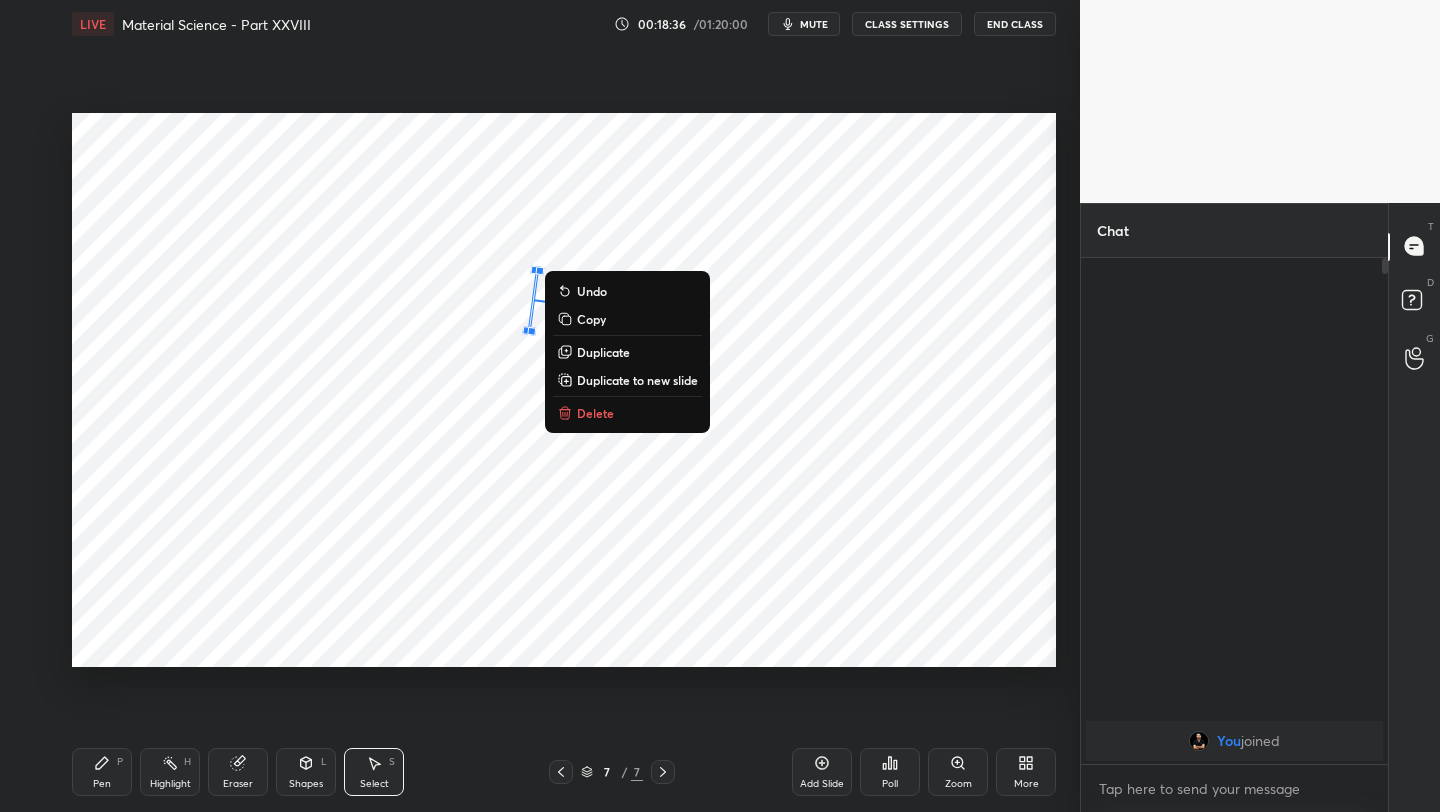 click on "82 ° Undo Copy Duplicate Duplicate to new slide Delete" at bounding box center [564, 390] 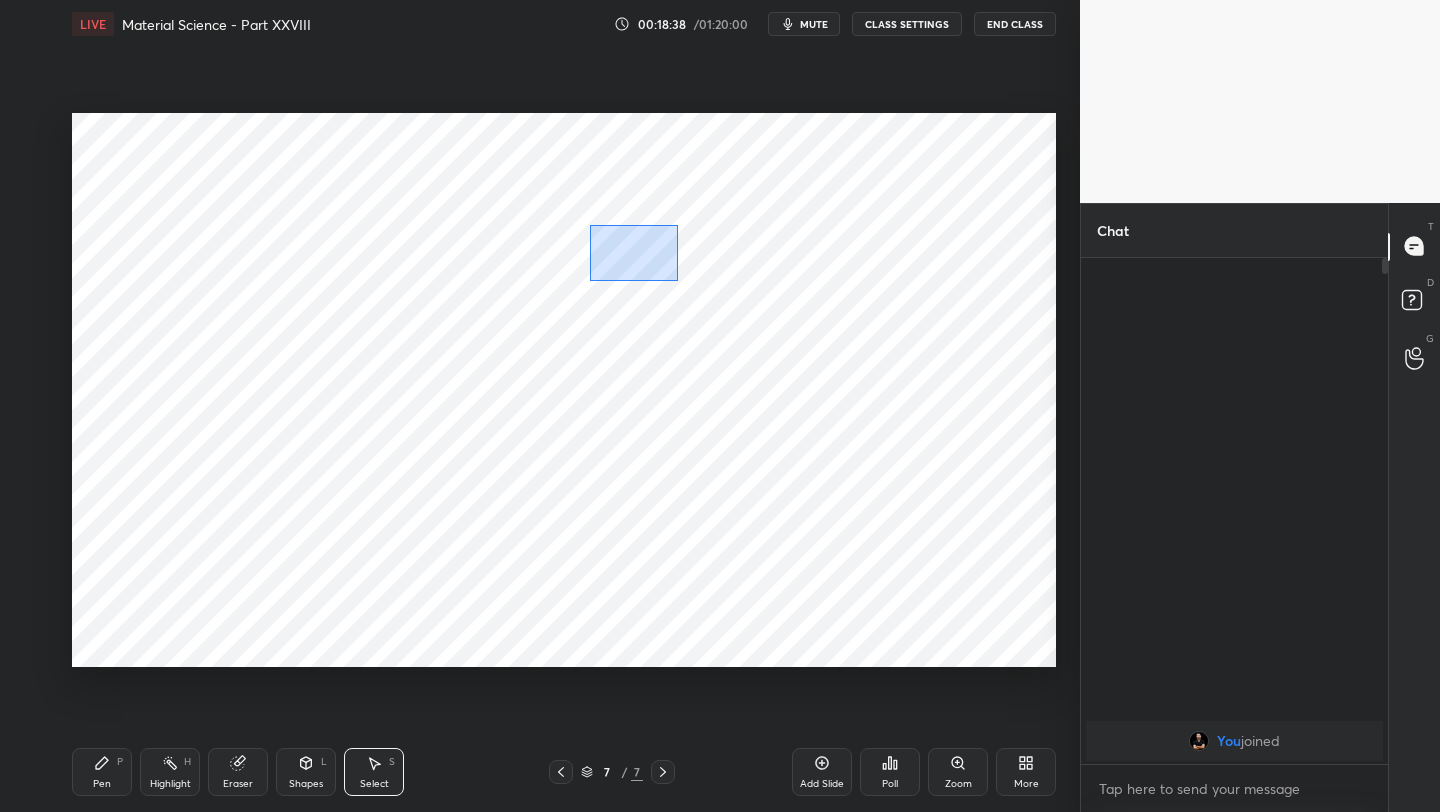 drag, startPoint x: 590, startPoint y: 224, endPoint x: 674, endPoint y: 280, distance: 100.95544 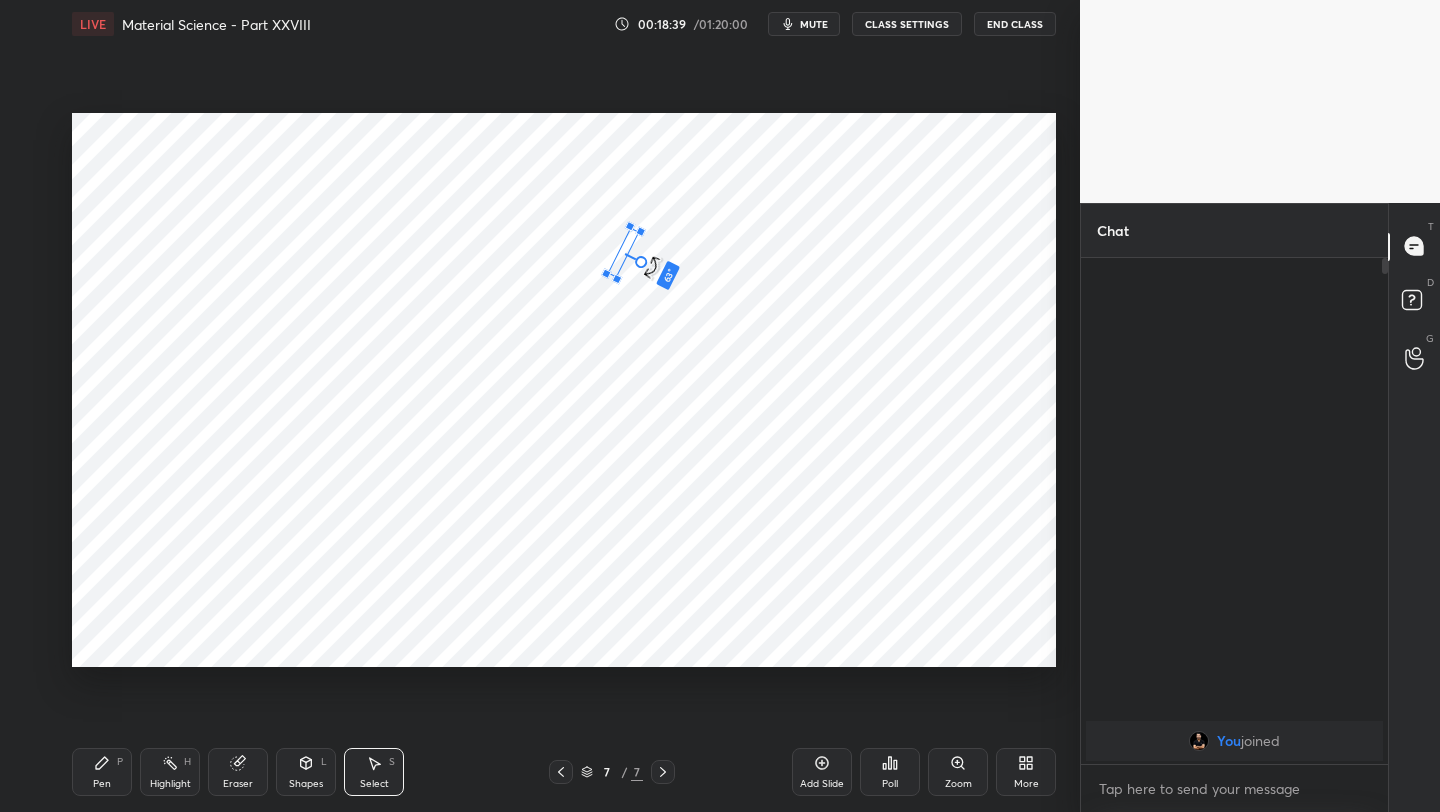 drag, startPoint x: 621, startPoint y: 276, endPoint x: 660, endPoint y: 263, distance: 41.109608 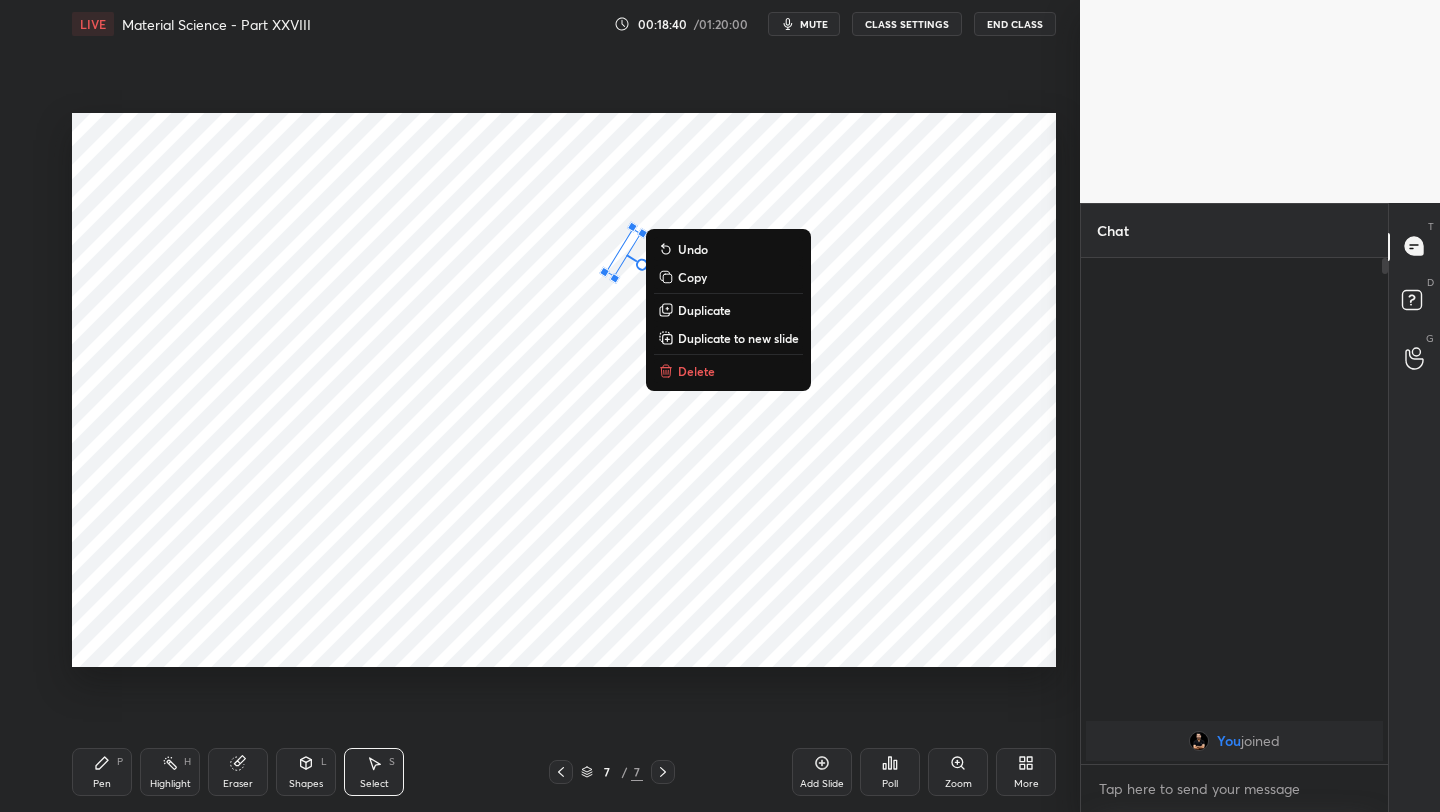 click on "58 ° Undo Copy Duplicate Duplicate to new slide Delete" at bounding box center [564, 390] 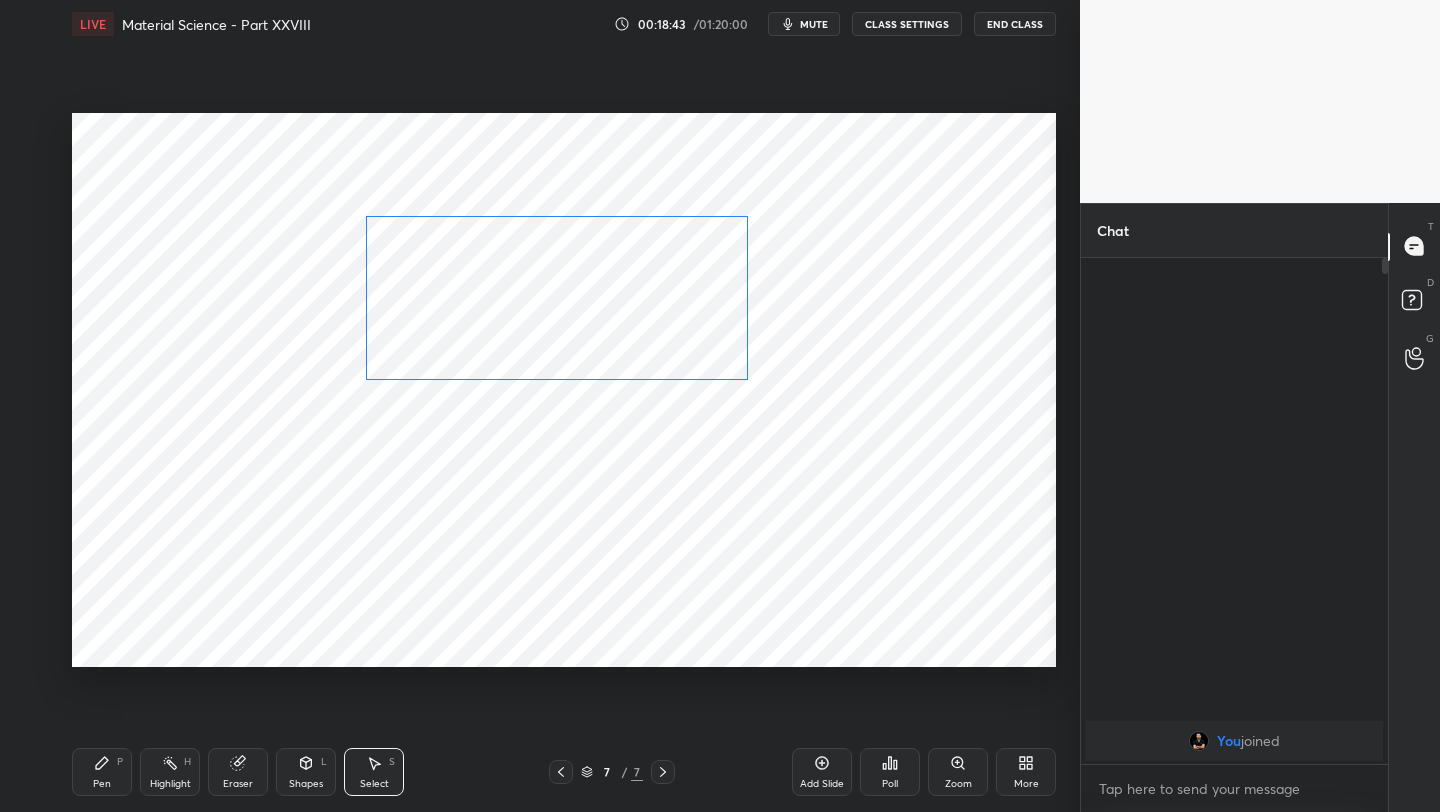 drag, startPoint x: 630, startPoint y: 290, endPoint x: 641, endPoint y: 275, distance: 18.601076 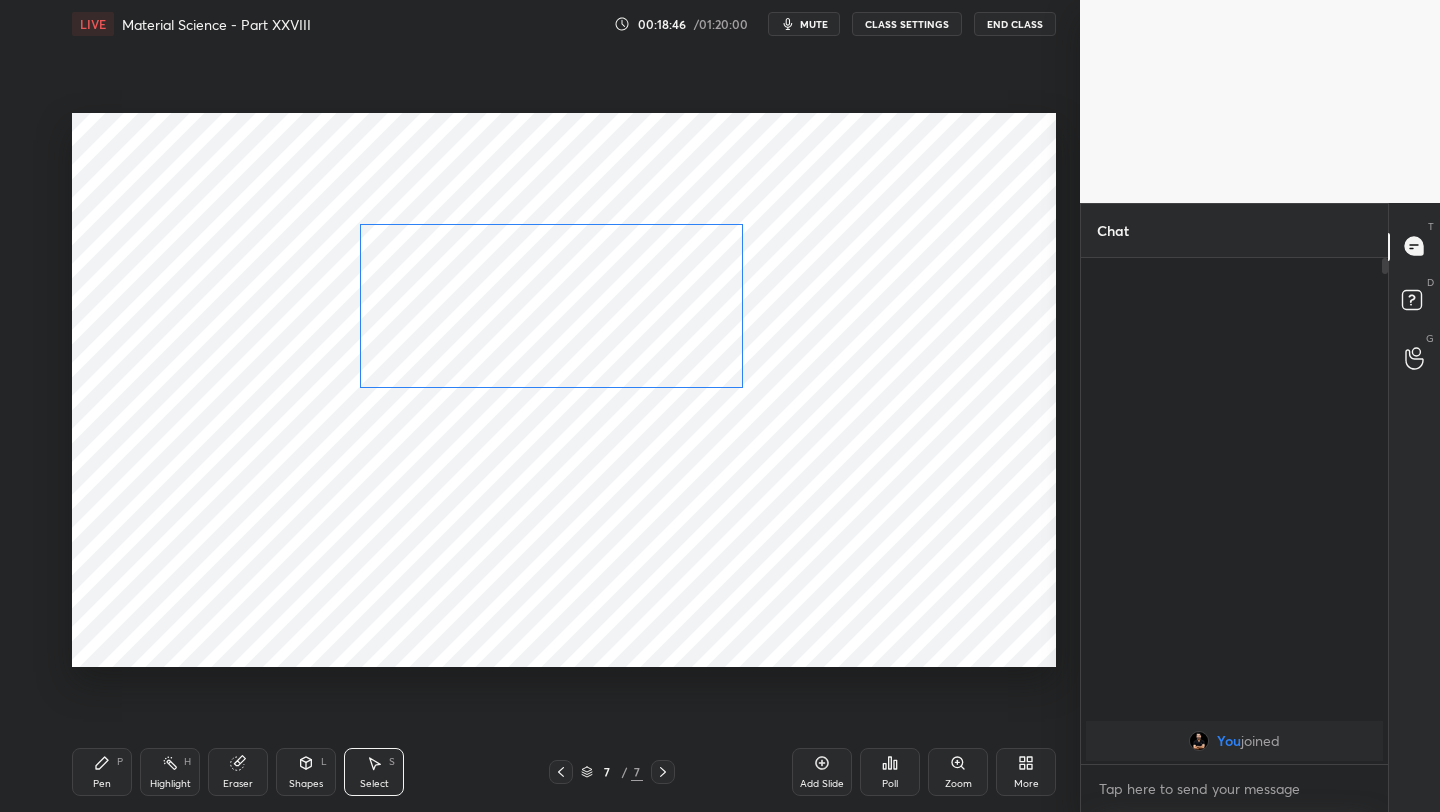 click on "0 ° Undo Copy Duplicate Duplicate to new slide Delete" at bounding box center (564, 390) 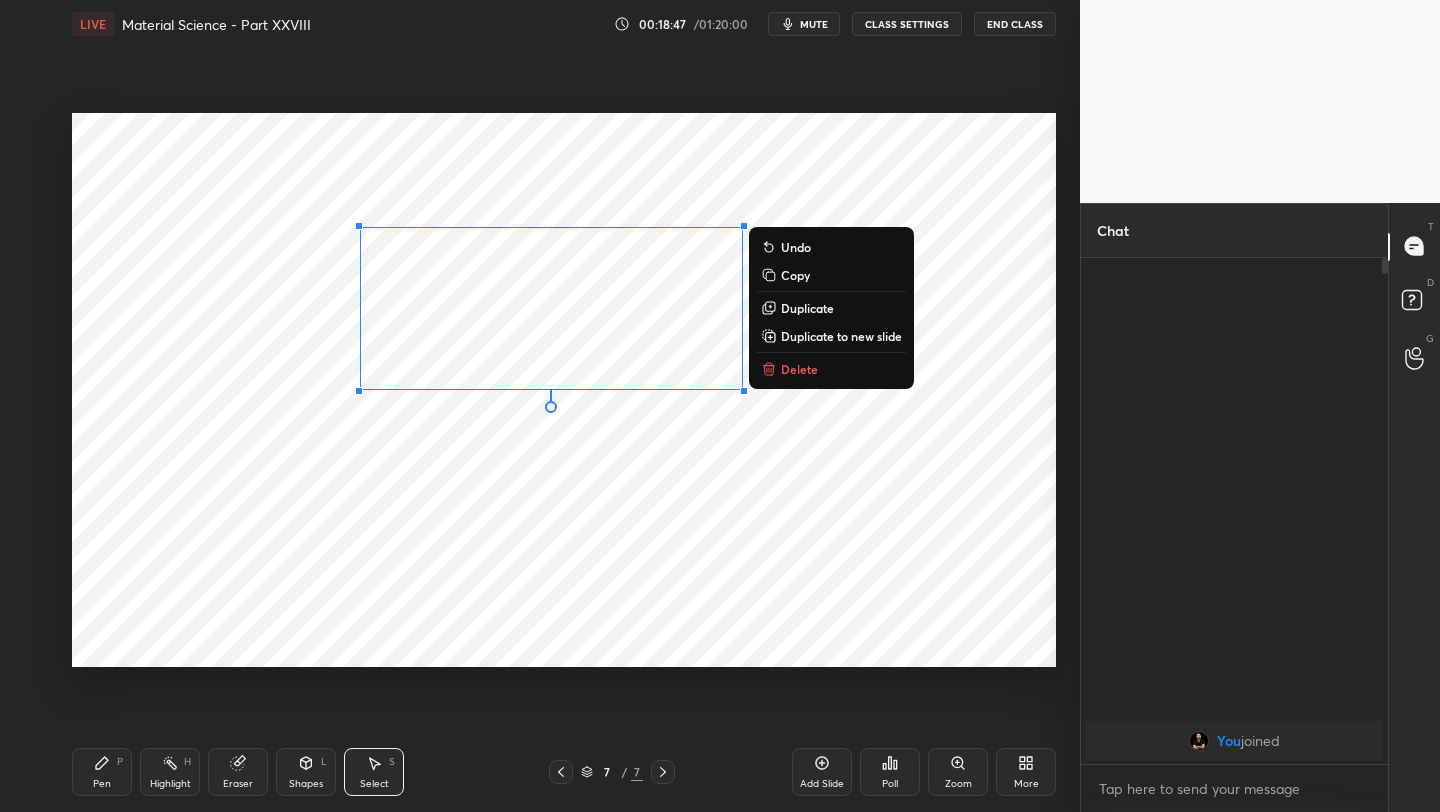 click on "0 ° Undo Copy Duplicate Duplicate to new slide Delete" at bounding box center [564, 390] 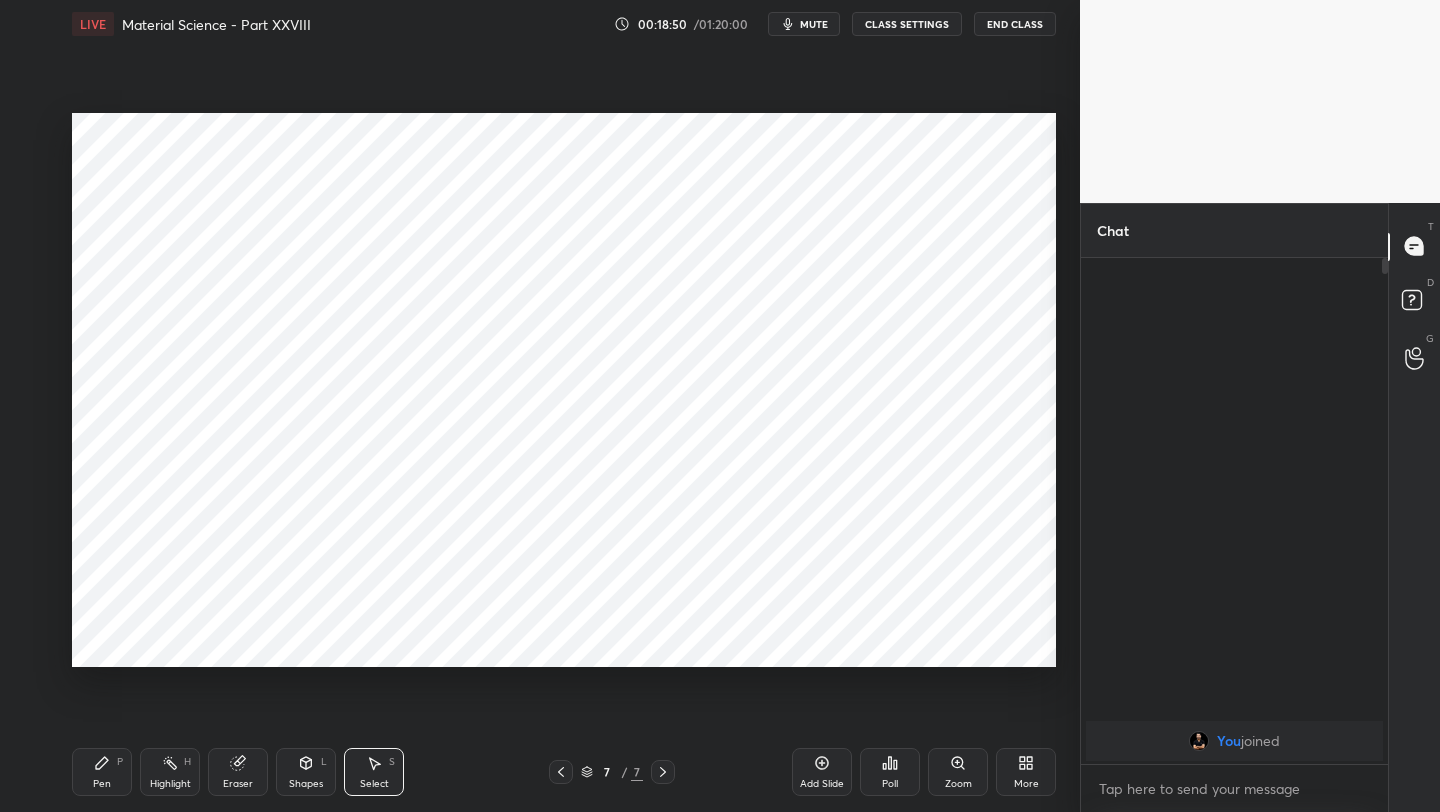 click 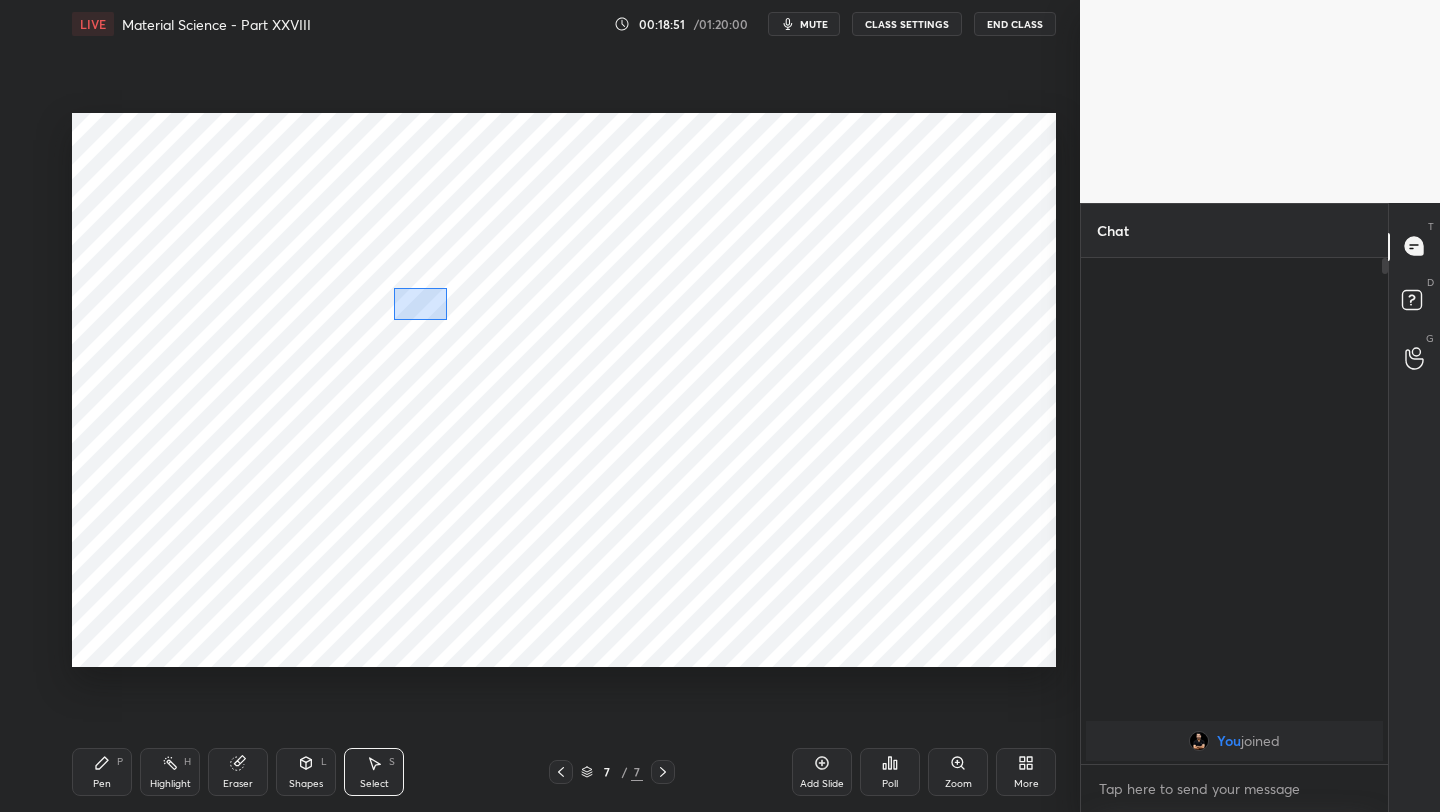 drag, startPoint x: 391, startPoint y: 283, endPoint x: 446, endPoint y: 313, distance: 62.649822 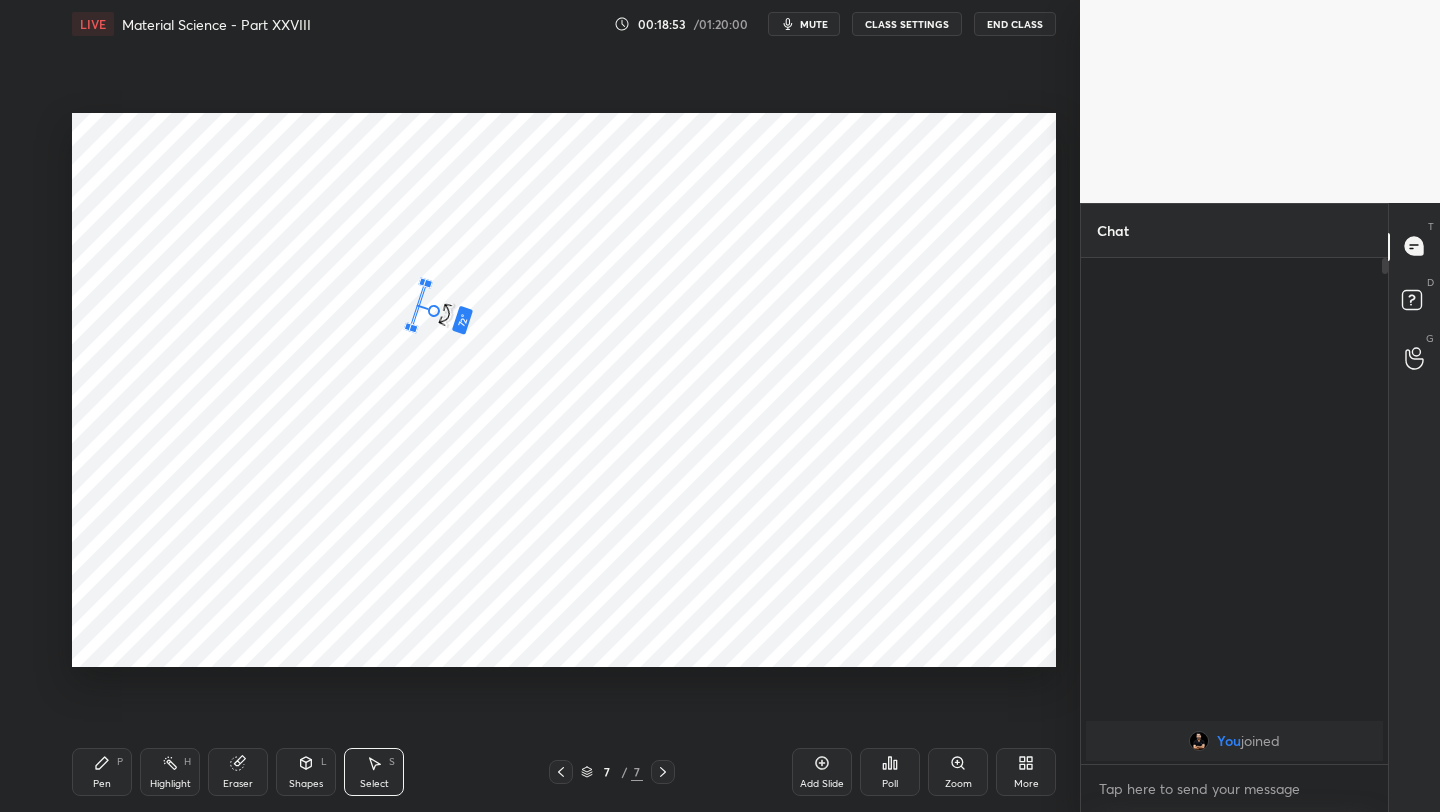 drag, startPoint x: 421, startPoint y: 324, endPoint x: 448, endPoint y: 308, distance: 31.38471 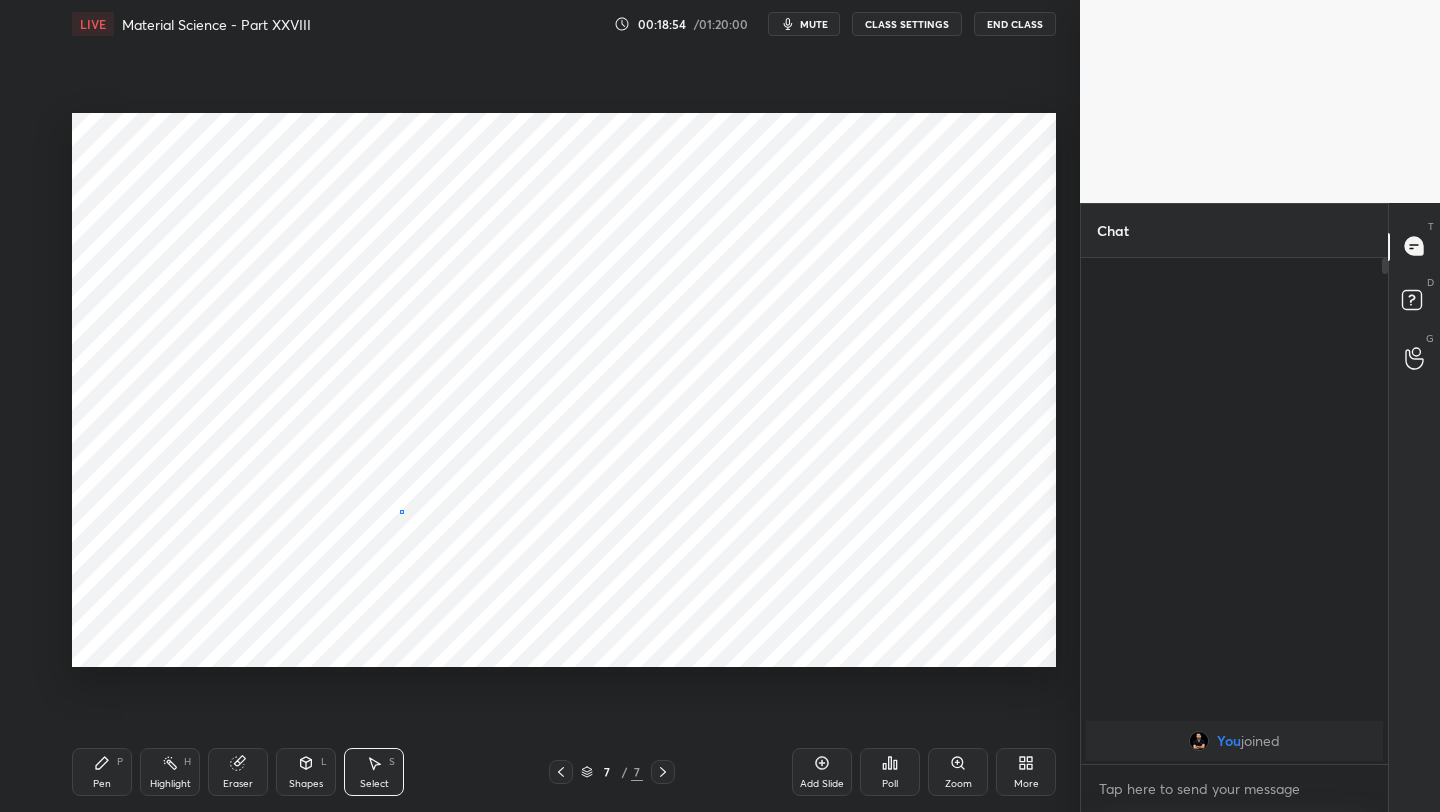 drag, startPoint x: 402, startPoint y: 511, endPoint x: 410, endPoint y: 504, distance: 10.630146 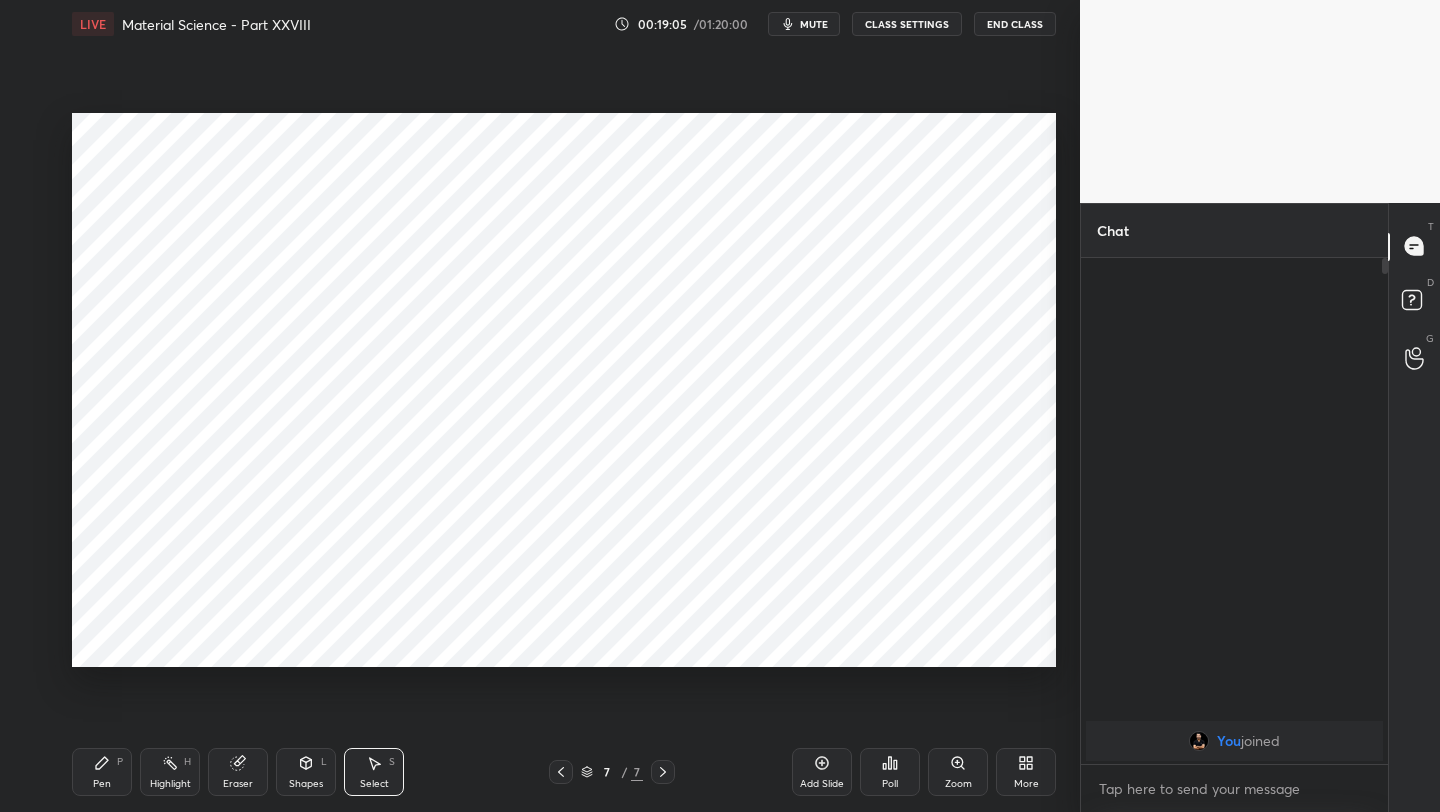 click 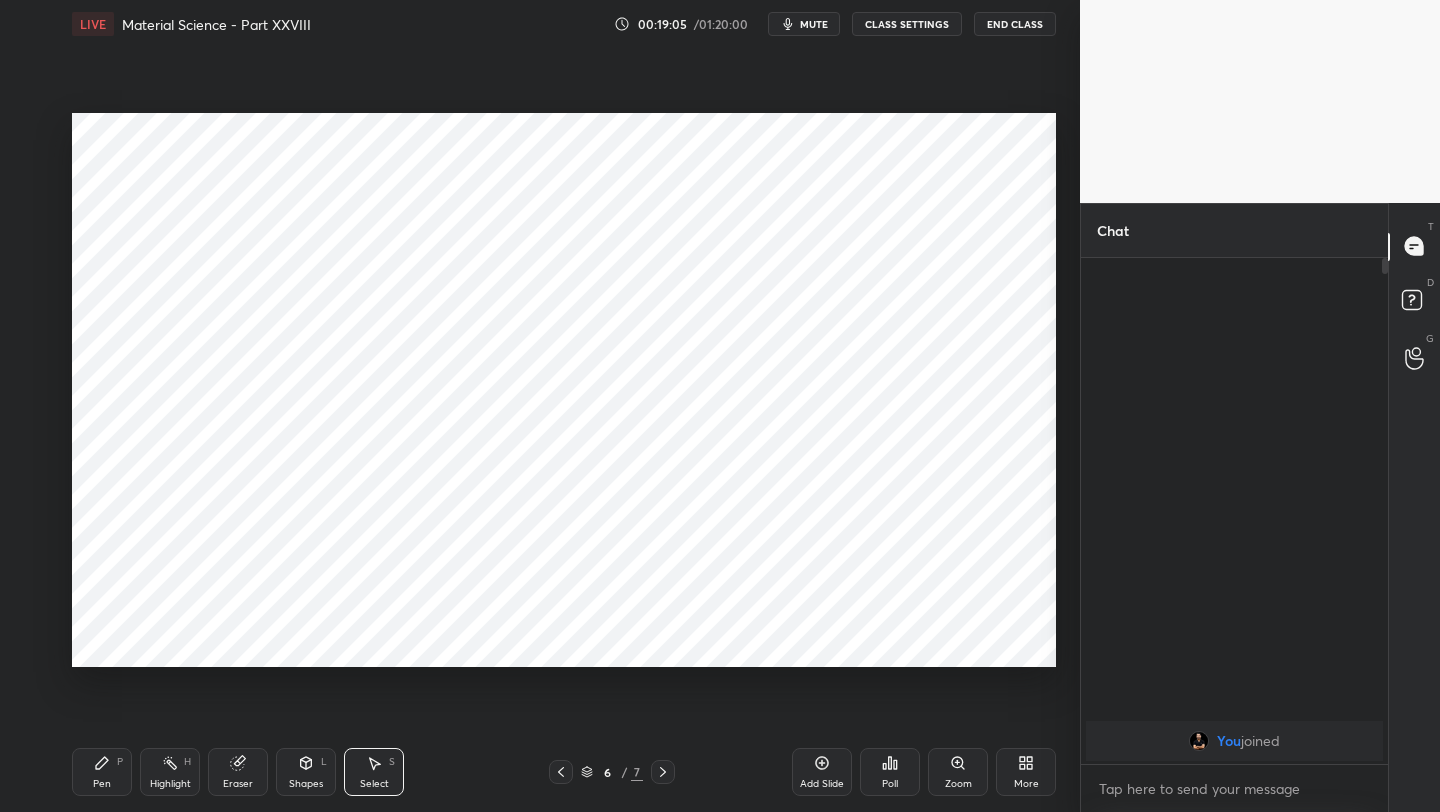 click 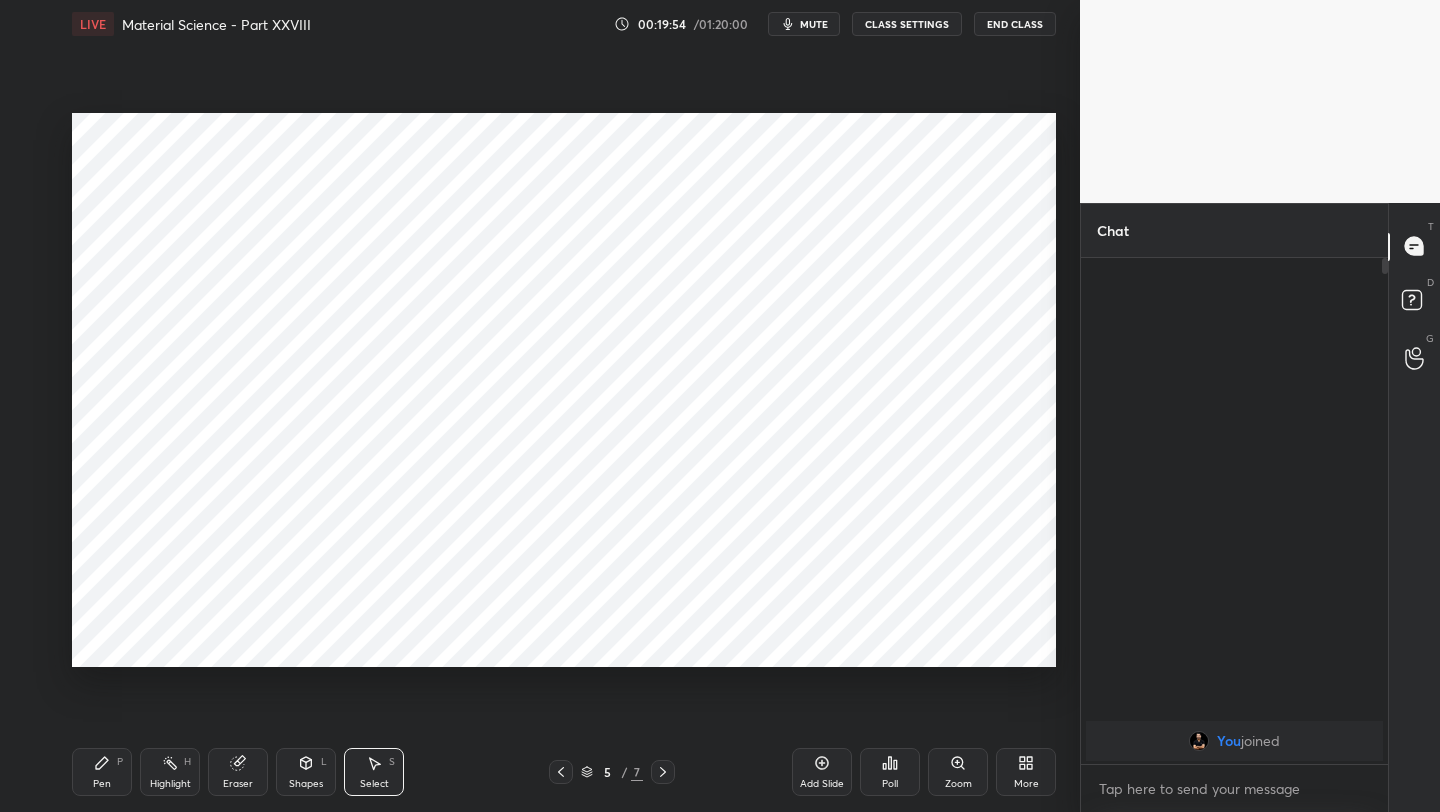 click 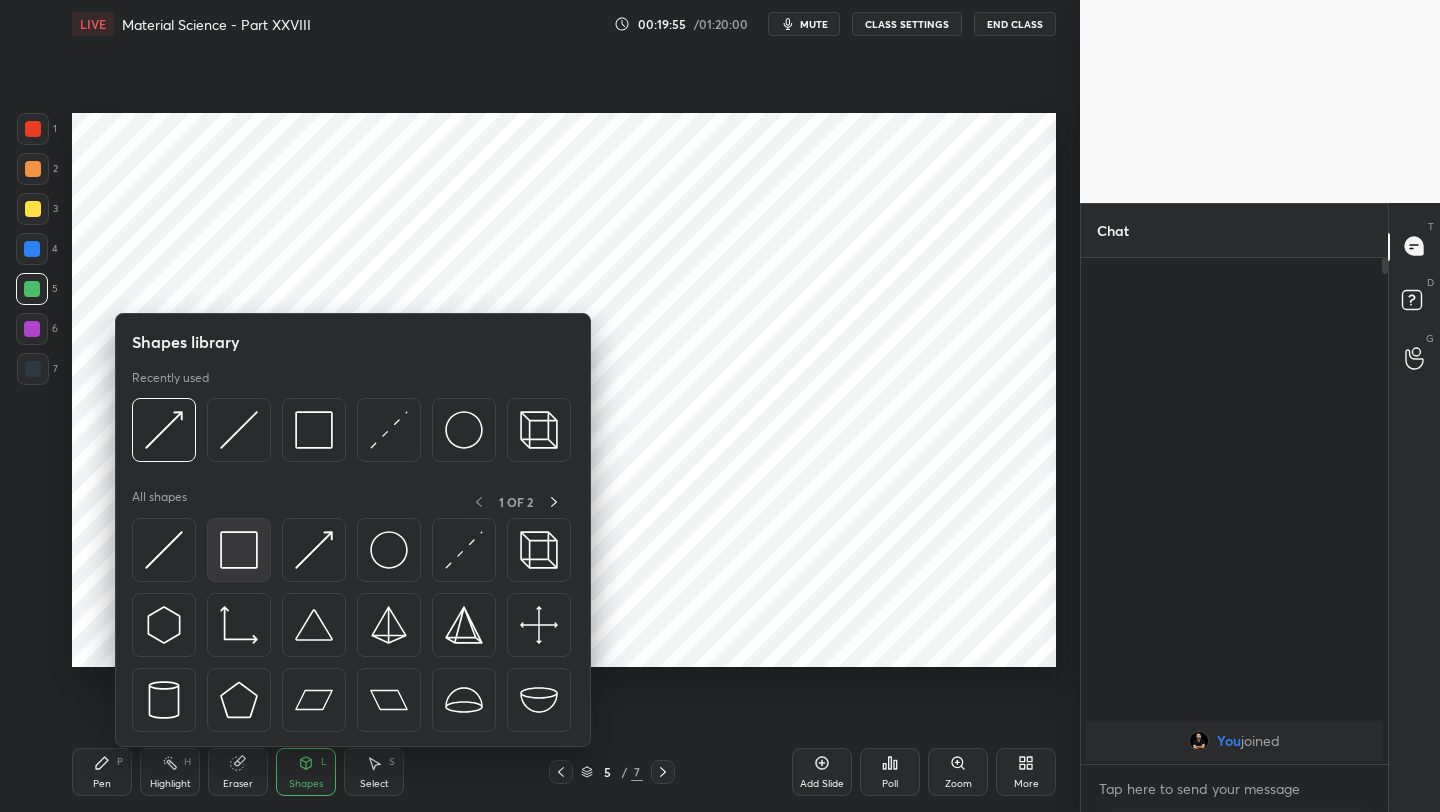 click at bounding box center (239, 550) 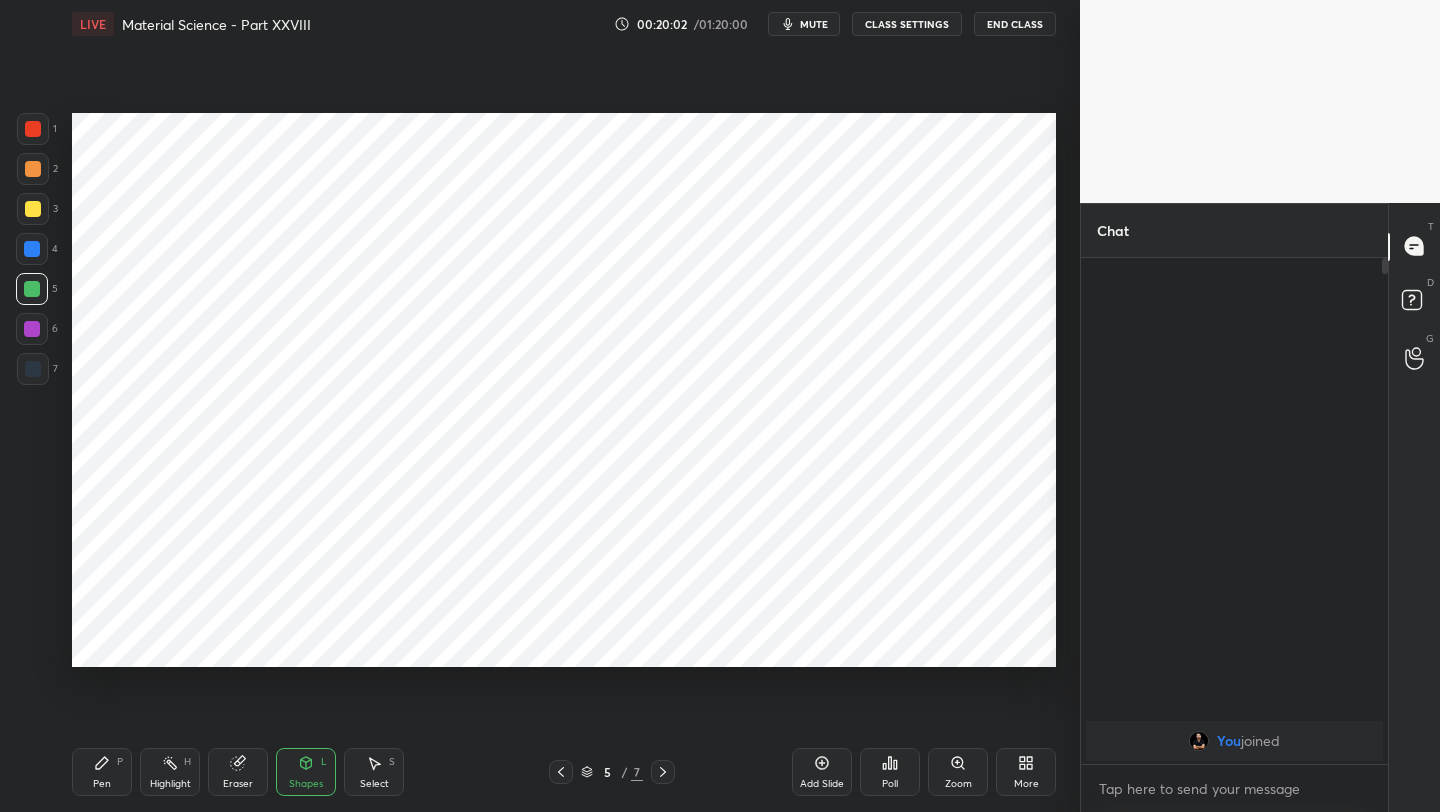 click 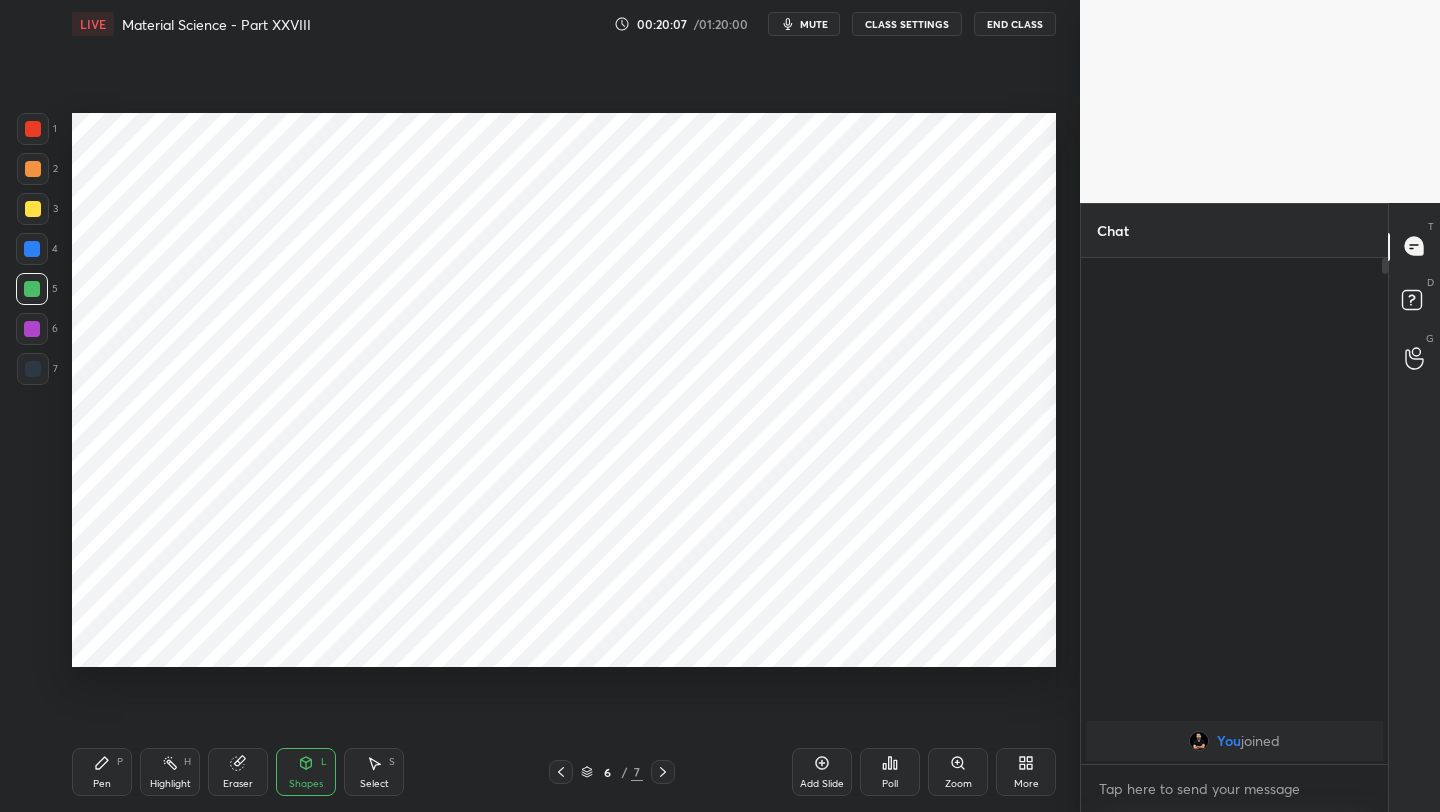 click 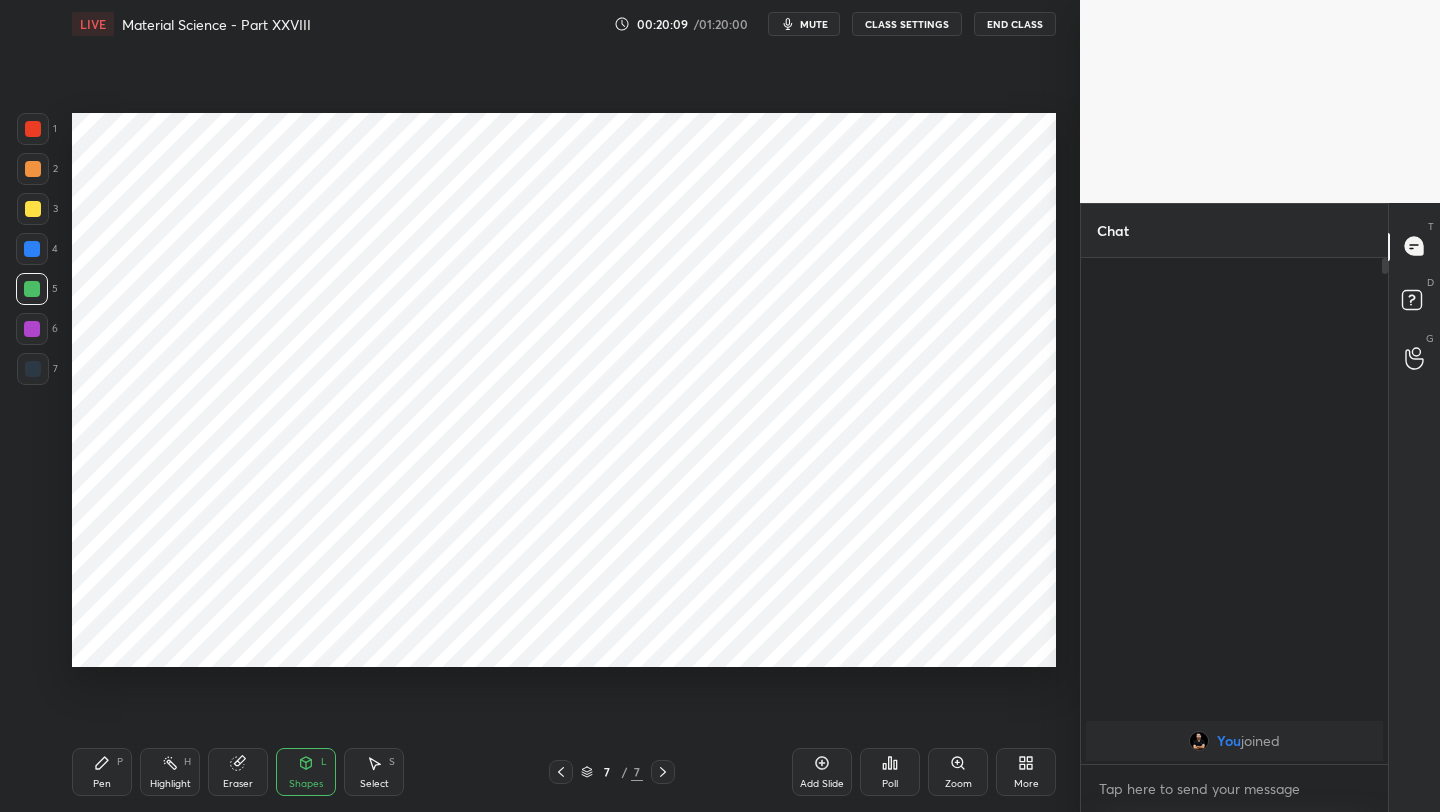 click on "Pen P" at bounding box center [102, 772] 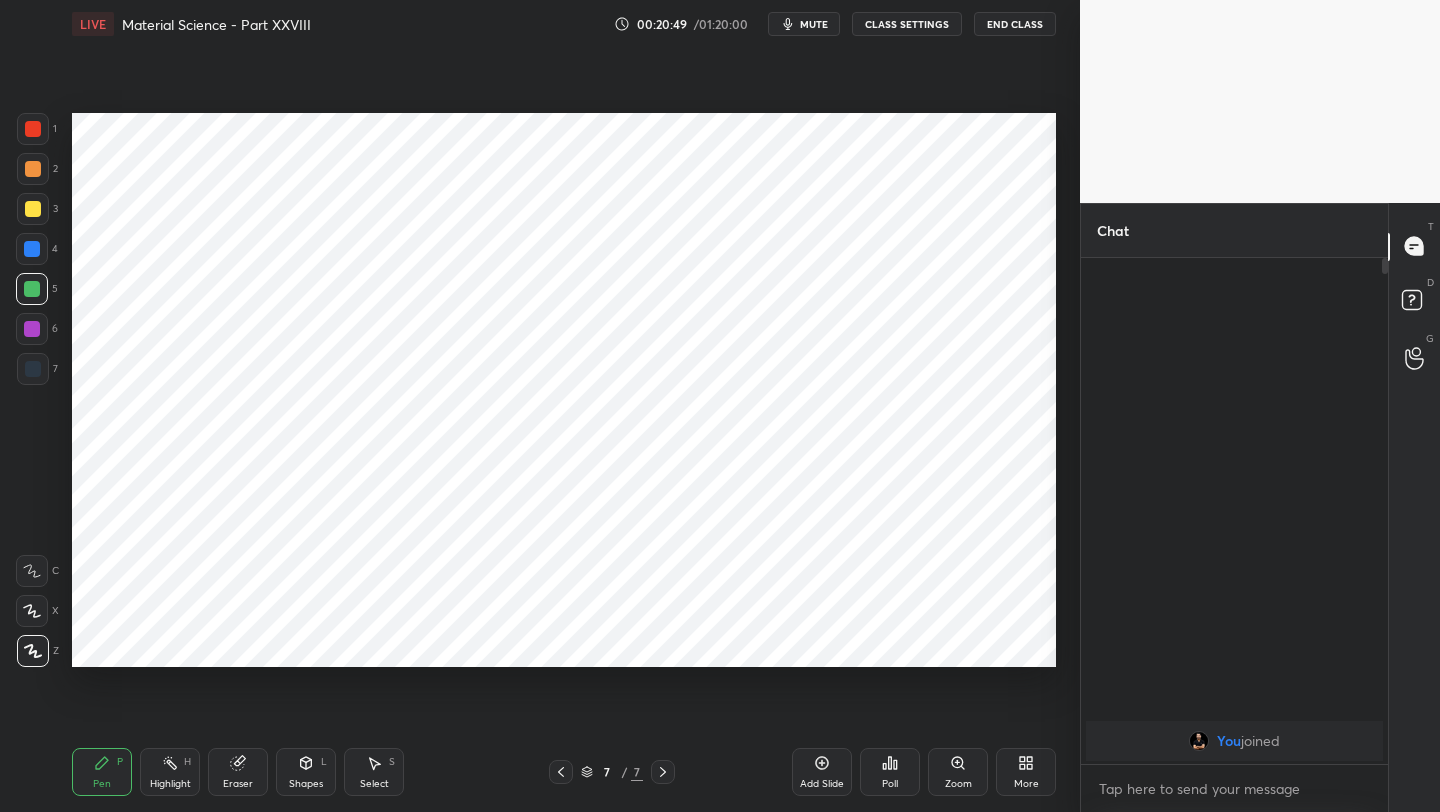 drag, startPoint x: 819, startPoint y: 770, endPoint x: 833, endPoint y: 751, distance: 23.600847 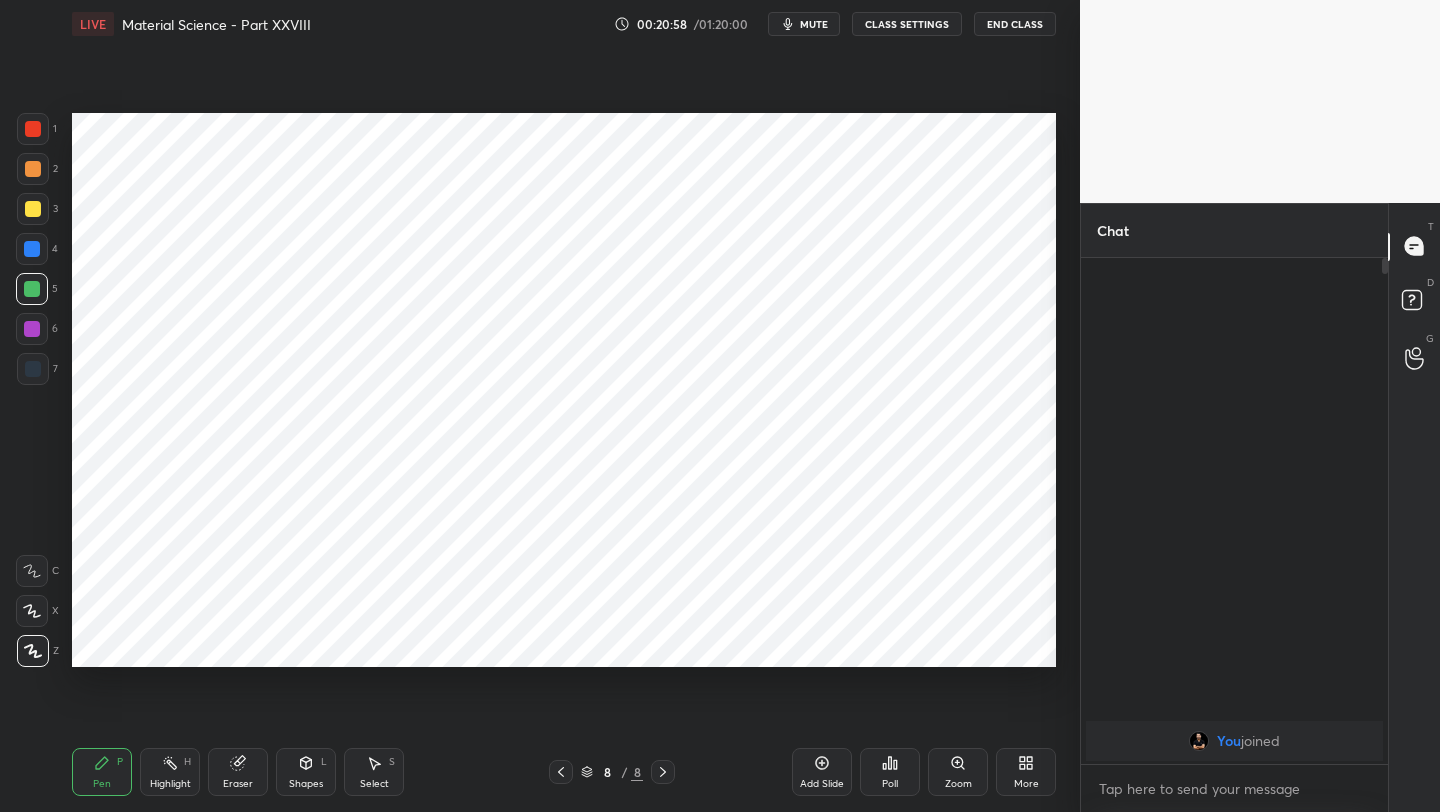 click at bounding box center (33, 129) 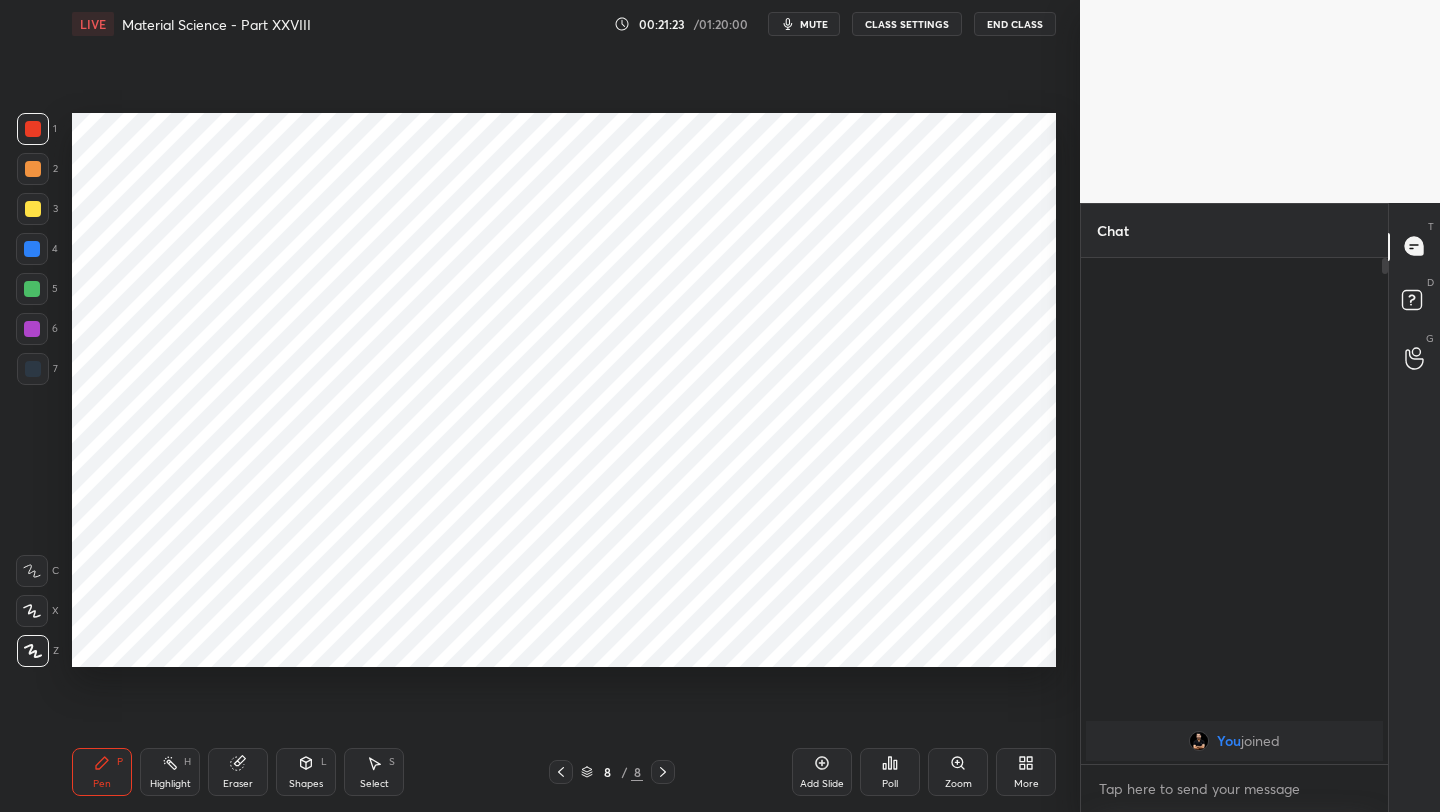 click at bounding box center [32, 289] 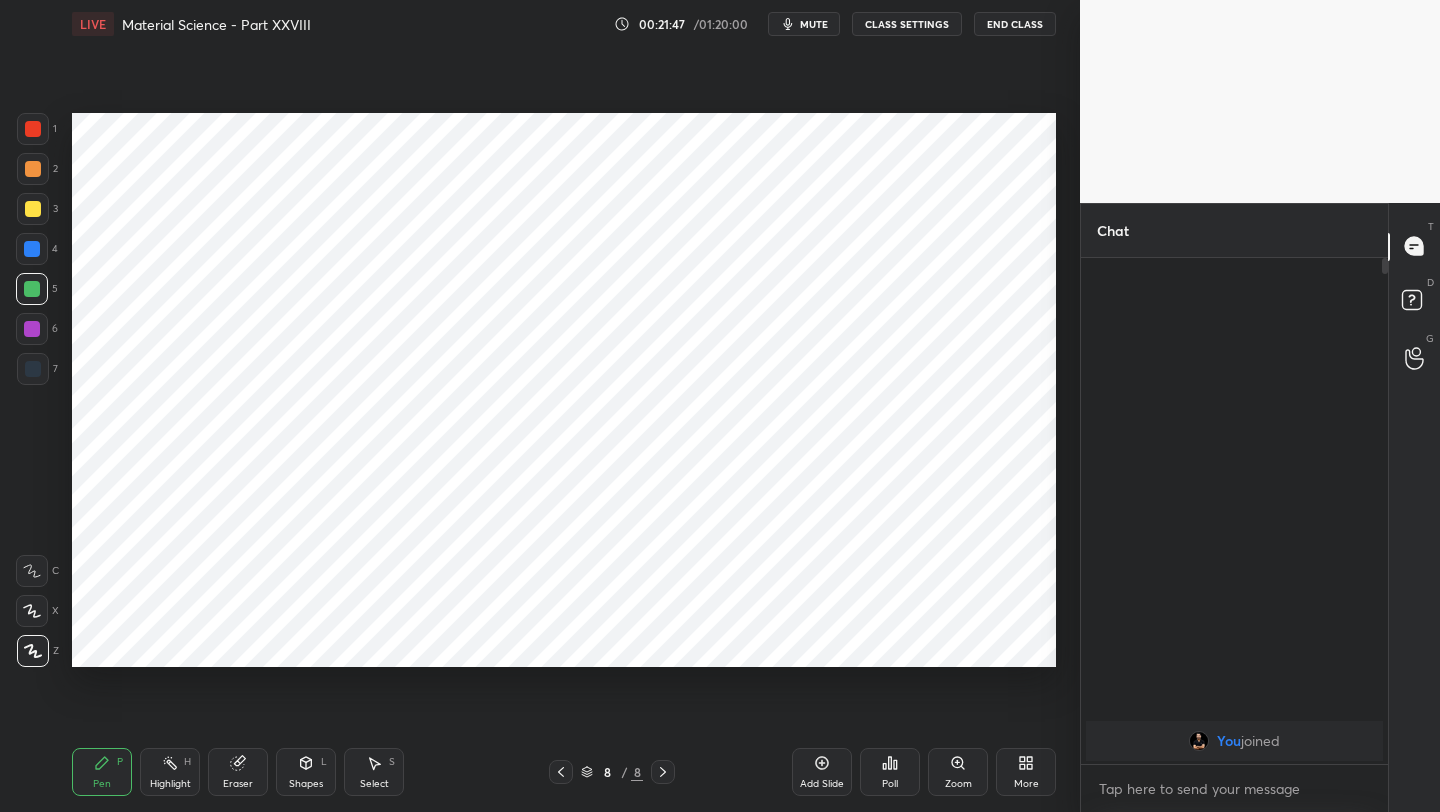 click at bounding box center (32, 329) 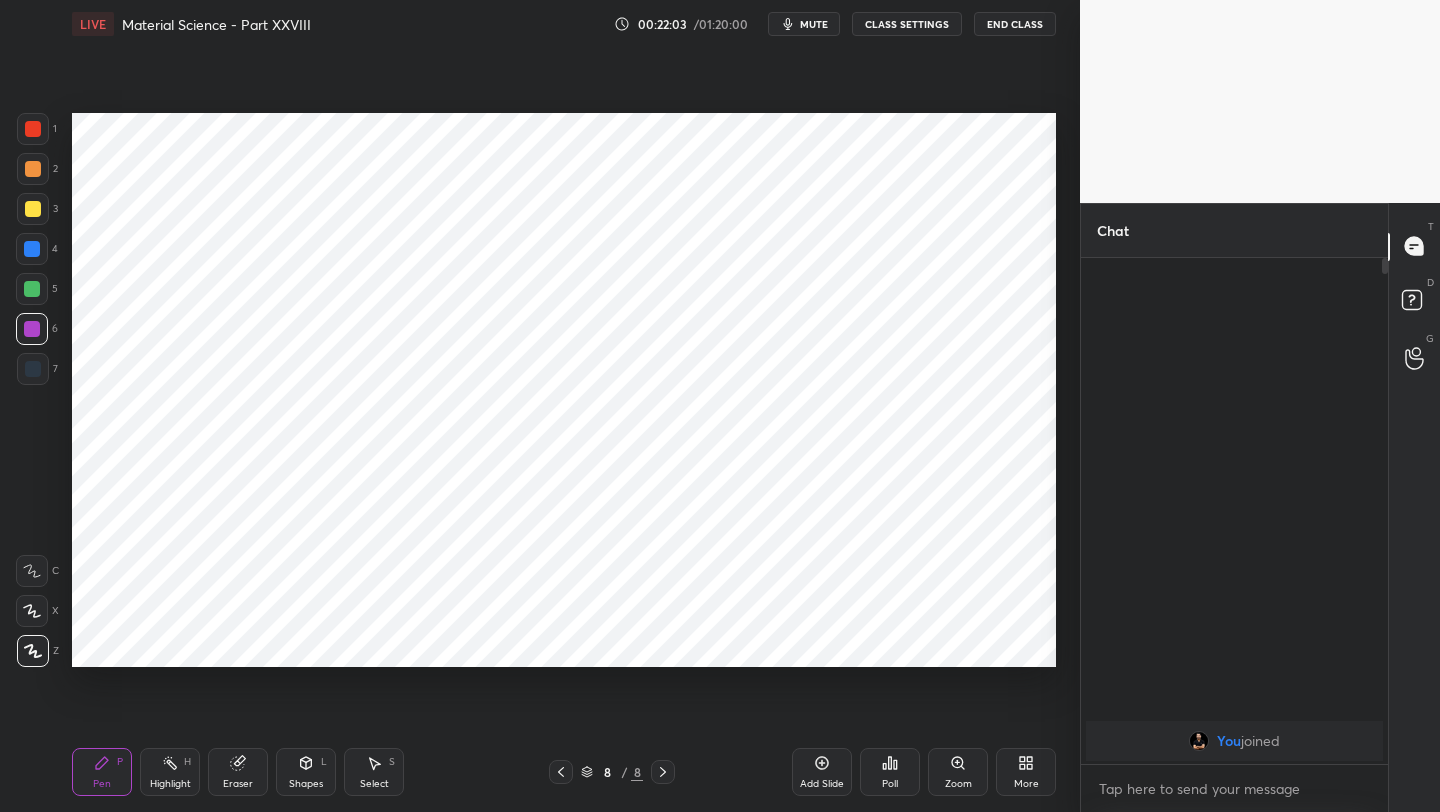 drag, startPoint x: 19, startPoint y: 253, endPoint x: 29, endPoint y: 249, distance: 10.770329 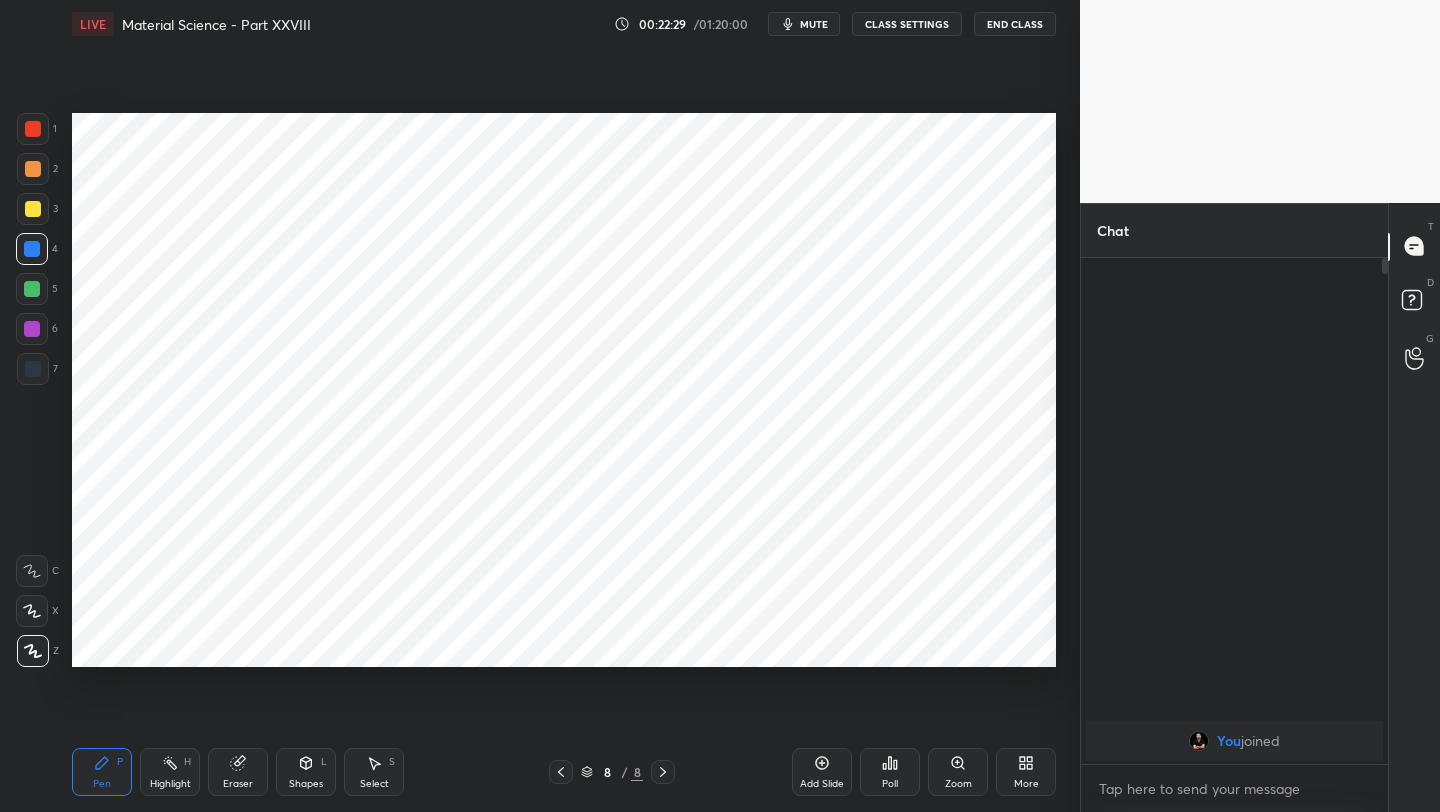 click on "Select S" at bounding box center (374, 772) 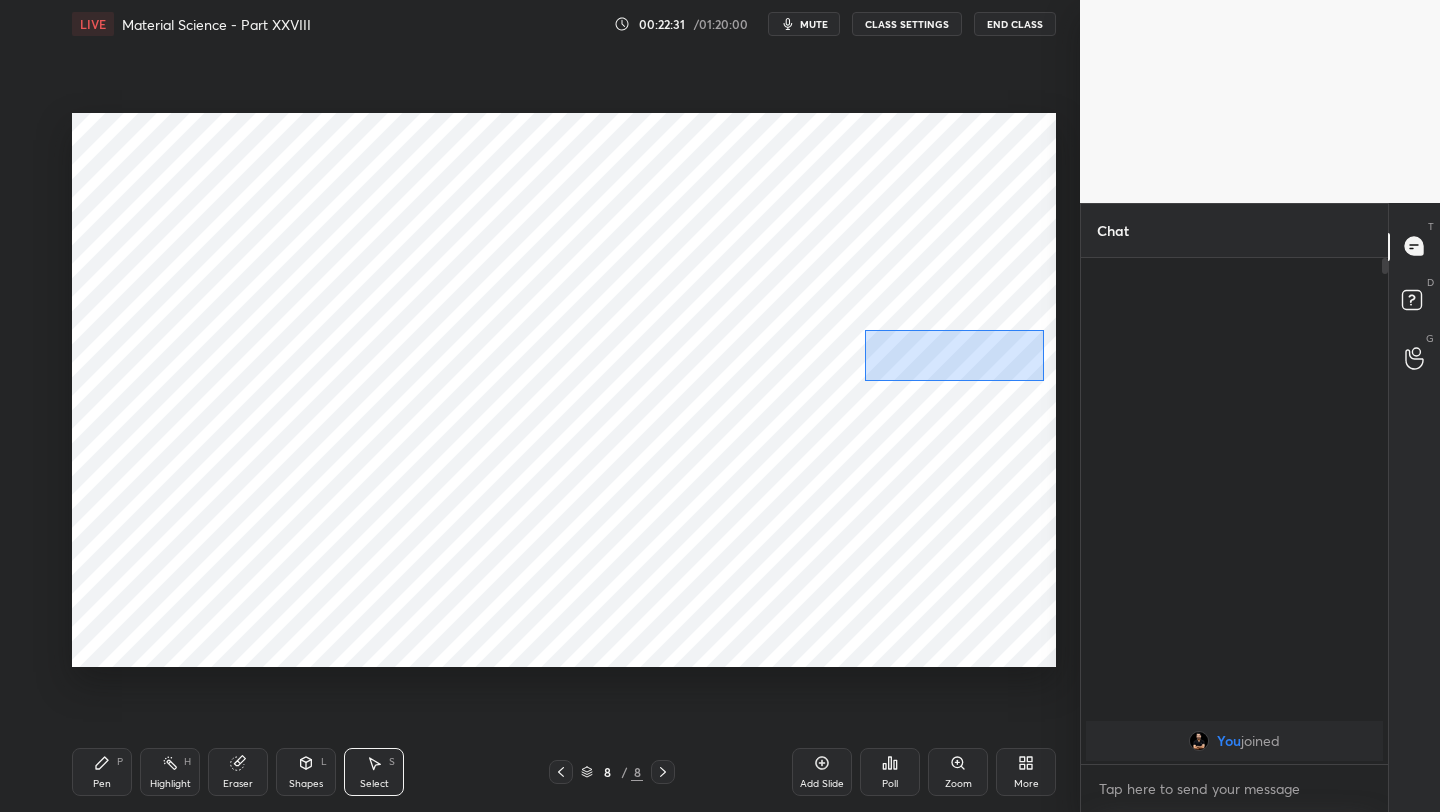 drag, startPoint x: 864, startPoint y: 329, endPoint x: 1030, endPoint y: 376, distance: 172.52536 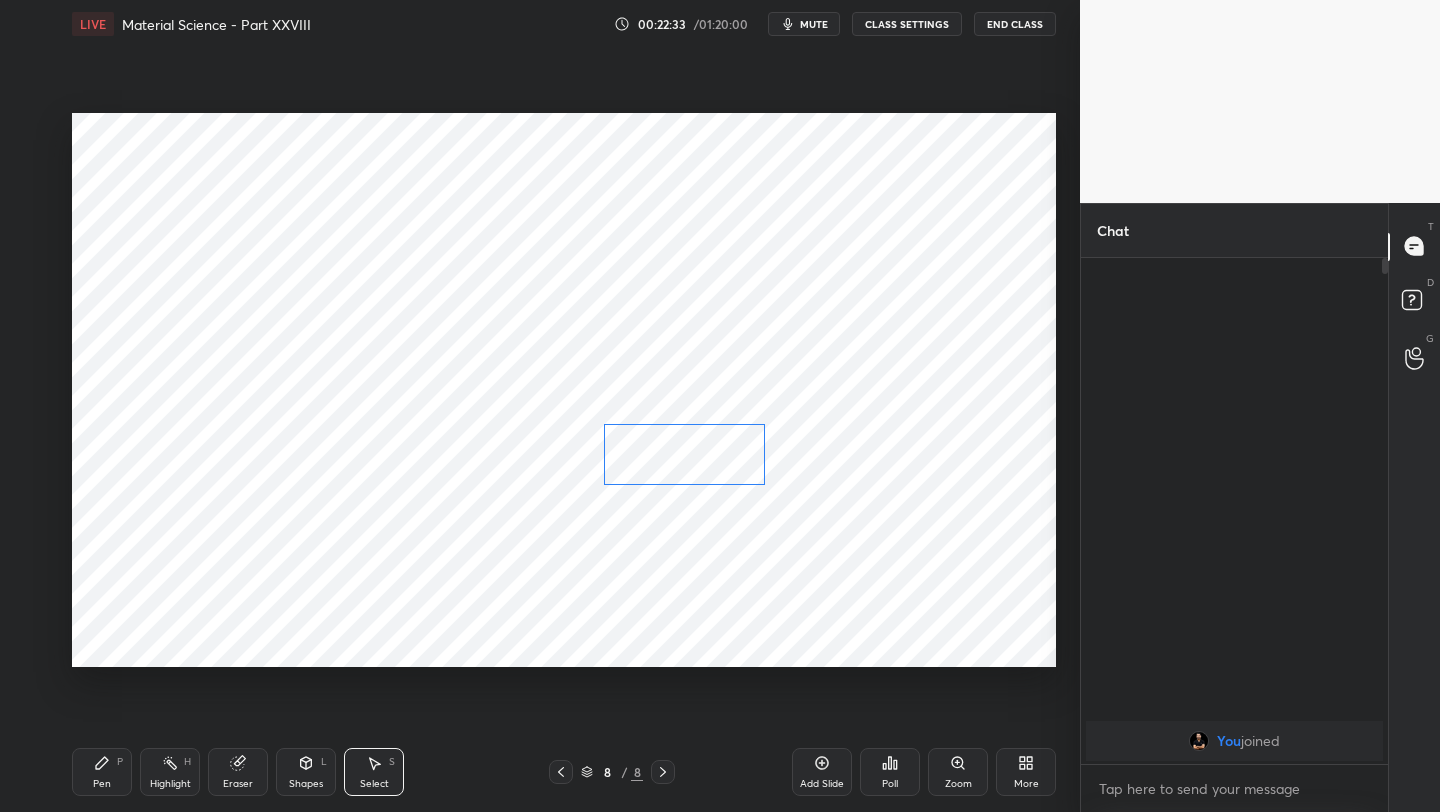 drag, startPoint x: 990, startPoint y: 371, endPoint x: 743, endPoint y: 439, distance: 256.1894 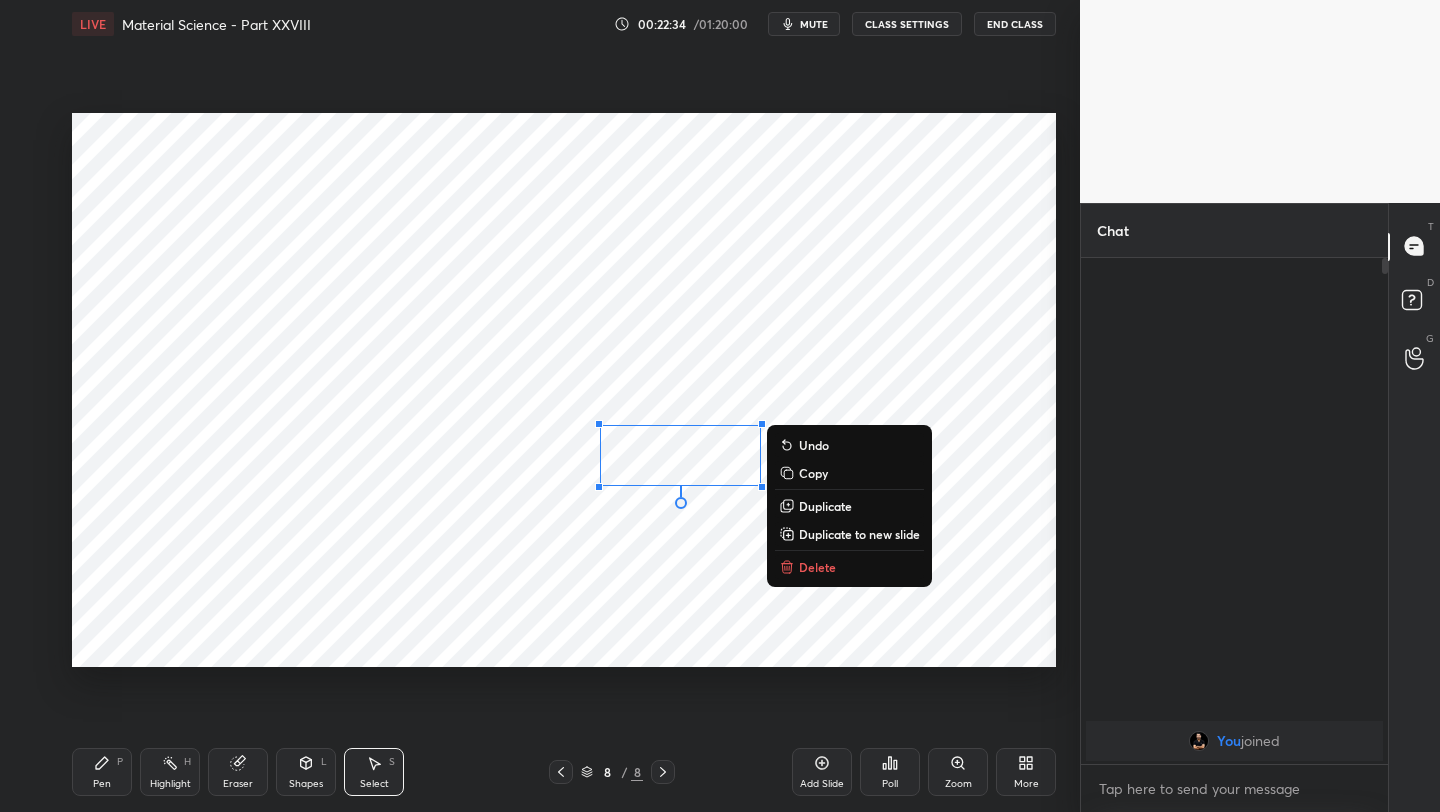 drag, startPoint x: 115, startPoint y: 778, endPoint x: 132, endPoint y: 715, distance: 65.25335 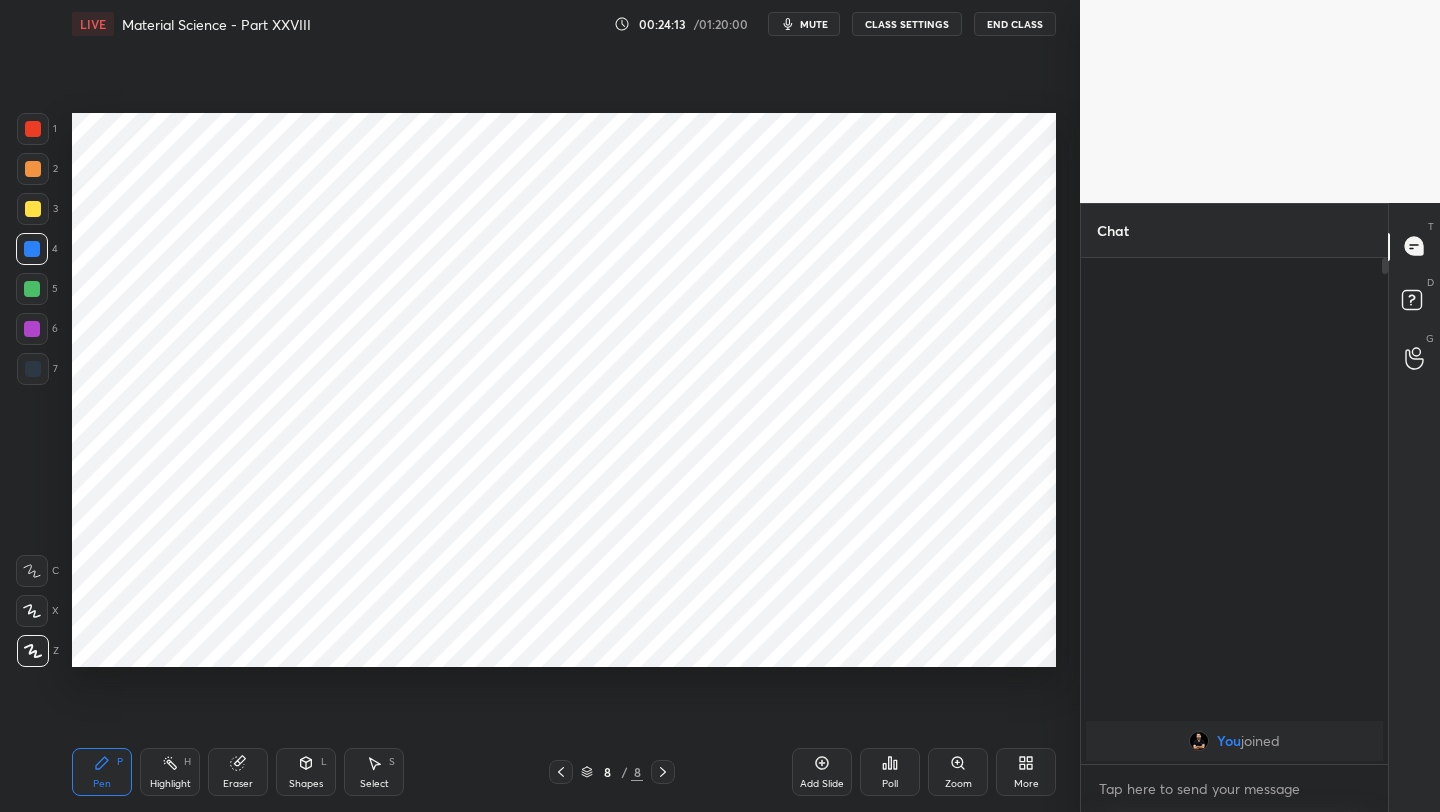 click on "Add Slide" at bounding box center [822, 772] 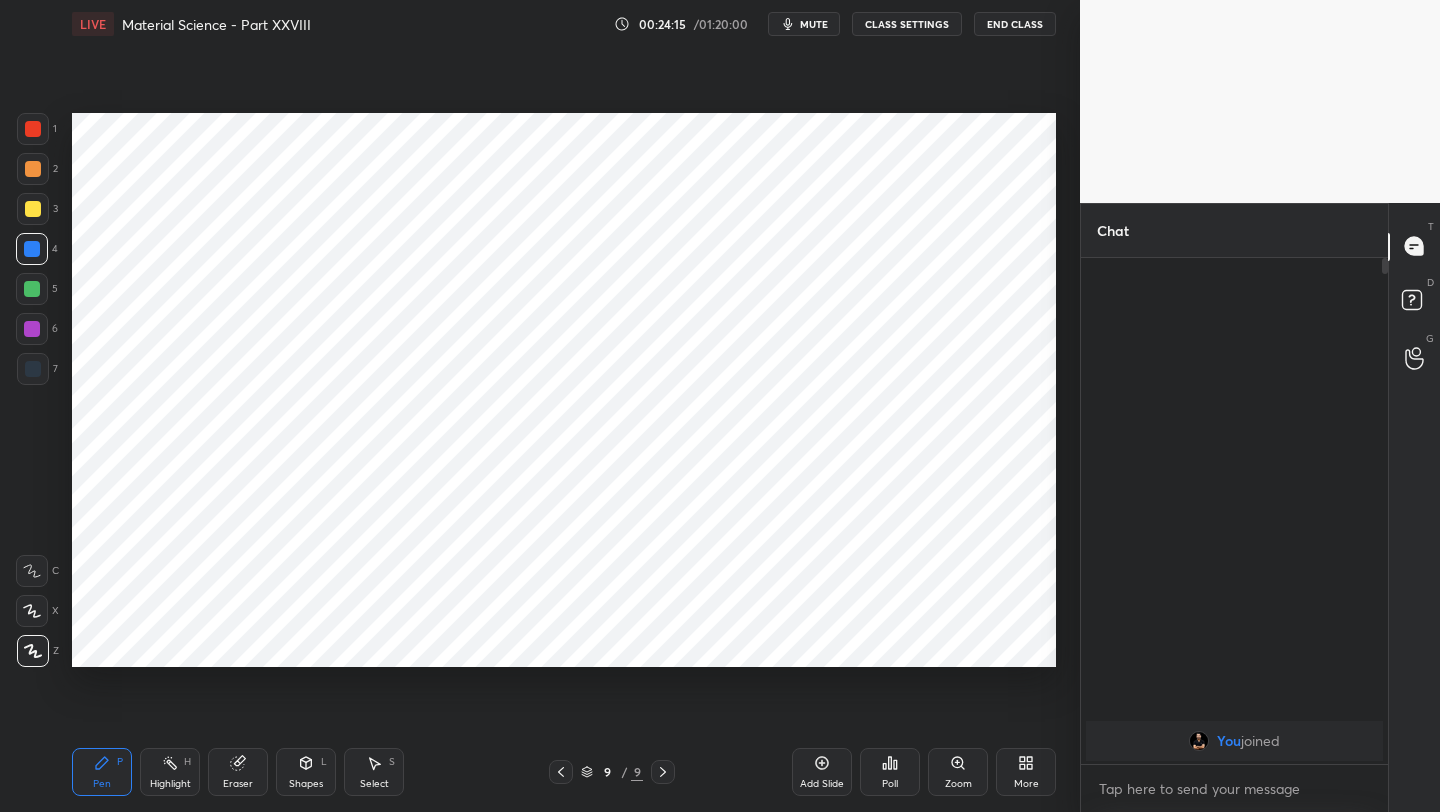 drag, startPoint x: 34, startPoint y: 292, endPoint x: 58, endPoint y: 279, distance: 27.294687 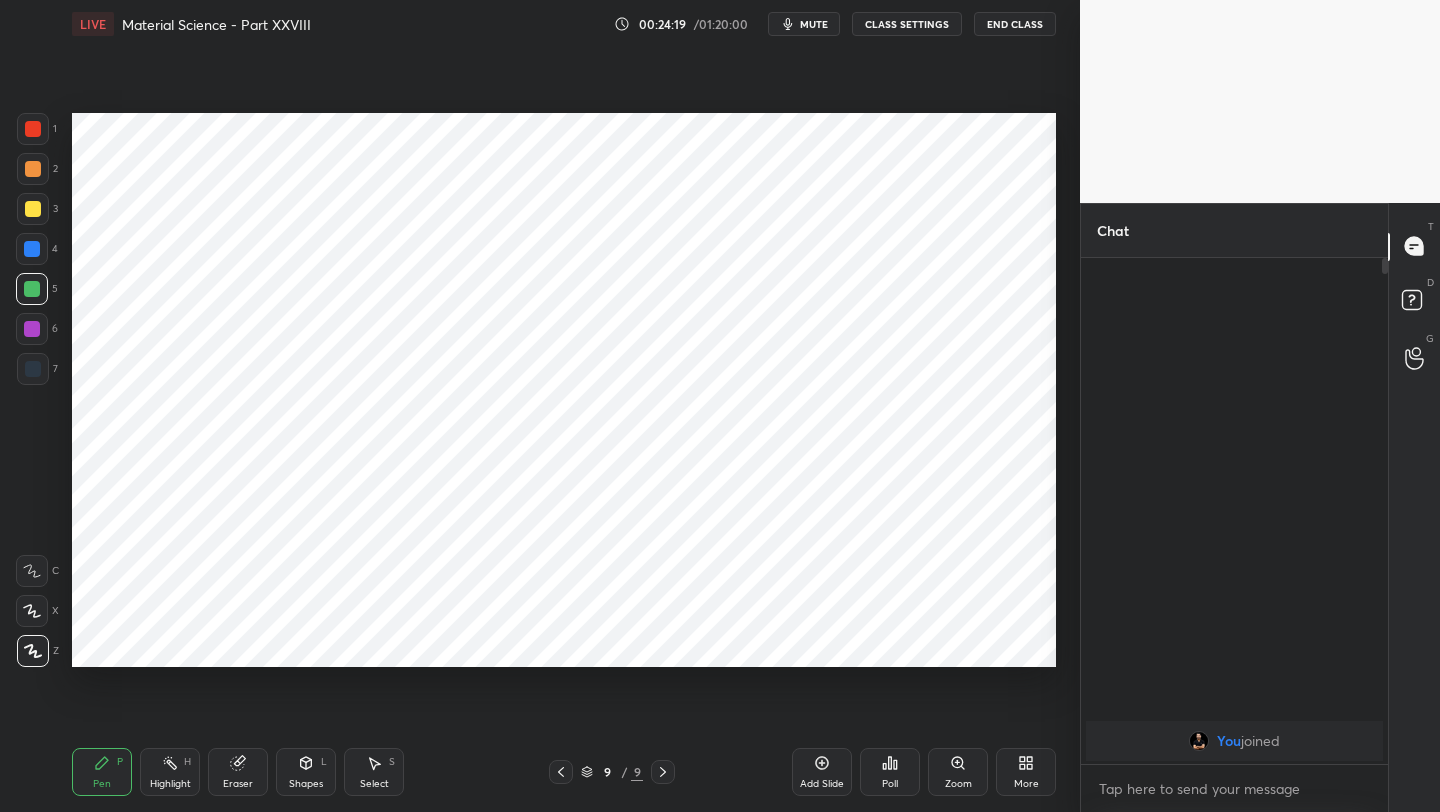 drag, startPoint x: 34, startPoint y: 245, endPoint x: 45, endPoint y: 245, distance: 11 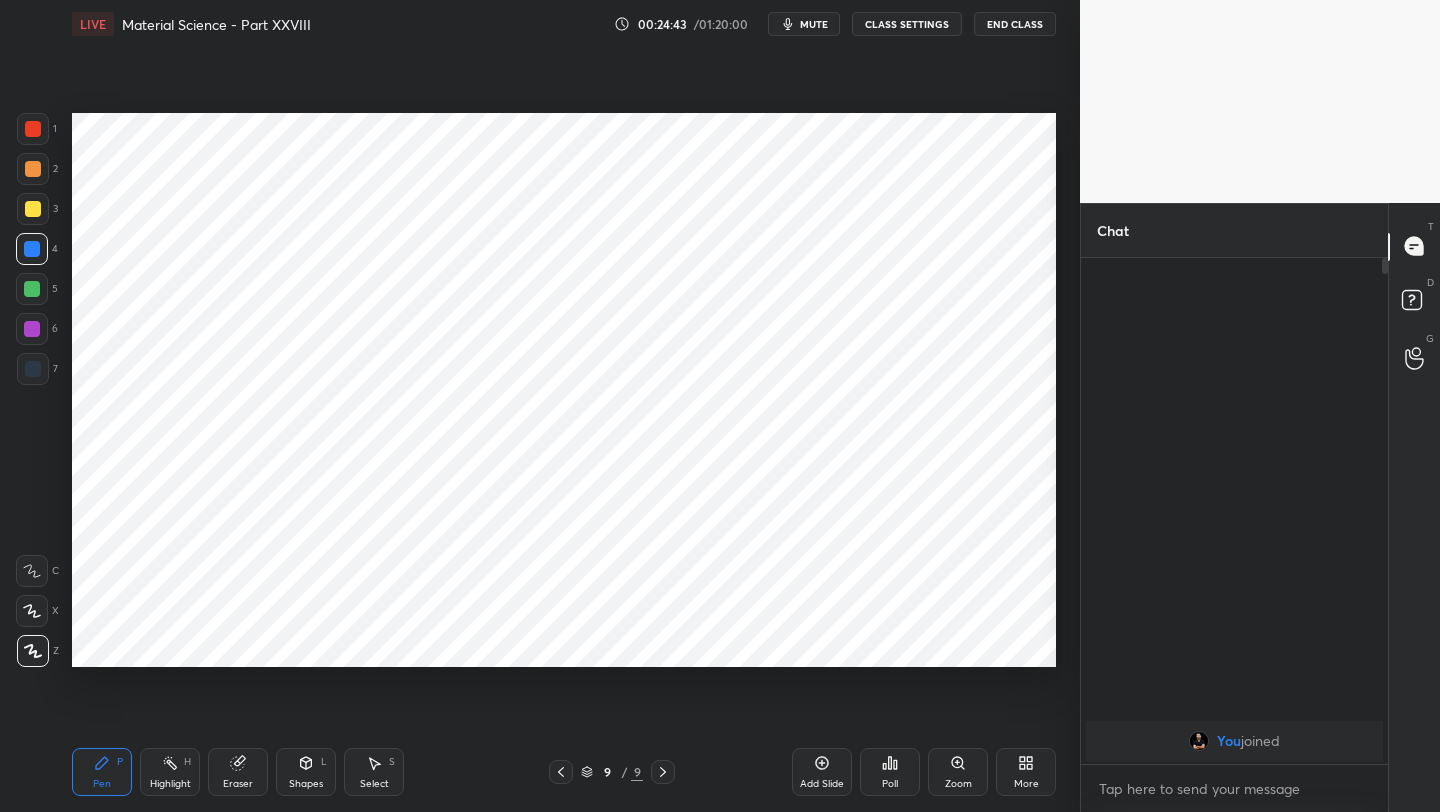 drag, startPoint x: 37, startPoint y: 131, endPoint x: 66, endPoint y: 126, distance: 29.427877 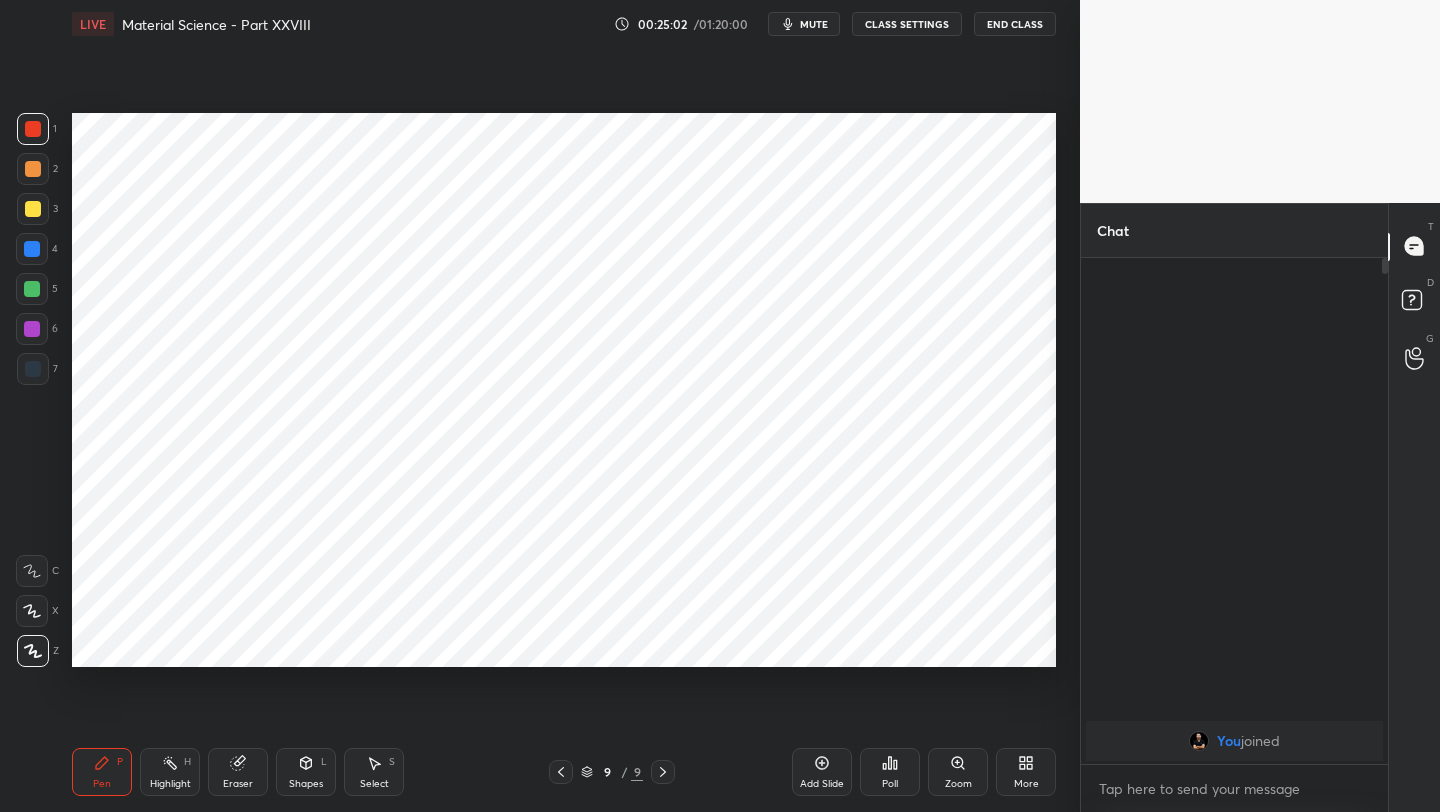 click 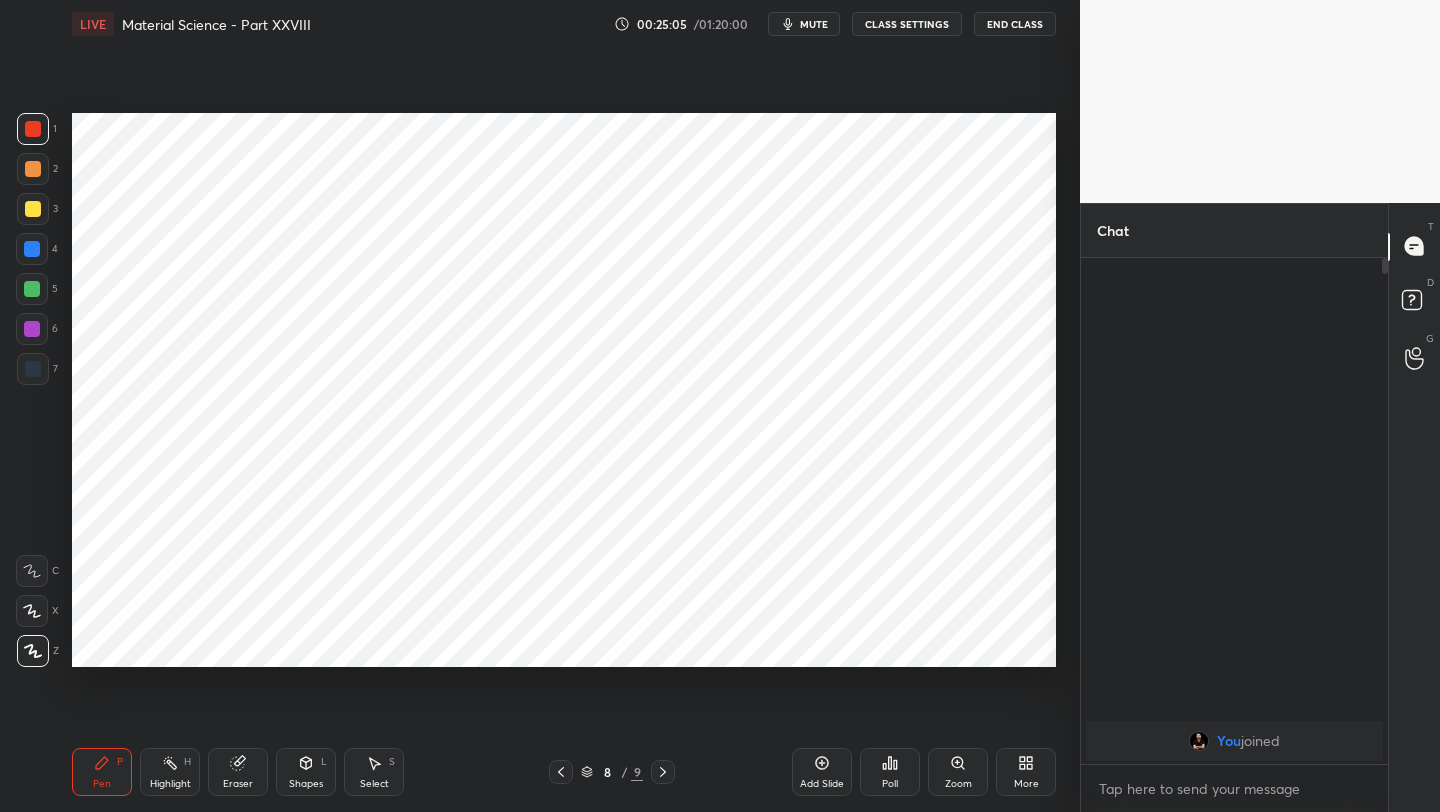 click 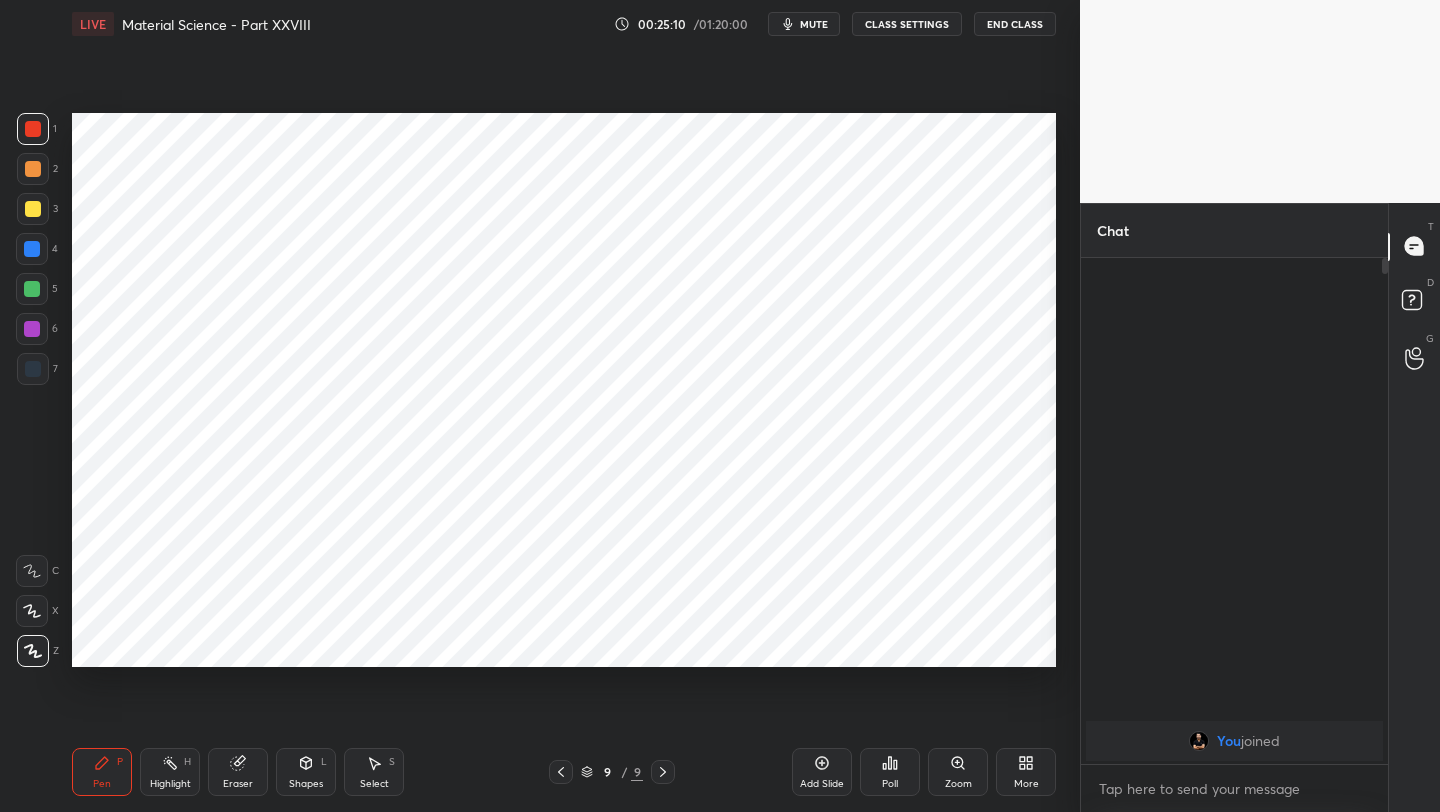 click at bounding box center [32, 249] 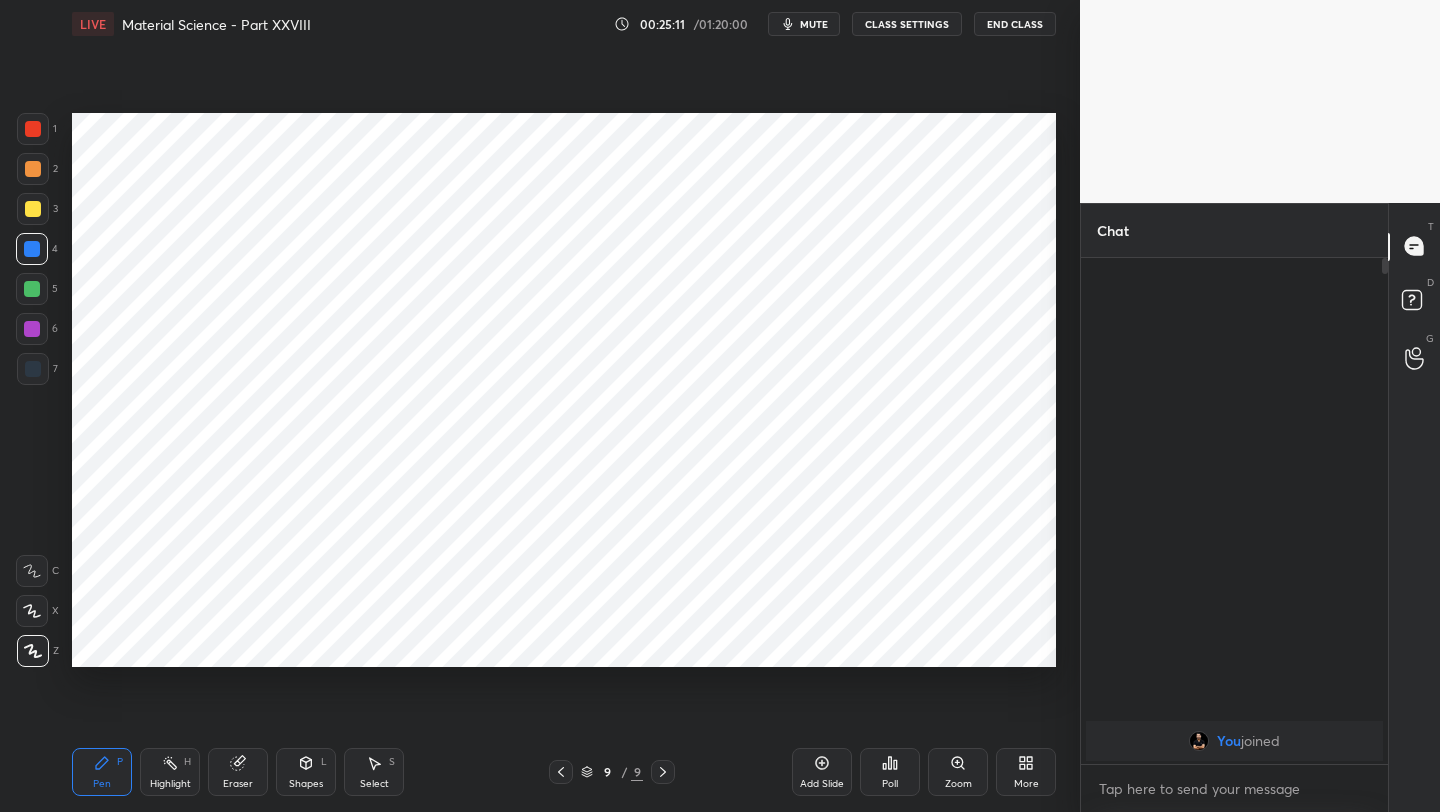 click at bounding box center [32, 289] 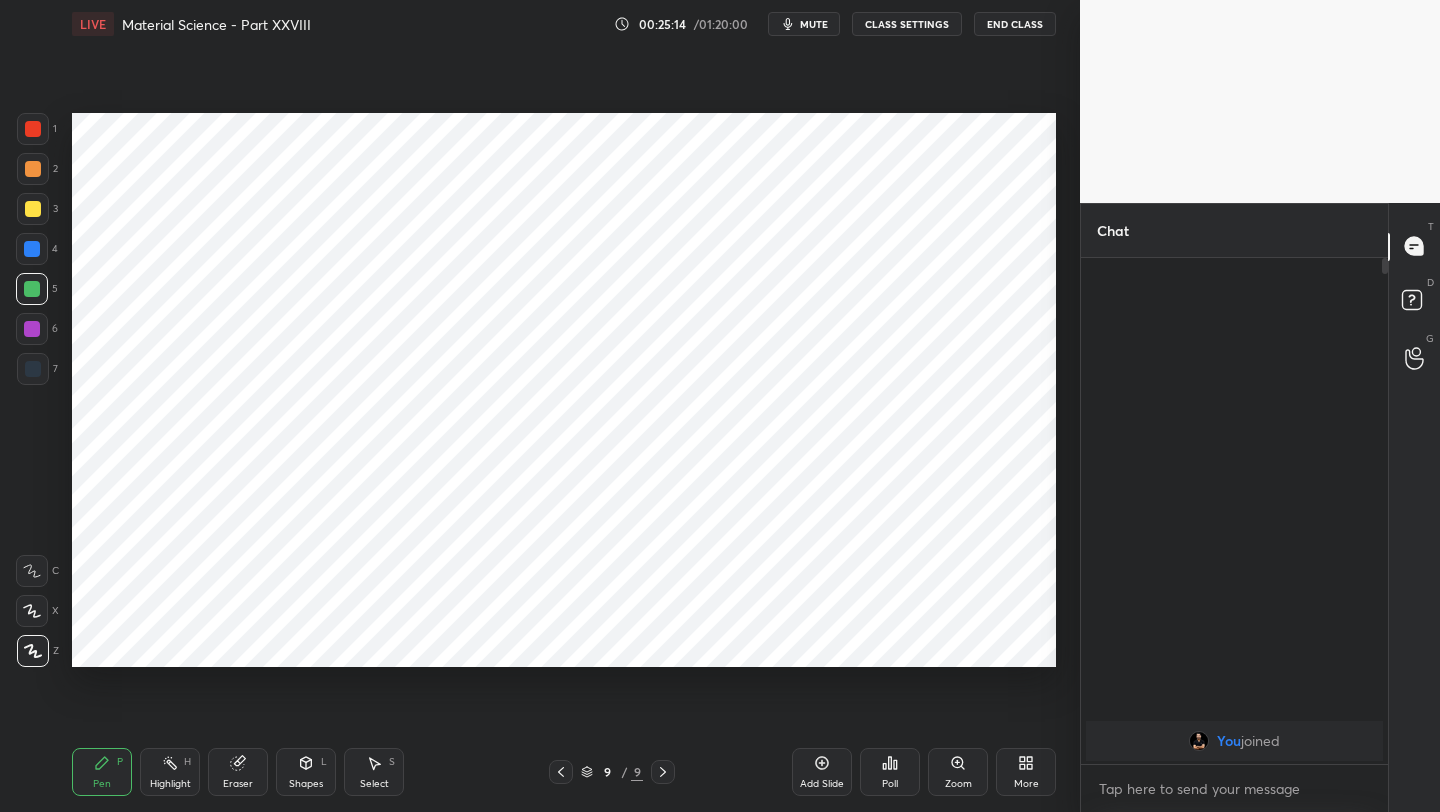 drag, startPoint x: 32, startPoint y: 254, endPoint x: 46, endPoint y: 251, distance: 14.3178215 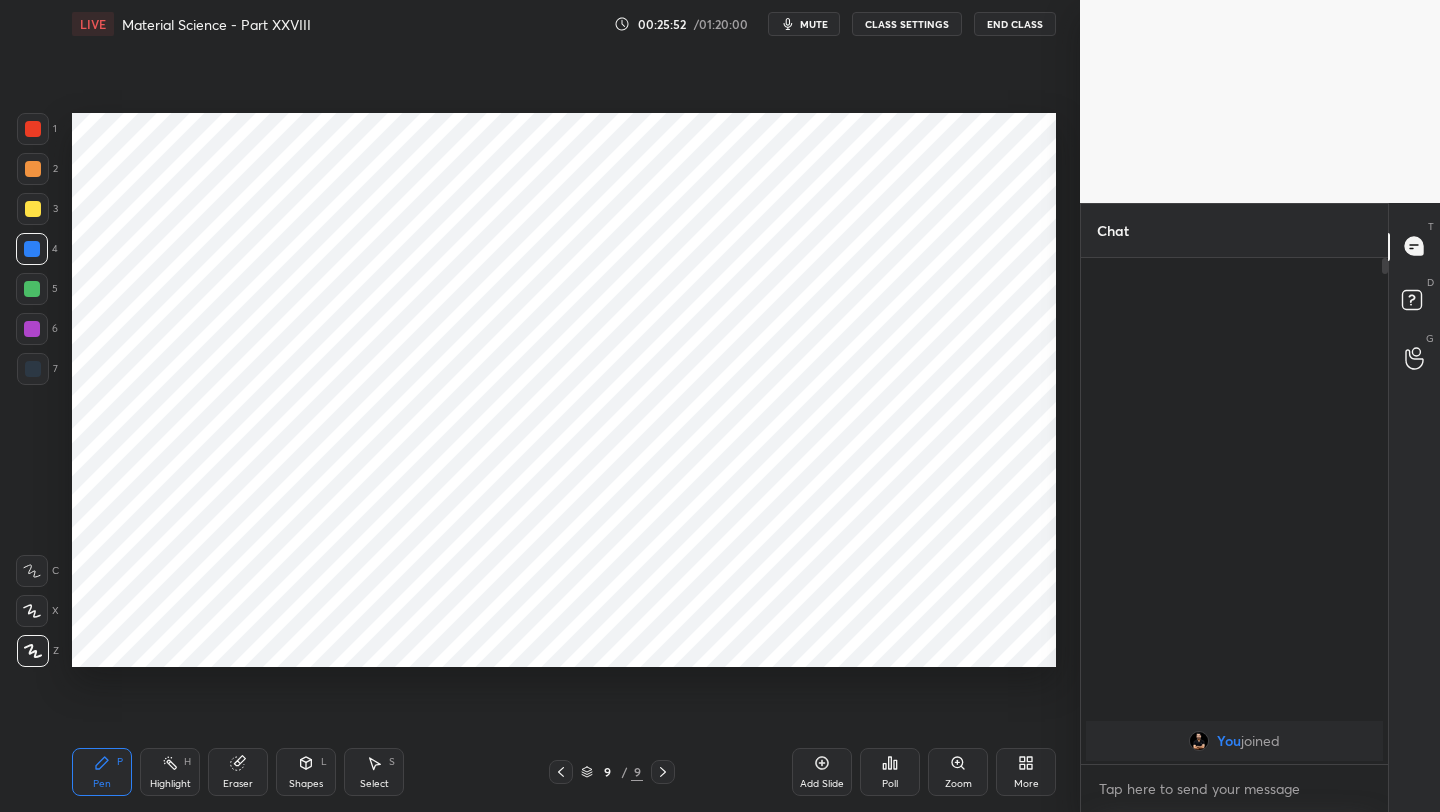 click on "7" at bounding box center [37, 369] 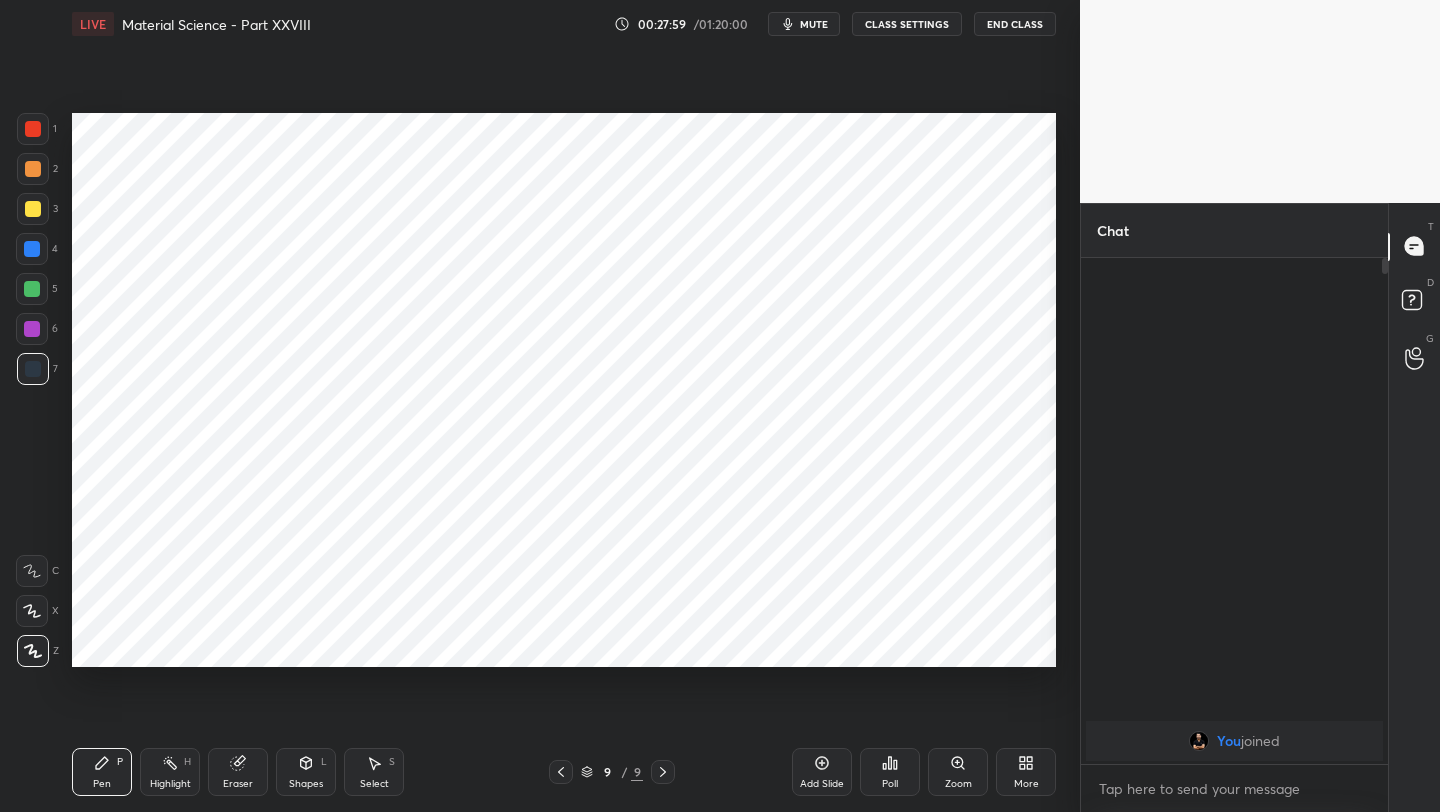 drag, startPoint x: 821, startPoint y: 767, endPoint x: 841, endPoint y: 734, distance: 38.587563 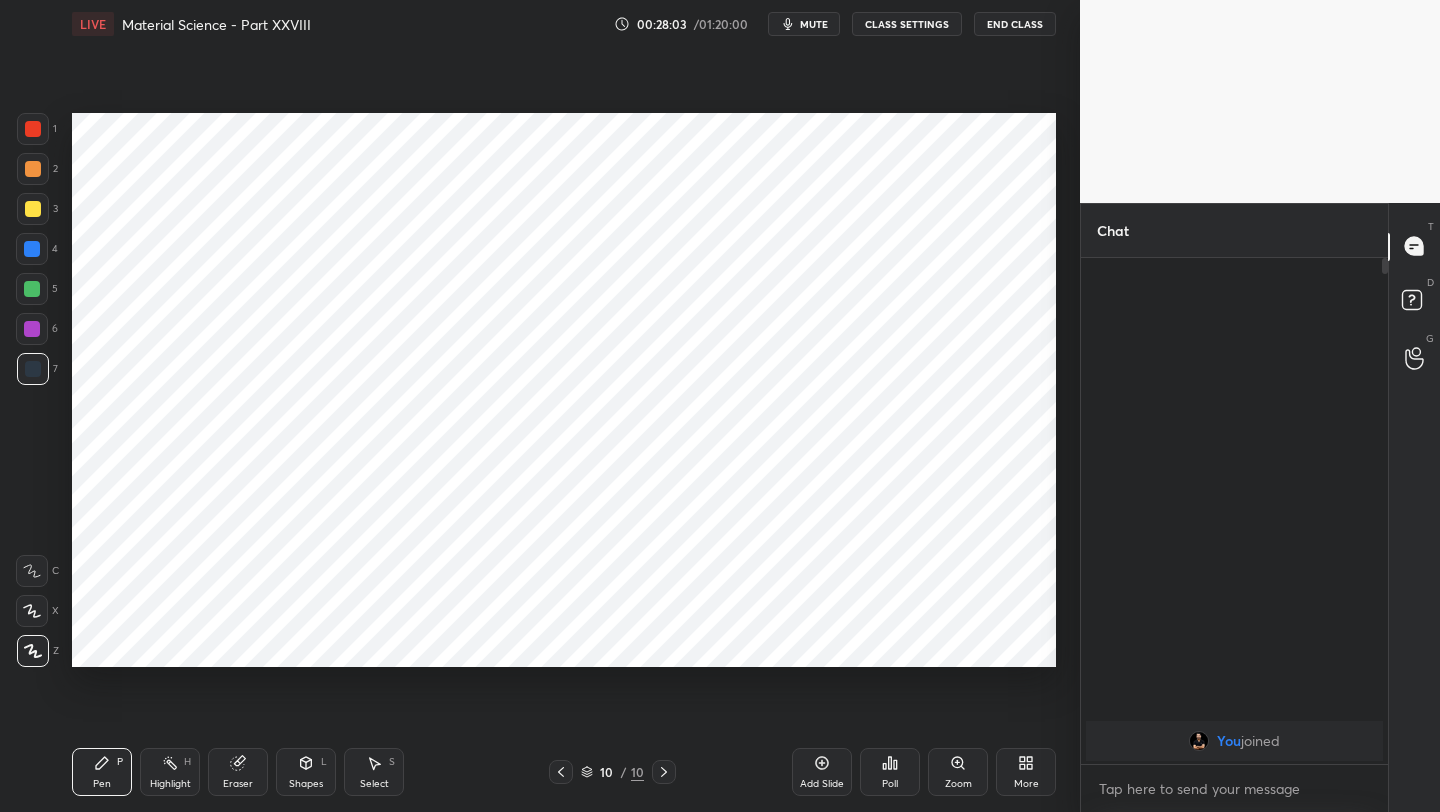 click at bounding box center [33, 129] 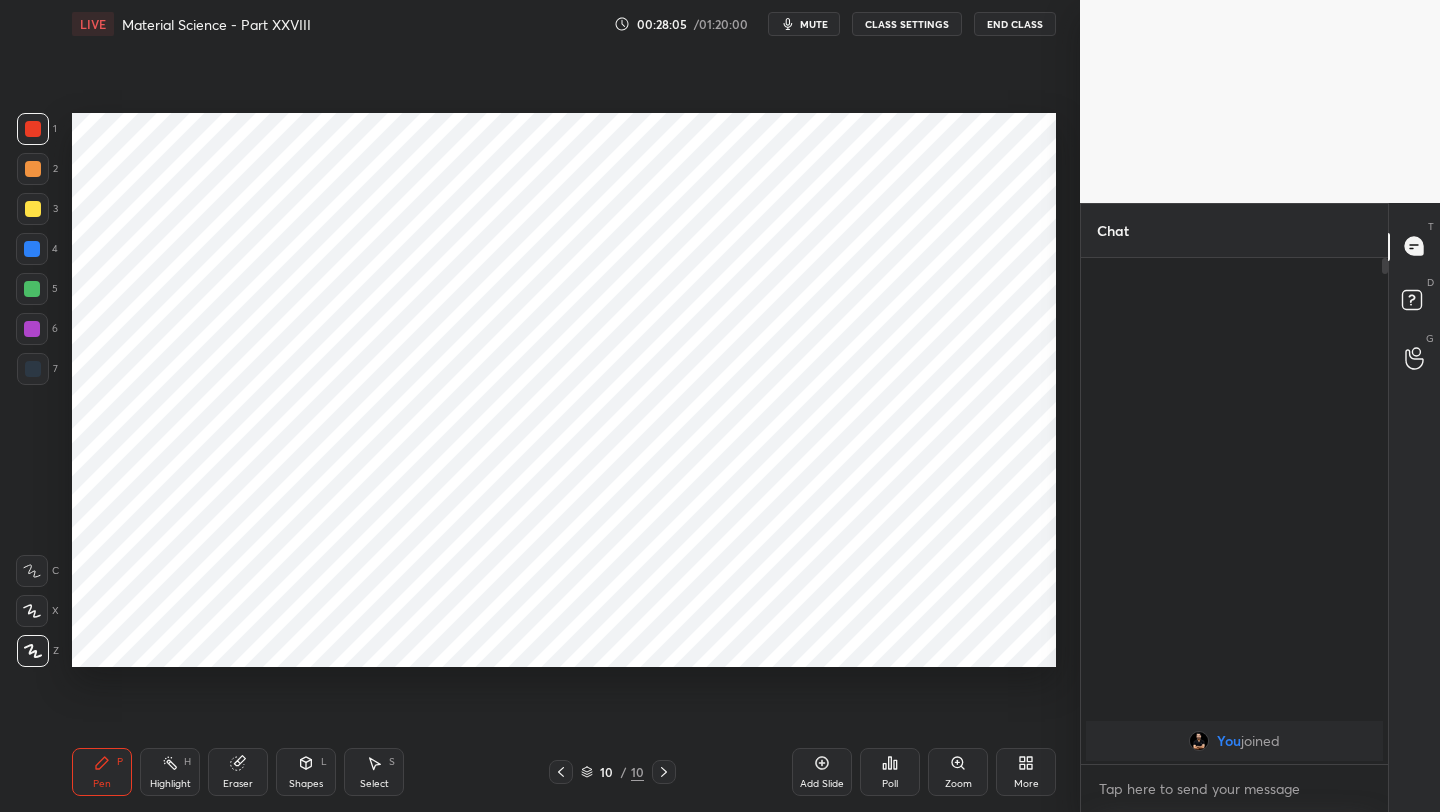 click on "Shapes L" at bounding box center [306, 772] 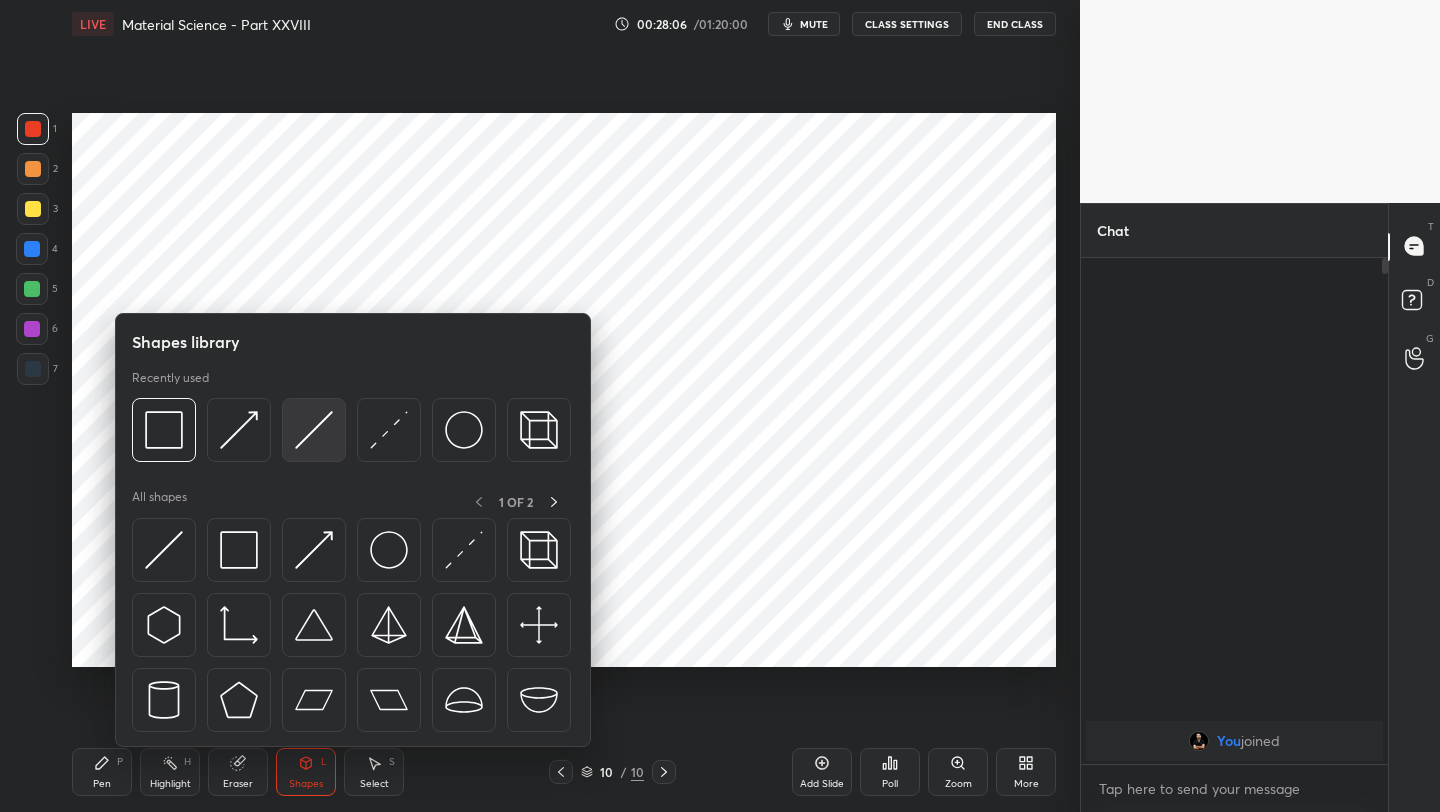 click at bounding box center (314, 430) 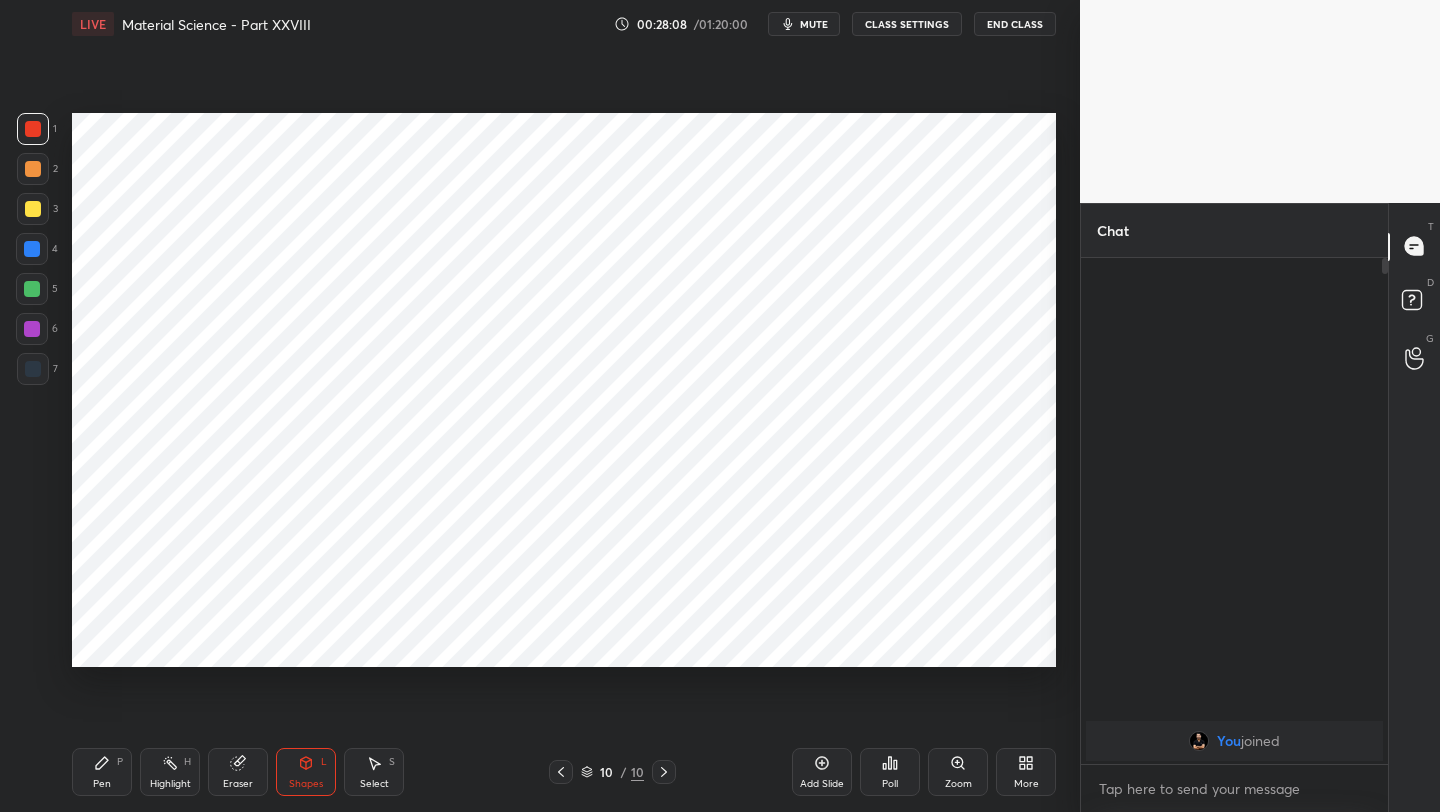 click on "Pen P" at bounding box center (102, 772) 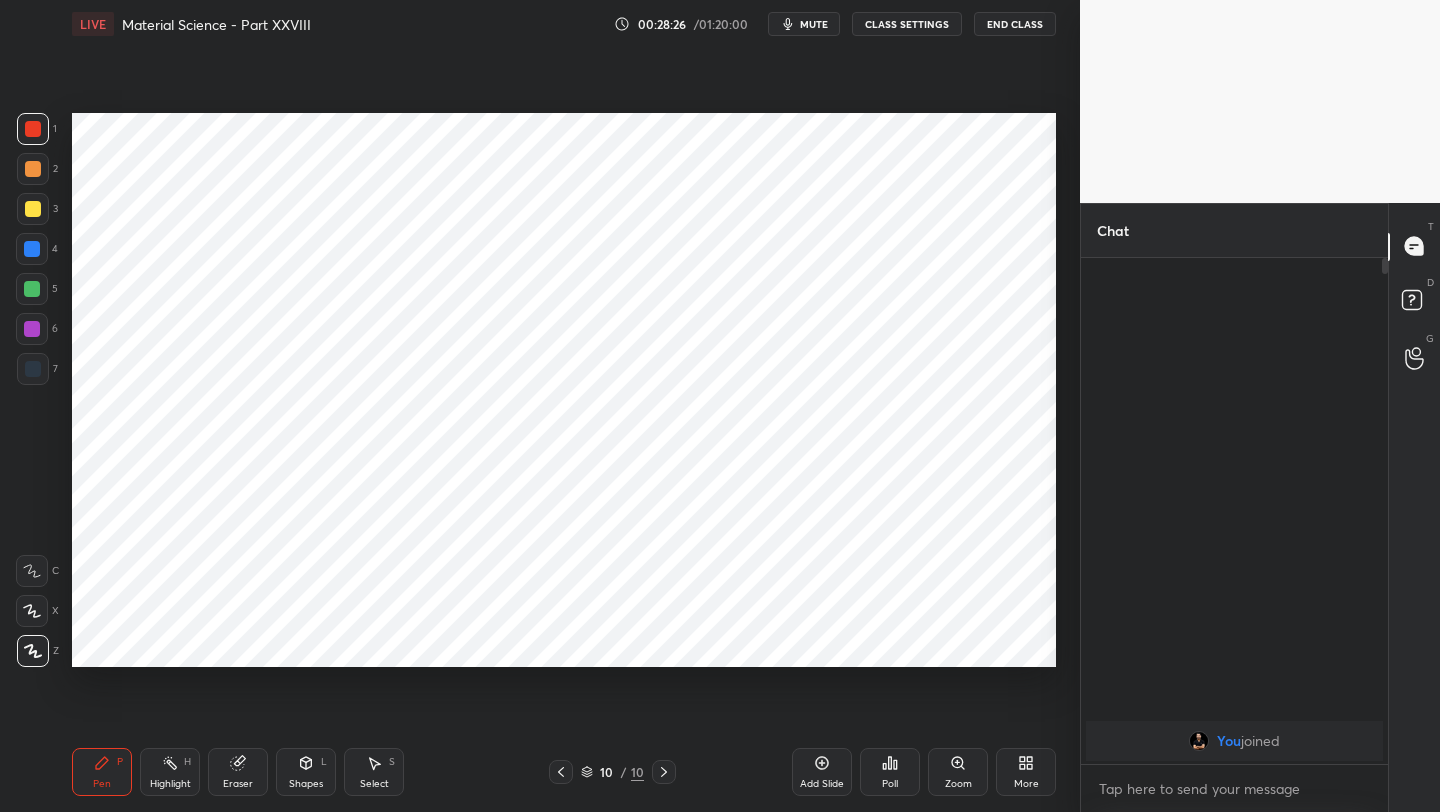 click at bounding box center (33, 369) 